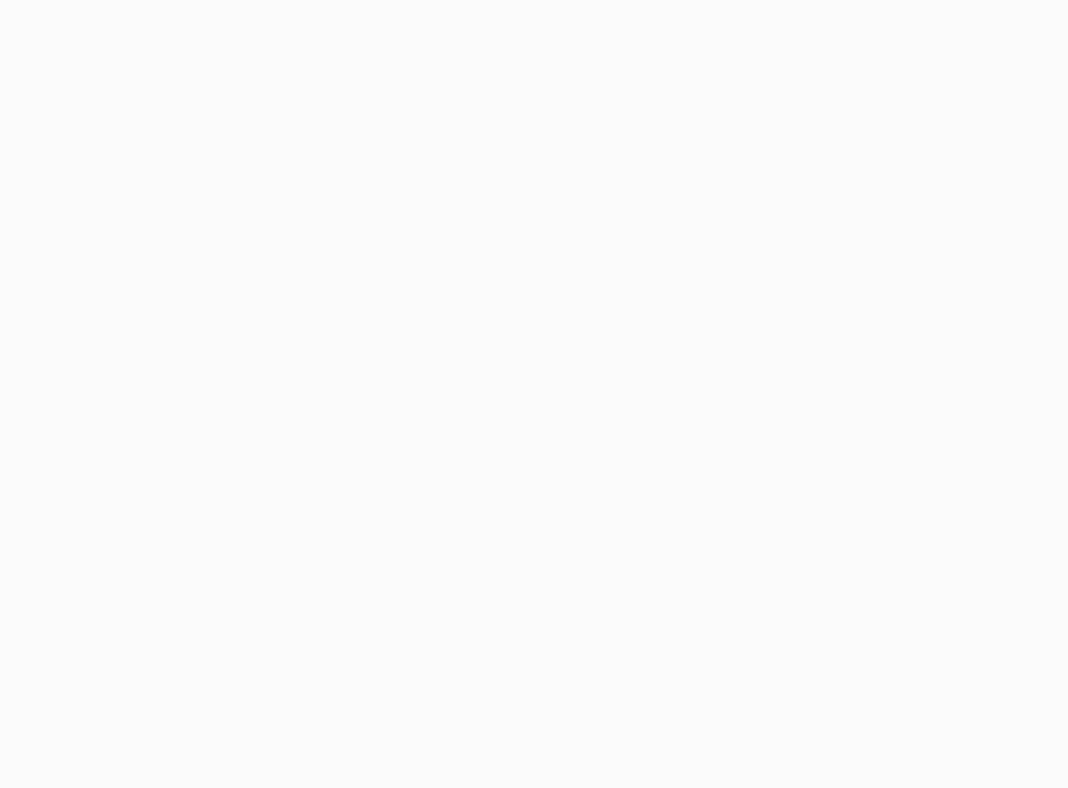 scroll, scrollTop: 0, scrollLeft: 0, axis: both 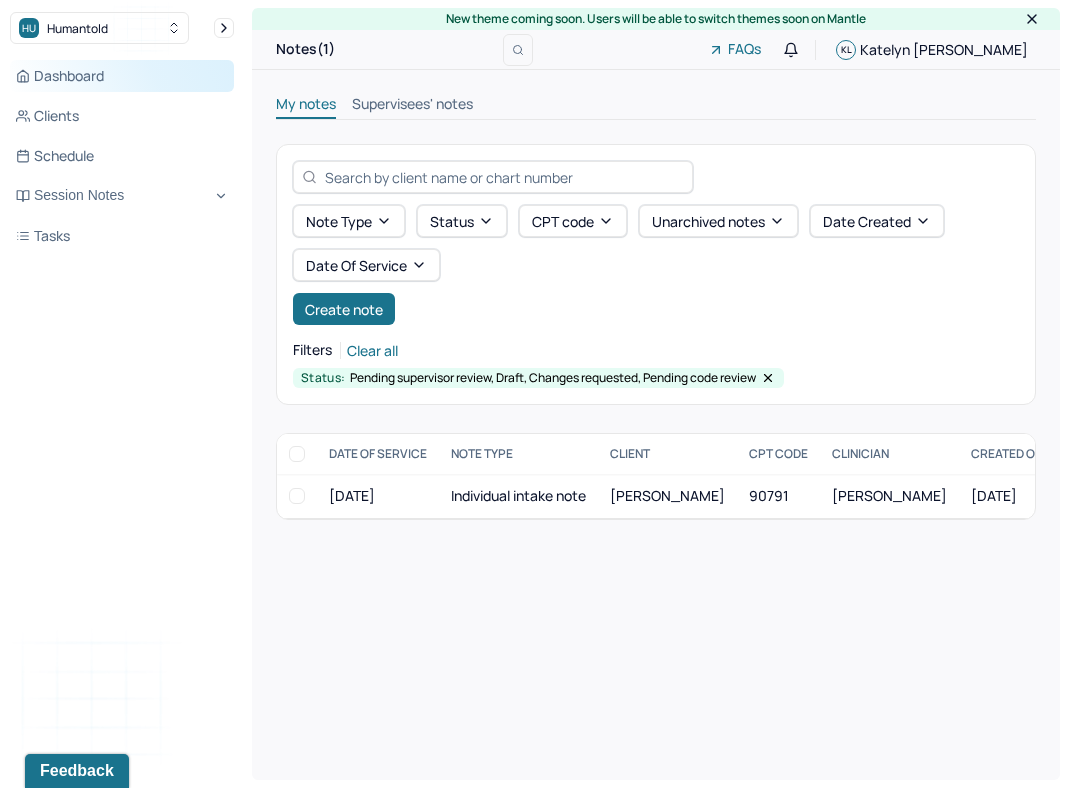 click on "Dashboard" at bounding box center [122, 76] 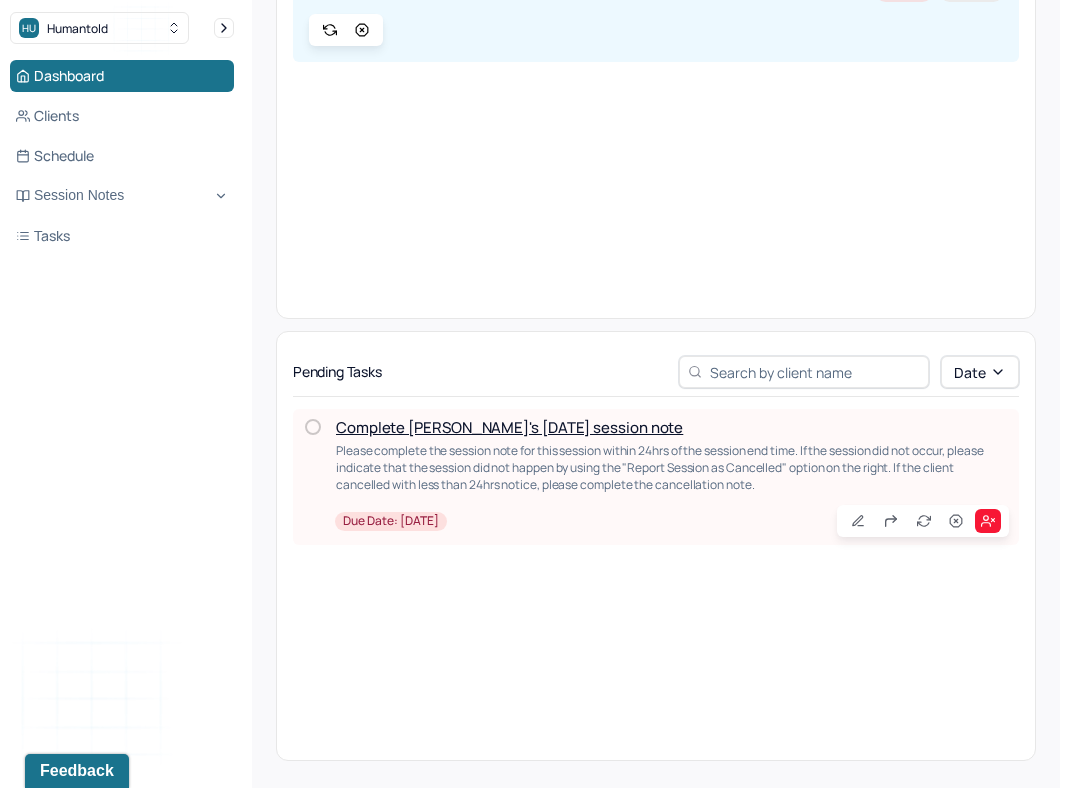 scroll, scrollTop: 326, scrollLeft: 0, axis: vertical 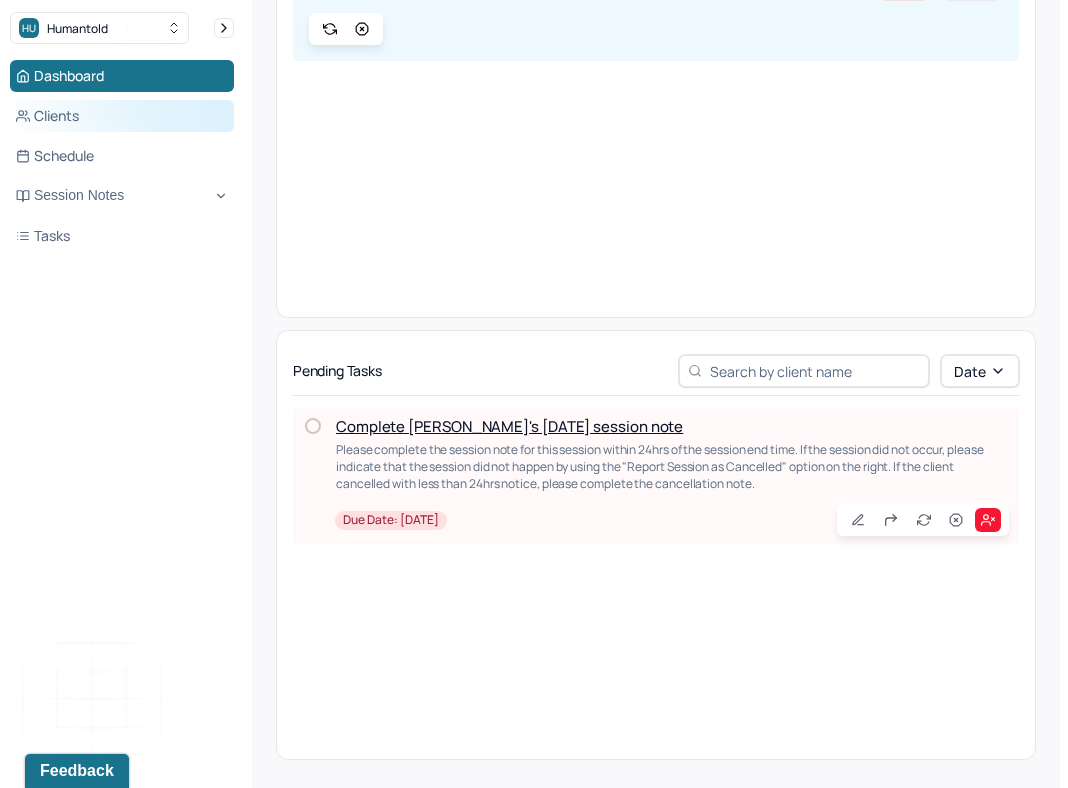 click on "Clients" at bounding box center [122, 116] 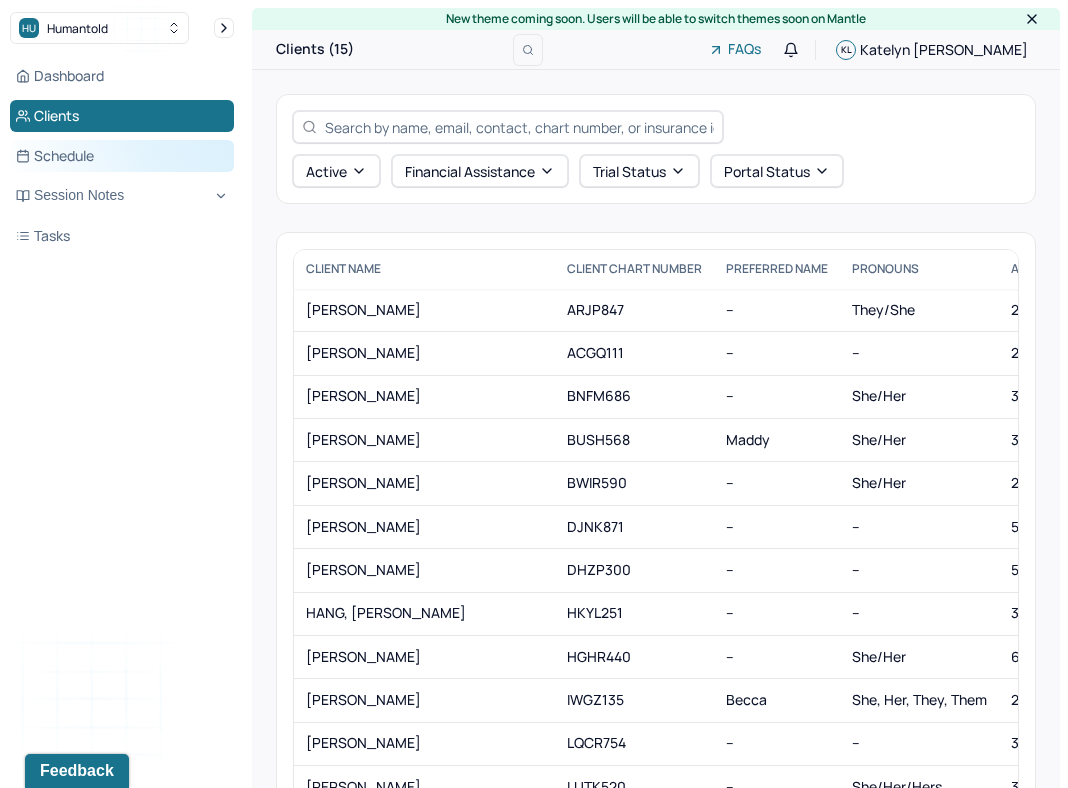 click on "Schedule" at bounding box center (122, 156) 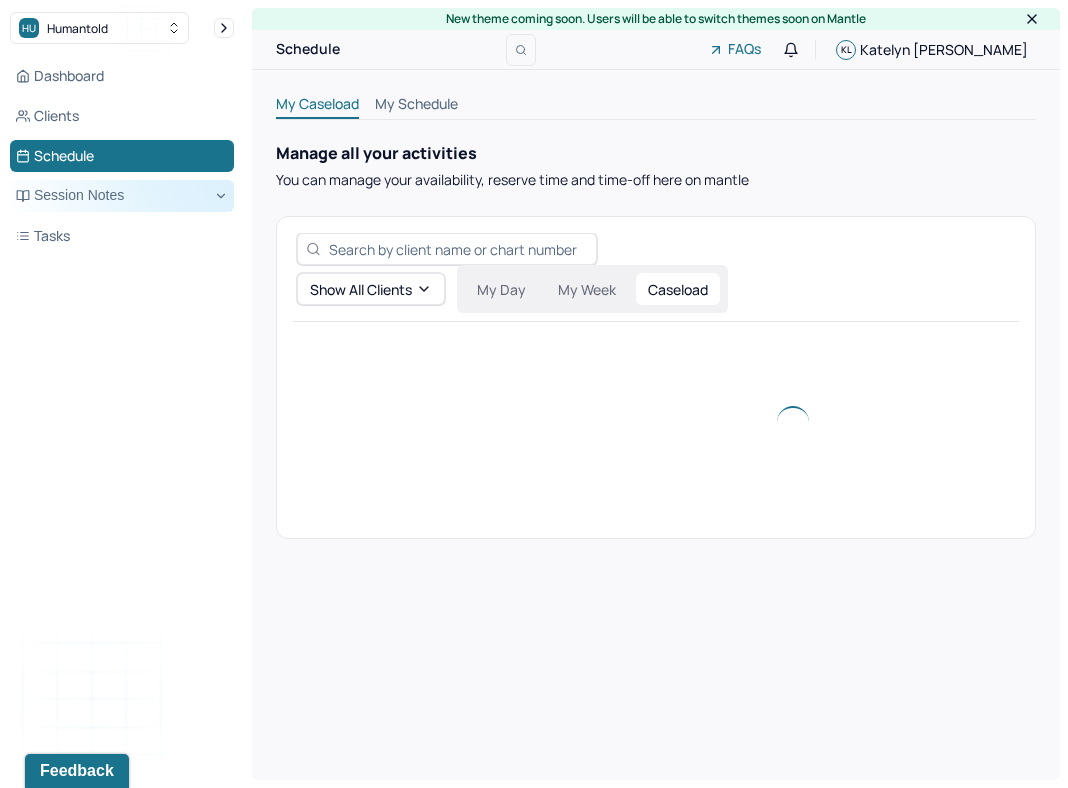 click on "Session Notes" at bounding box center (122, 196) 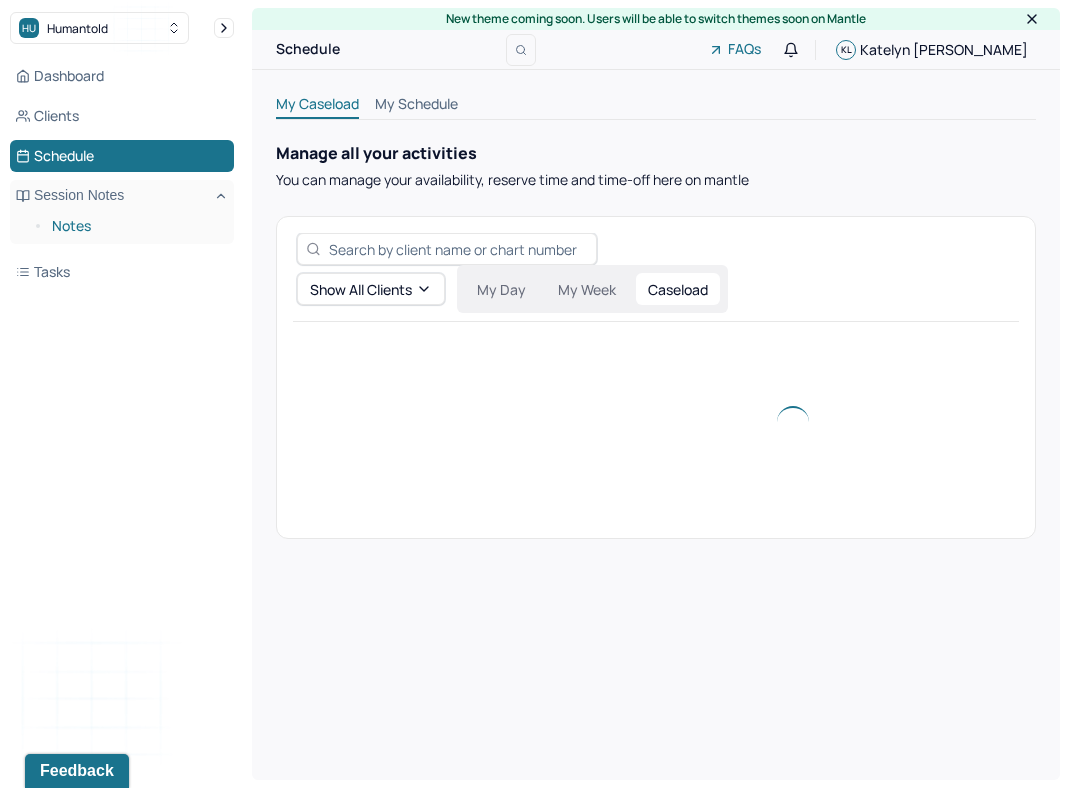 click on "Notes" at bounding box center (135, 226) 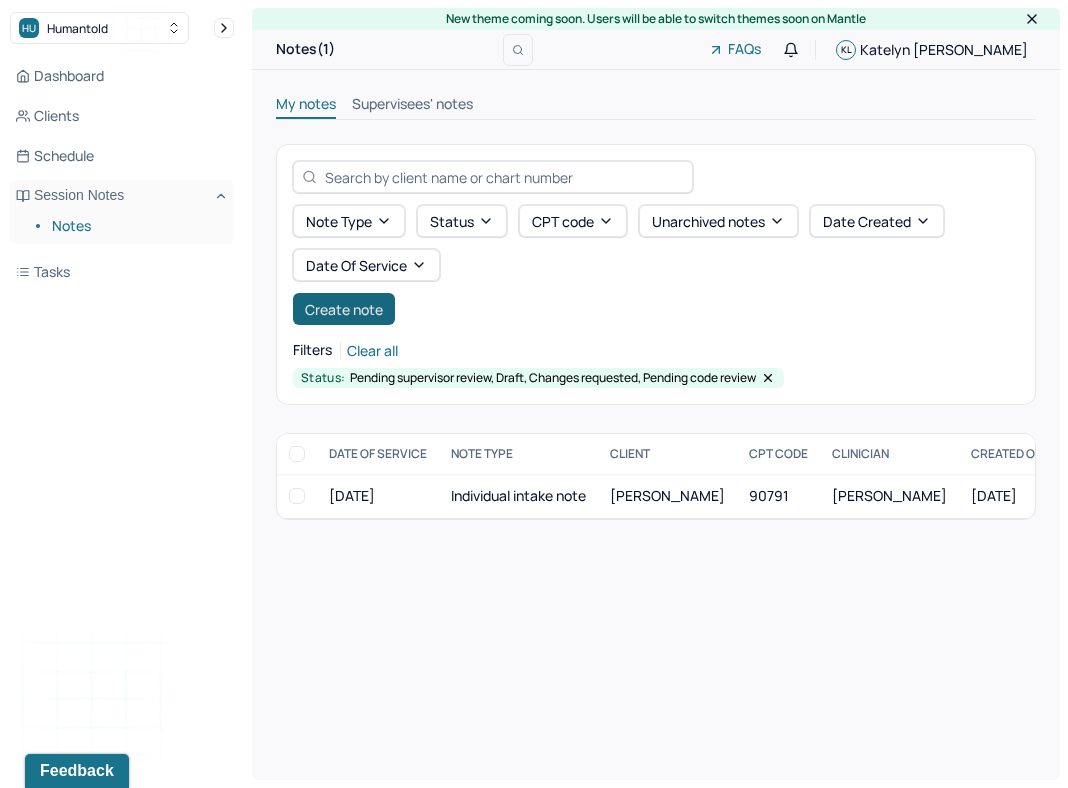 click on "Create note" at bounding box center [344, 309] 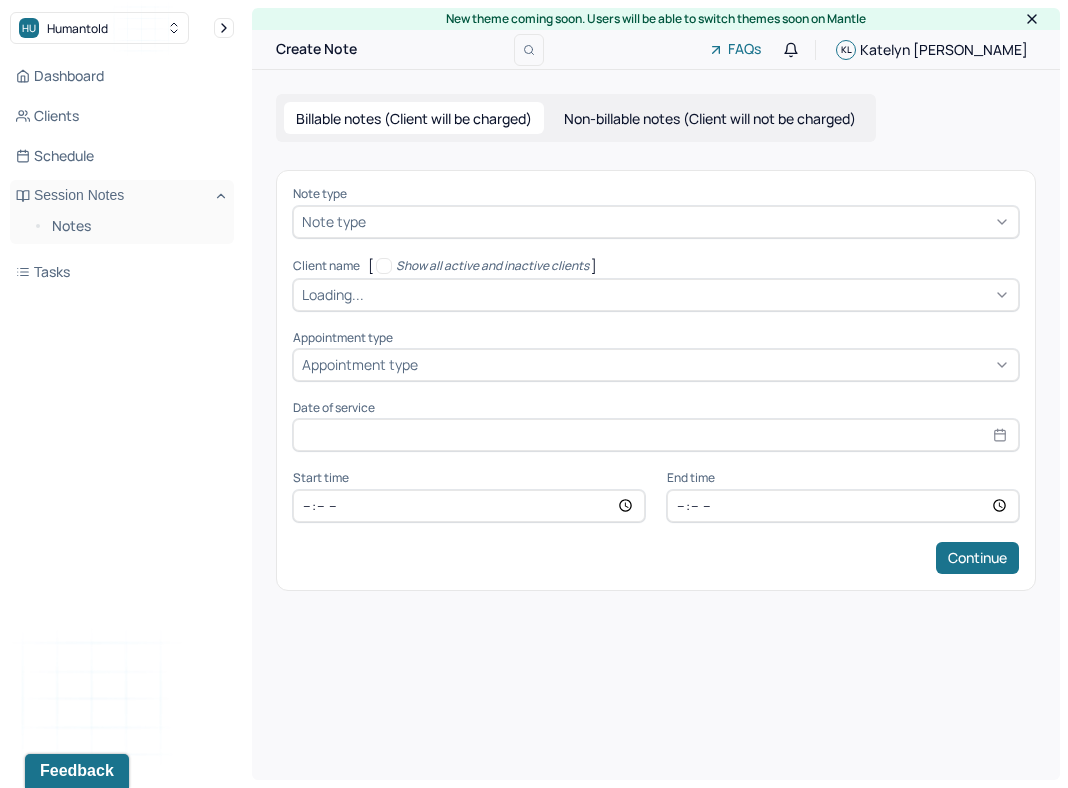 click at bounding box center (690, 221) 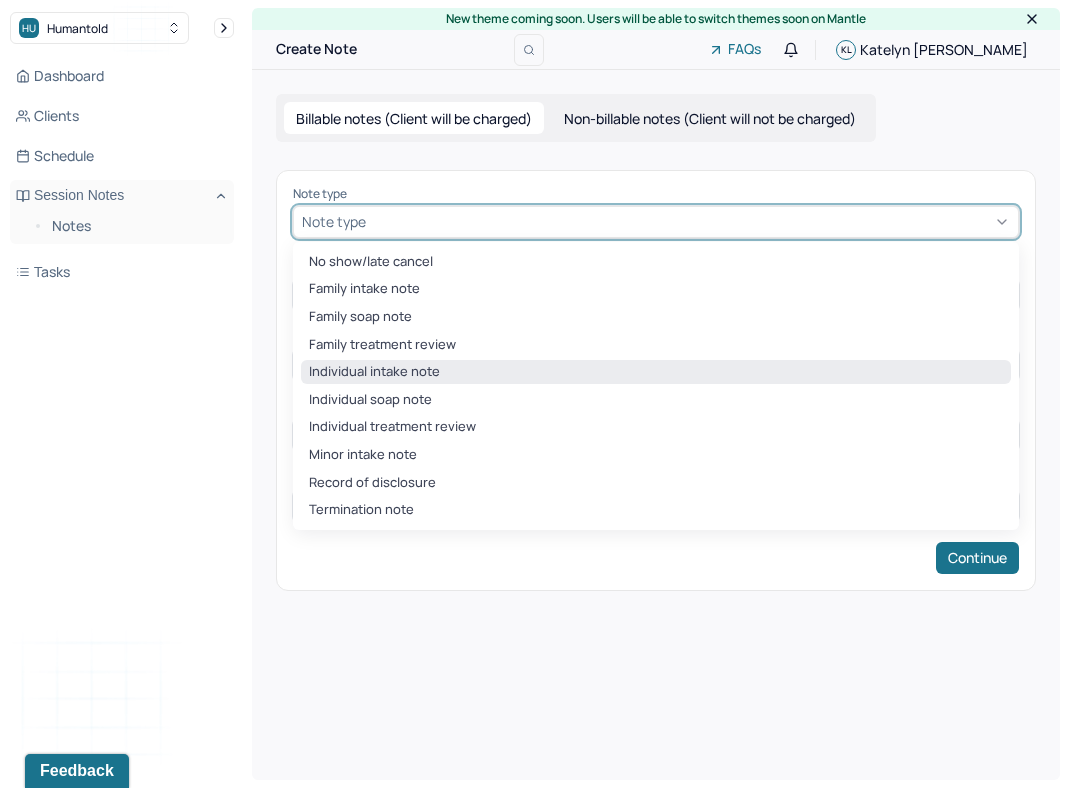 click on "Individual intake note" at bounding box center [656, 372] 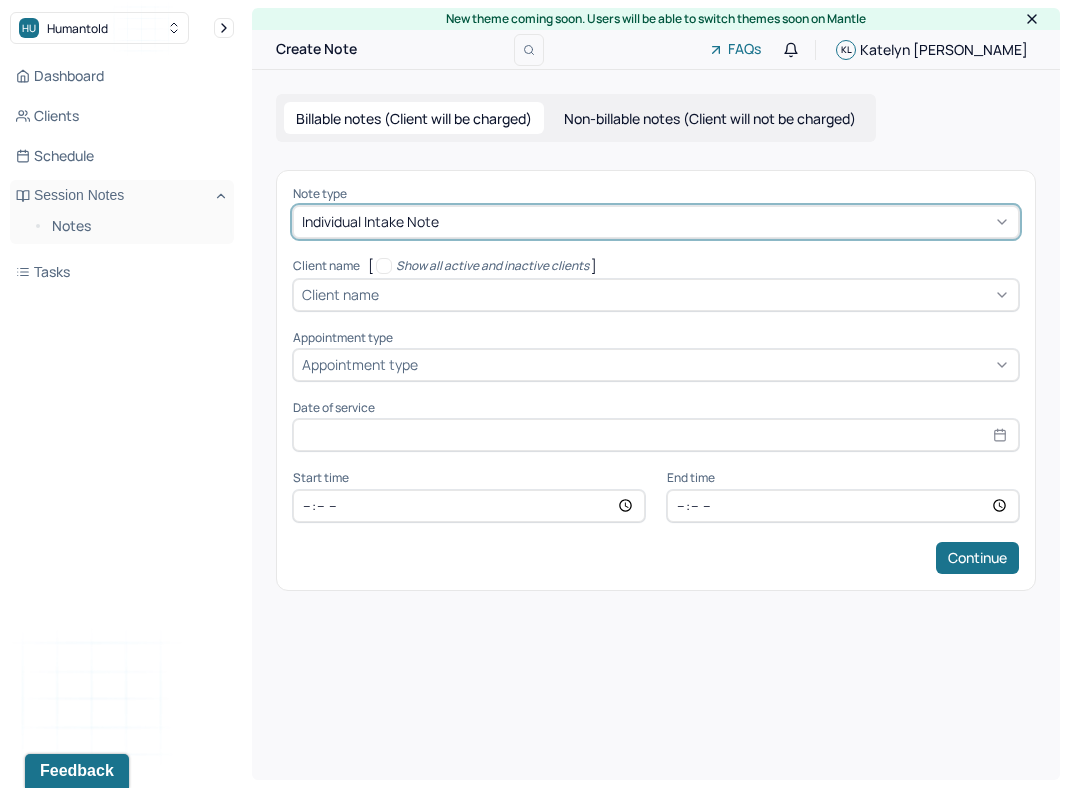 click at bounding box center [696, 294] 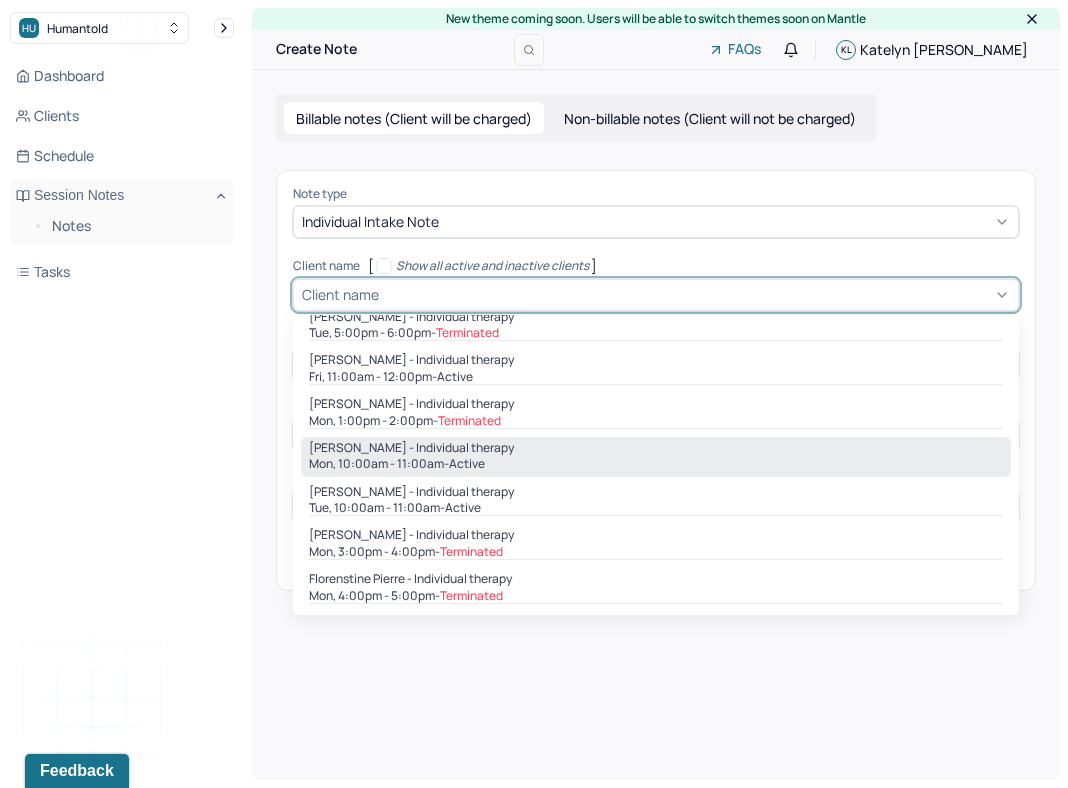 scroll, scrollTop: 15, scrollLeft: 0, axis: vertical 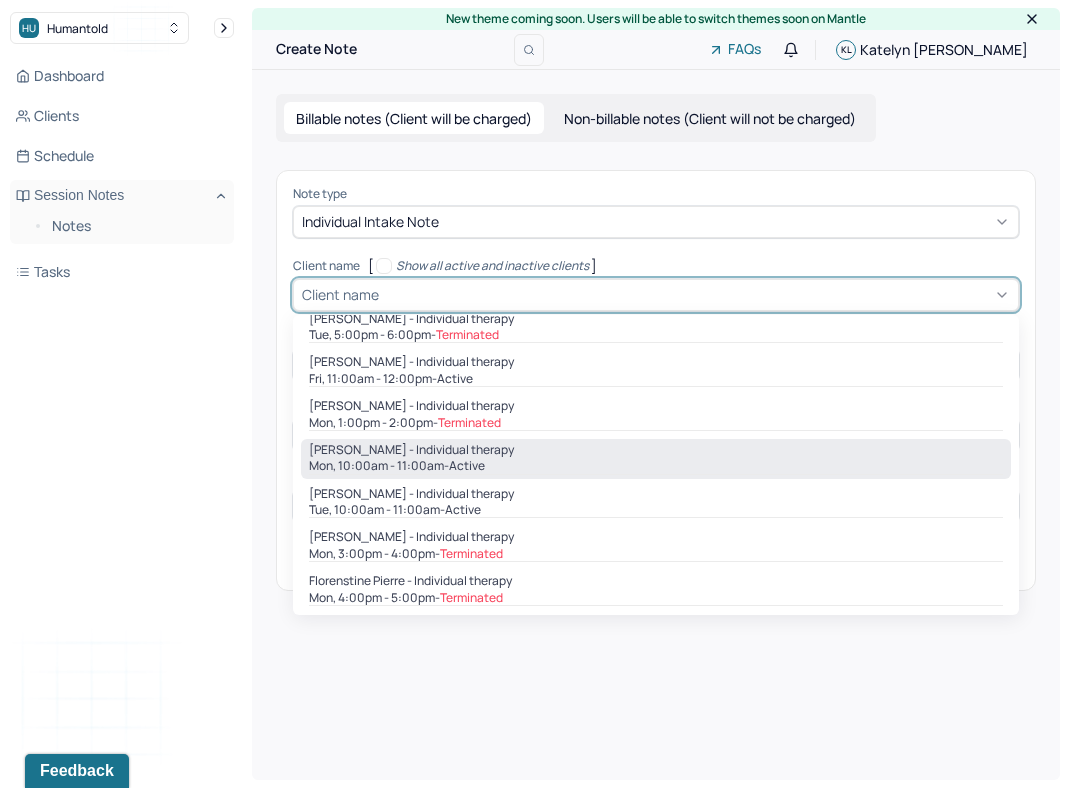click on "Mon, 10:00am - 11:00am  -  active" at bounding box center [656, 466] 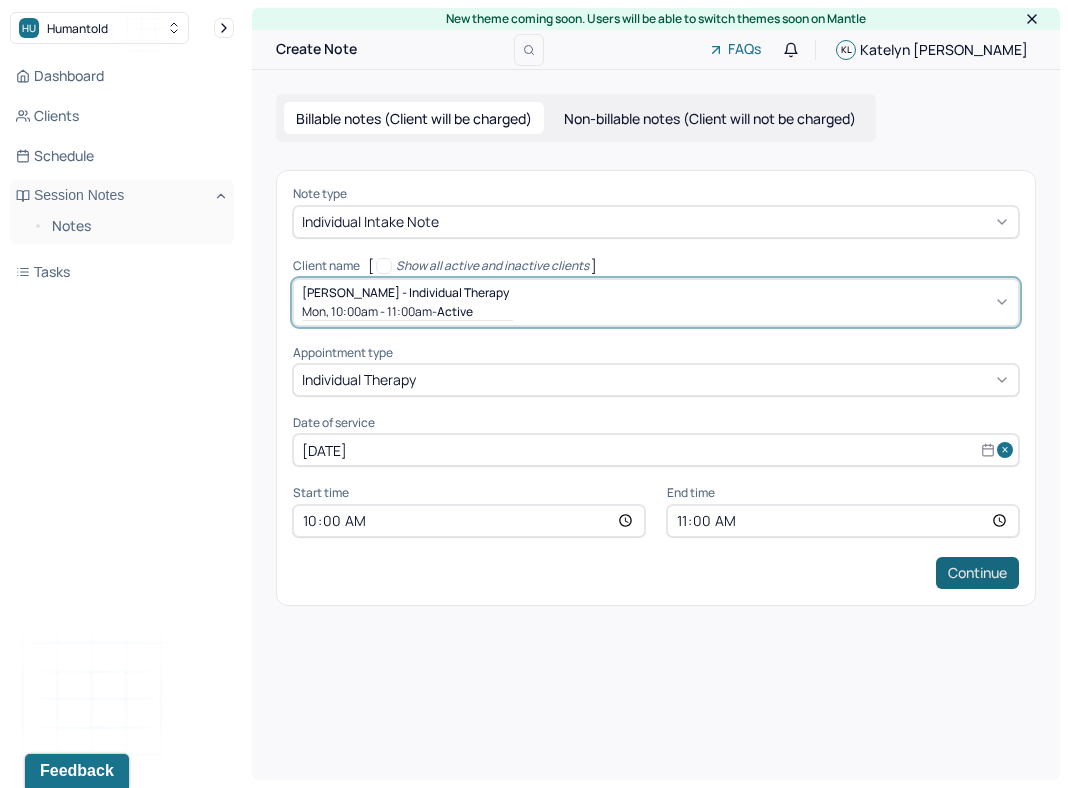 click on "Continue" at bounding box center [977, 573] 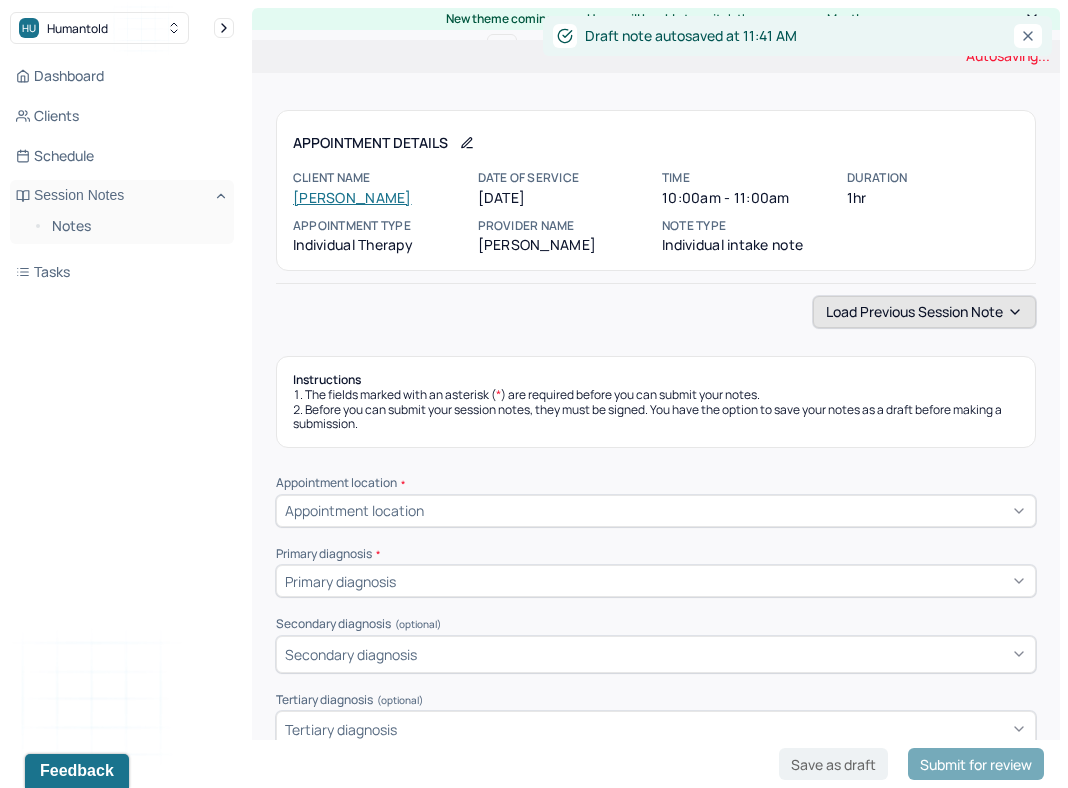 click on "Load previous session note" at bounding box center [924, 312] 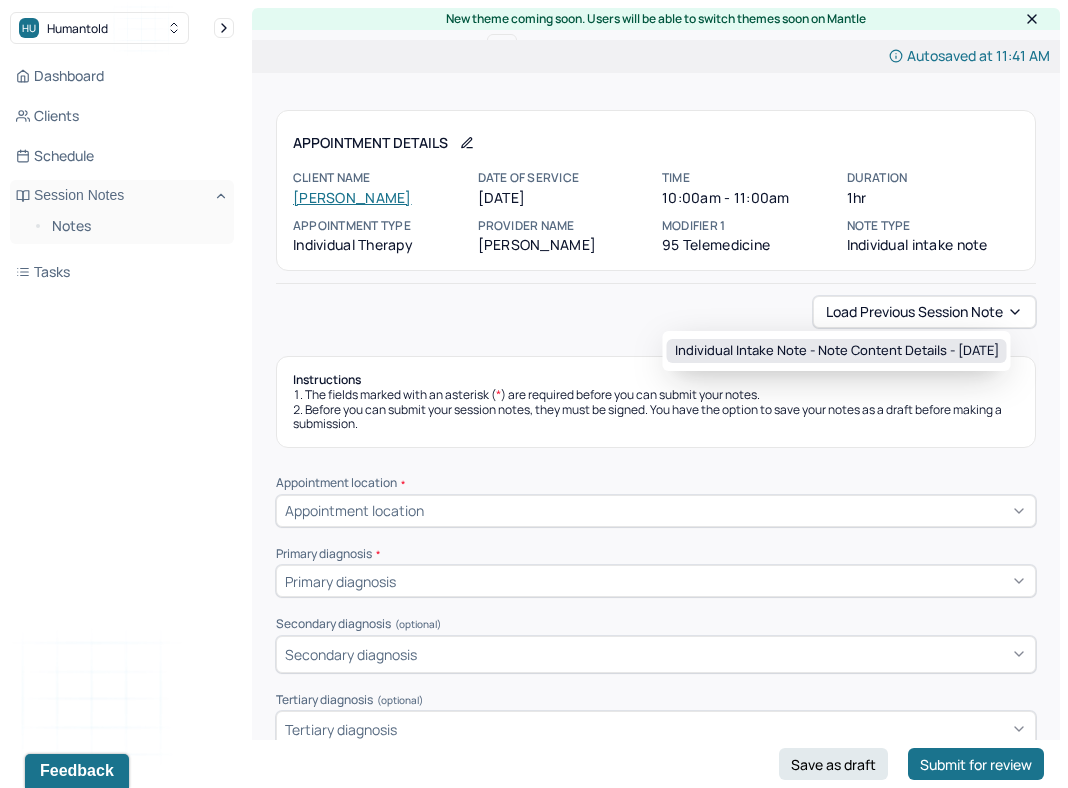 click on "Individual intake note   - Note content Details -   [DATE]" at bounding box center [837, 351] 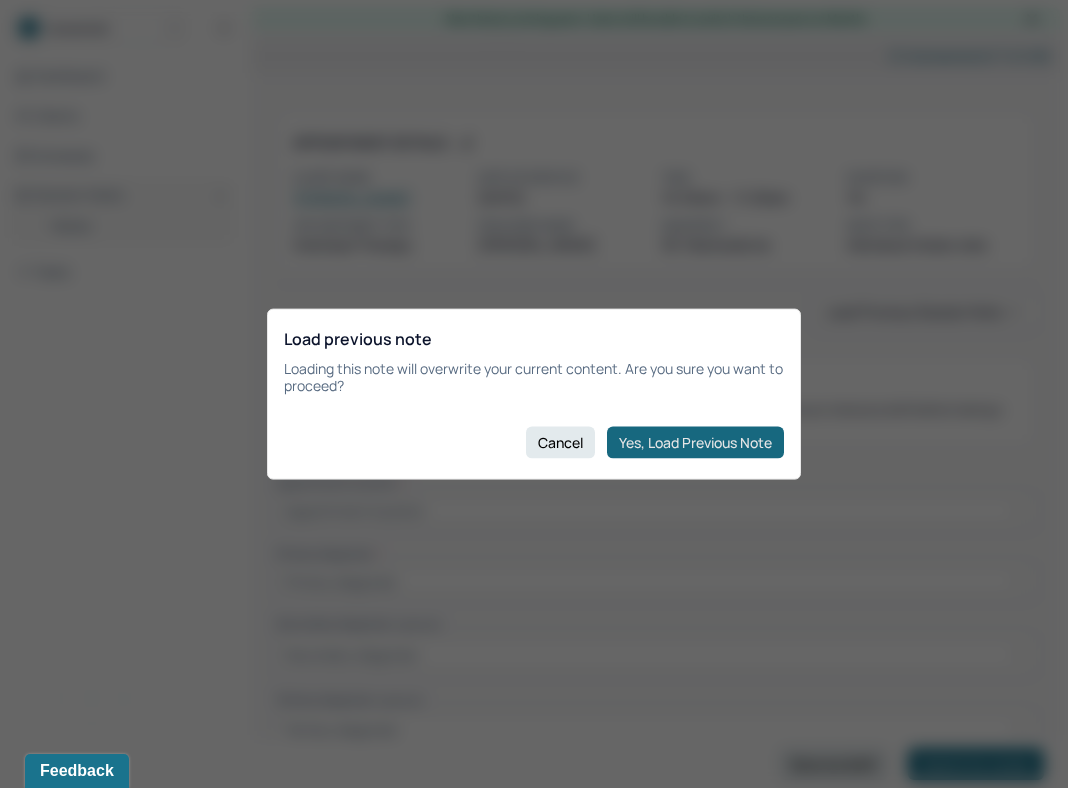 click on "Yes, Load Previous Note" at bounding box center (695, 442) 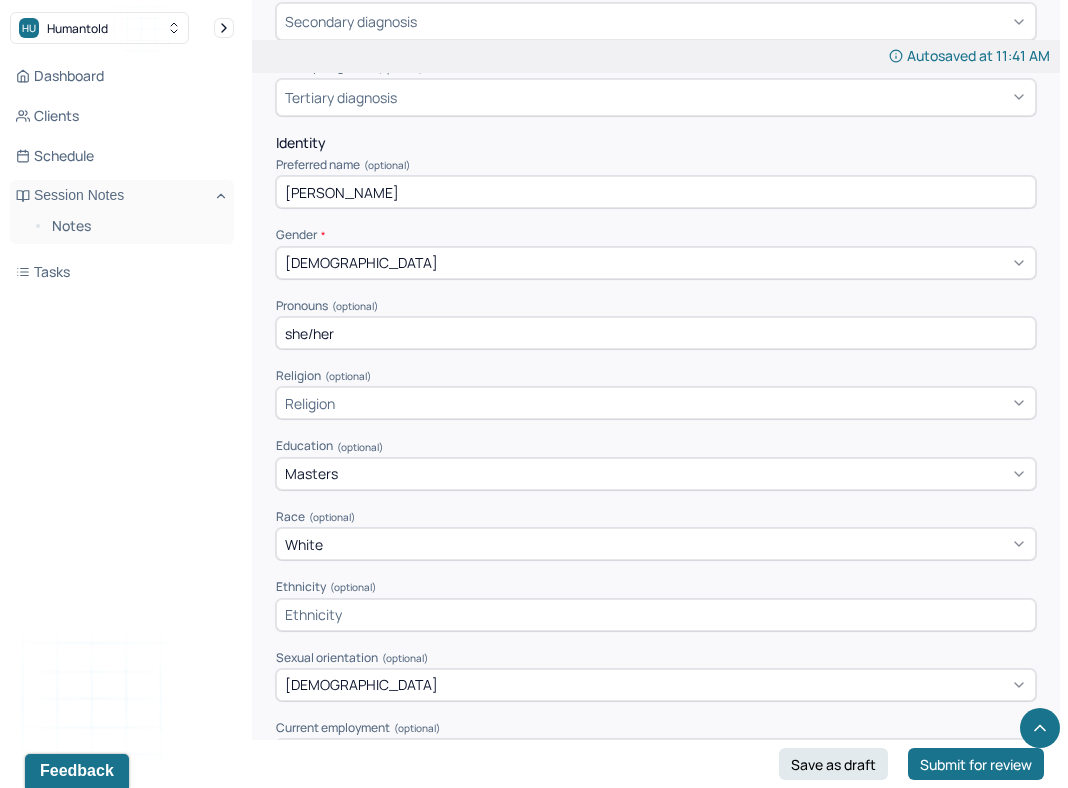 scroll, scrollTop: 853, scrollLeft: 0, axis: vertical 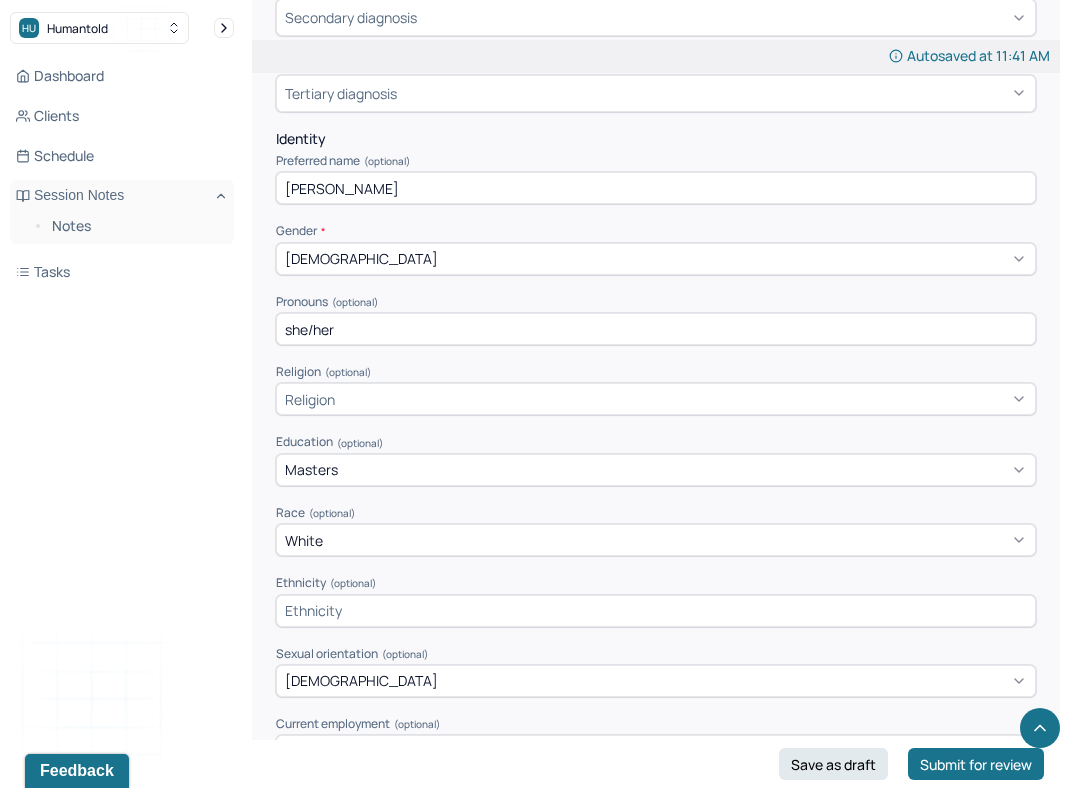 click on "Religion" at bounding box center [656, 399] 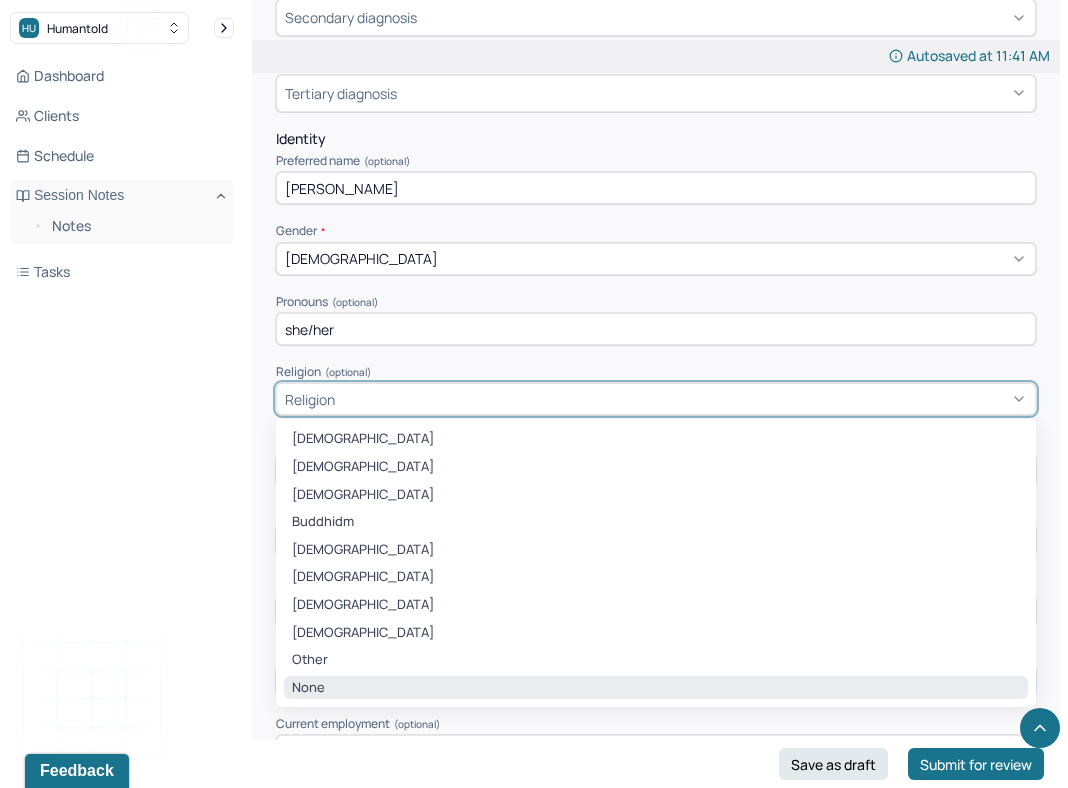 click on "None" at bounding box center (656, 688) 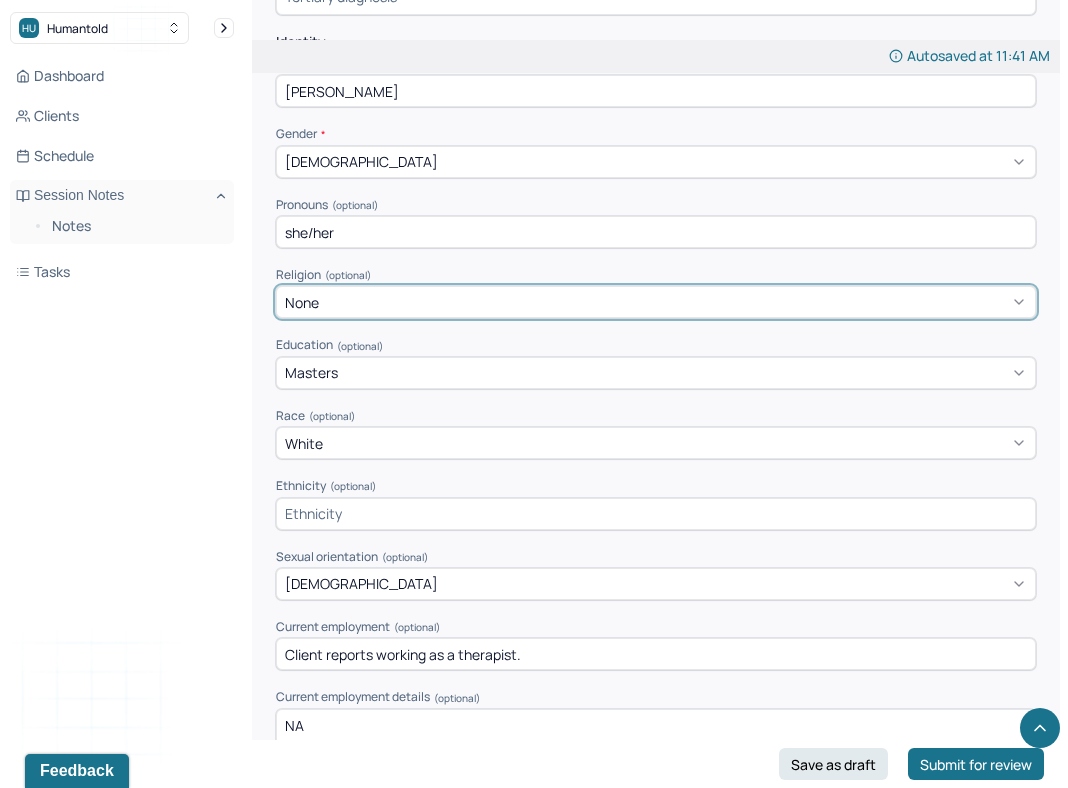 scroll, scrollTop: 953, scrollLeft: 0, axis: vertical 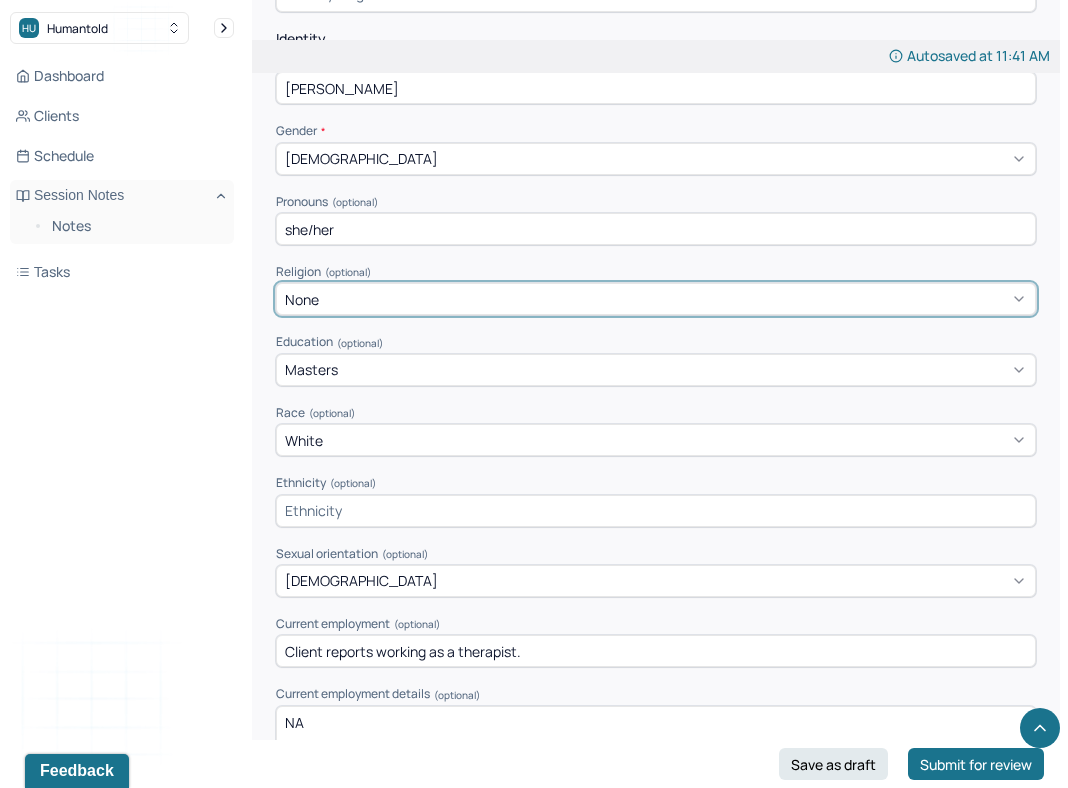 click at bounding box center (656, 511) 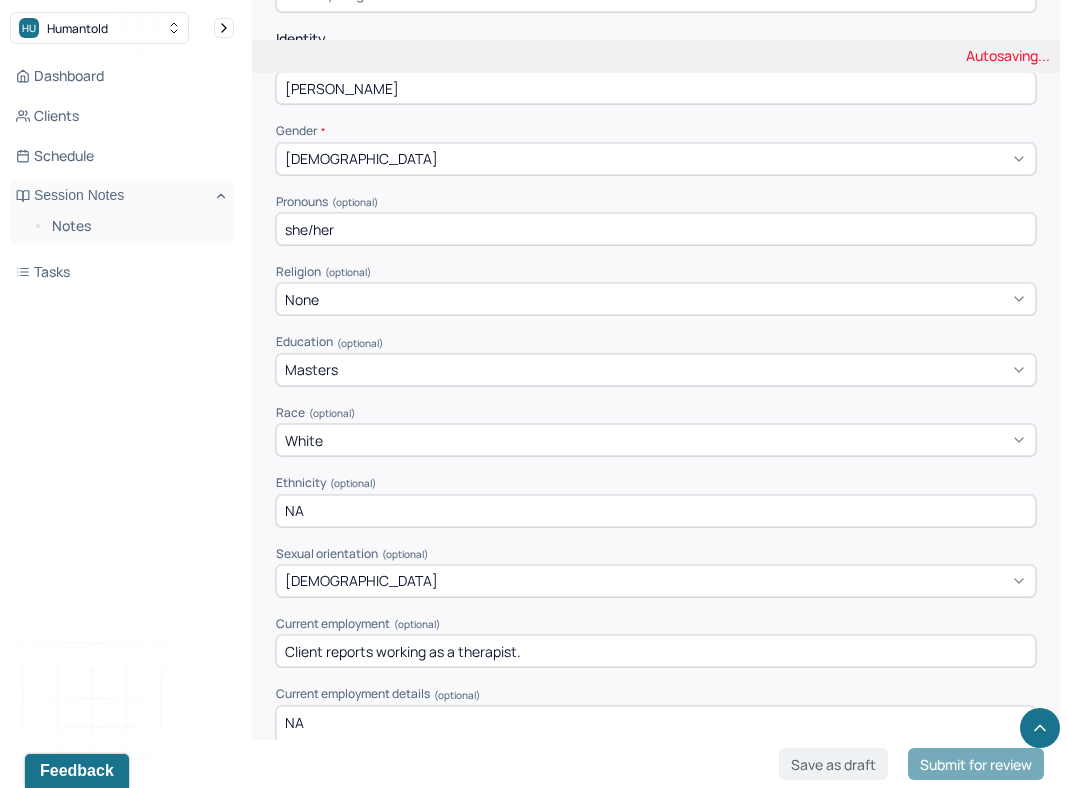 type on "NA" 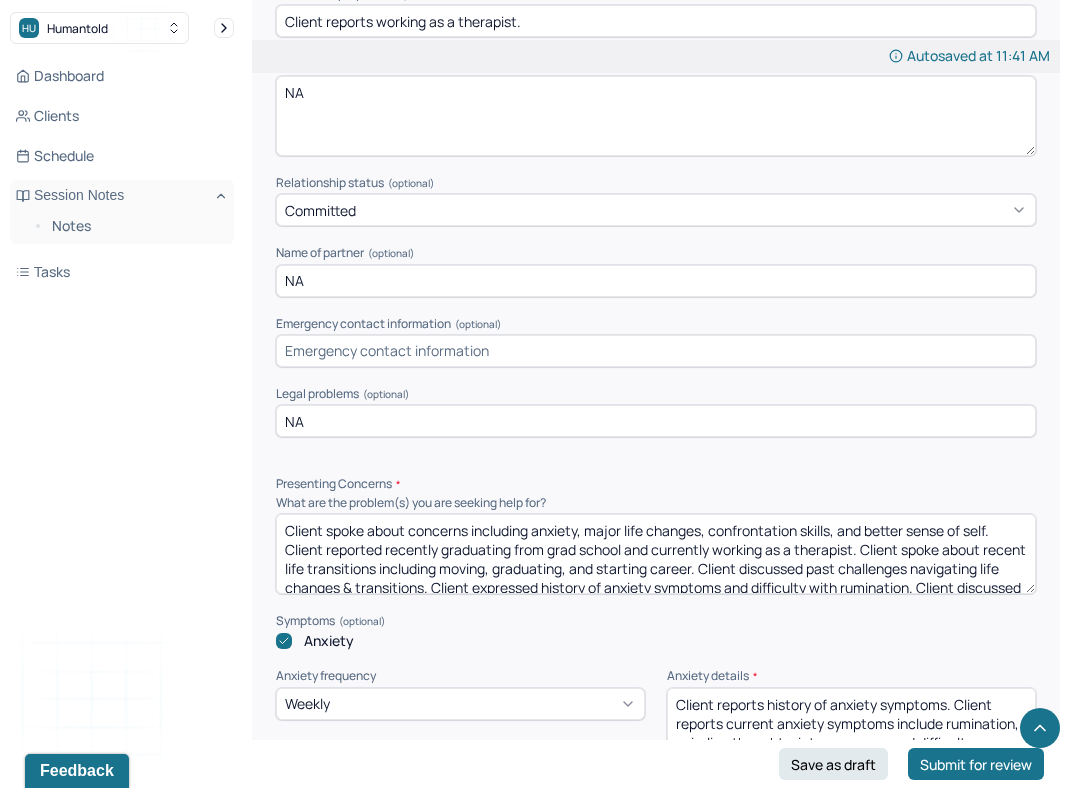 scroll, scrollTop: 1587, scrollLeft: 0, axis: vertical 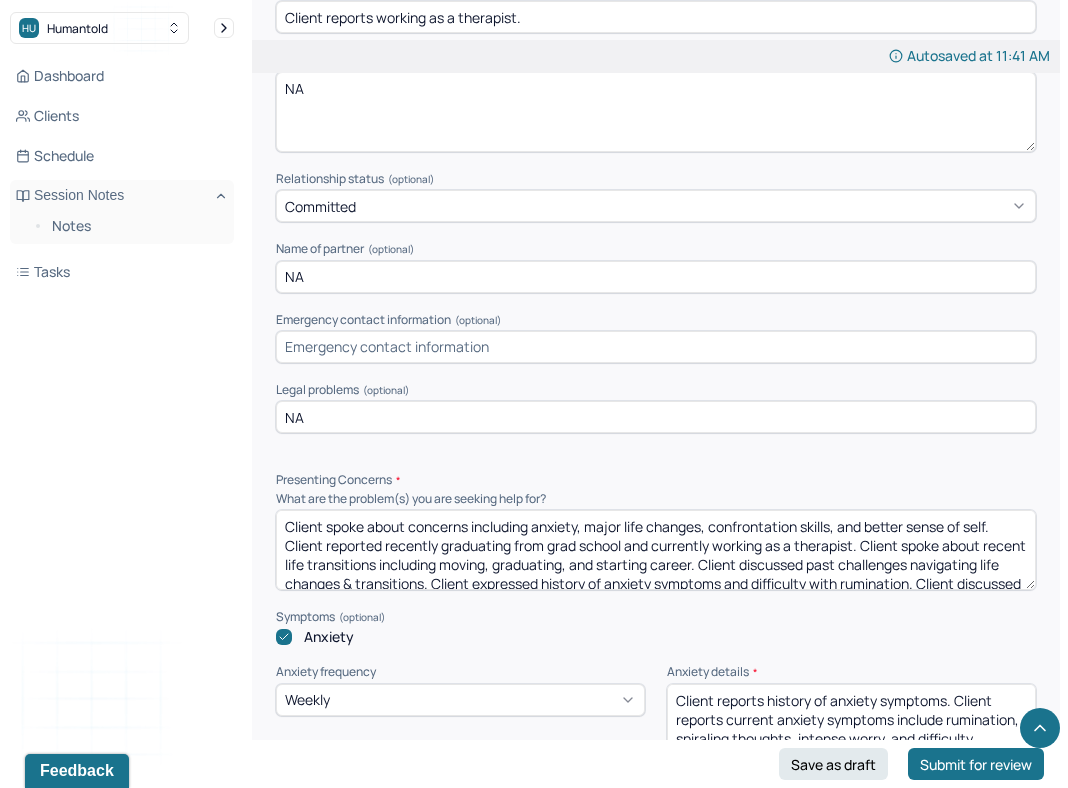 click at bounding box center (656, 347) 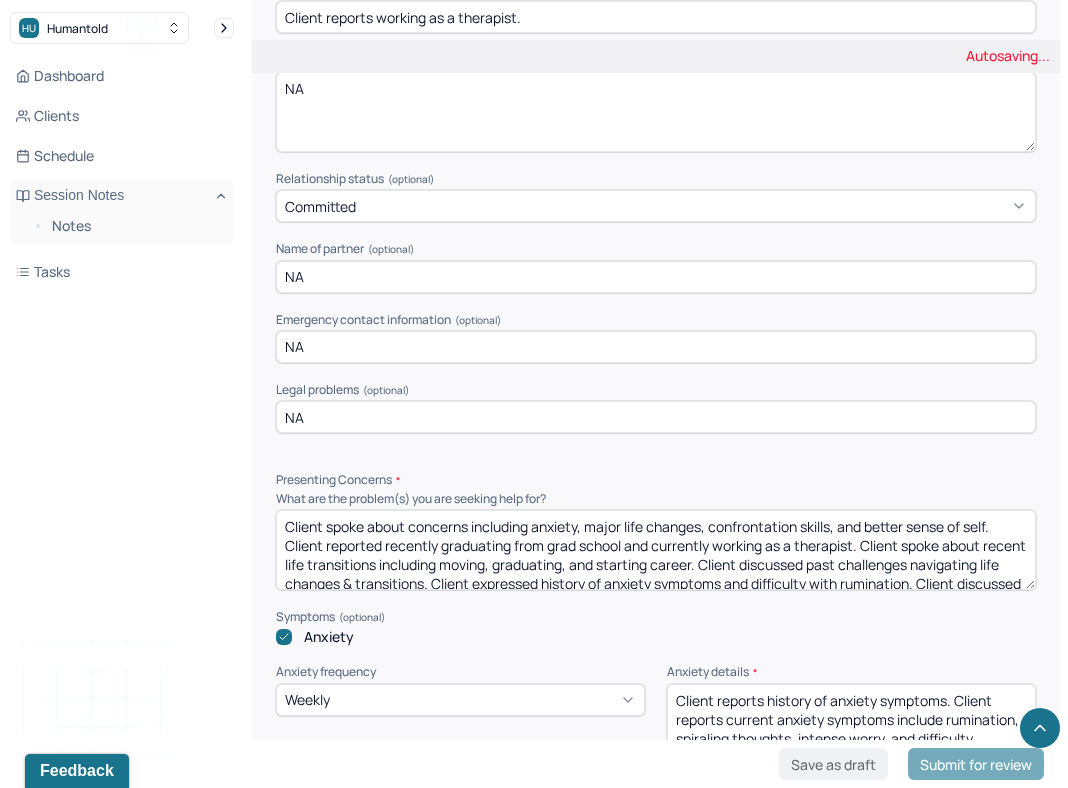 scroll, scrollTop: 1746, scrollLeft: 0, axis: vertical 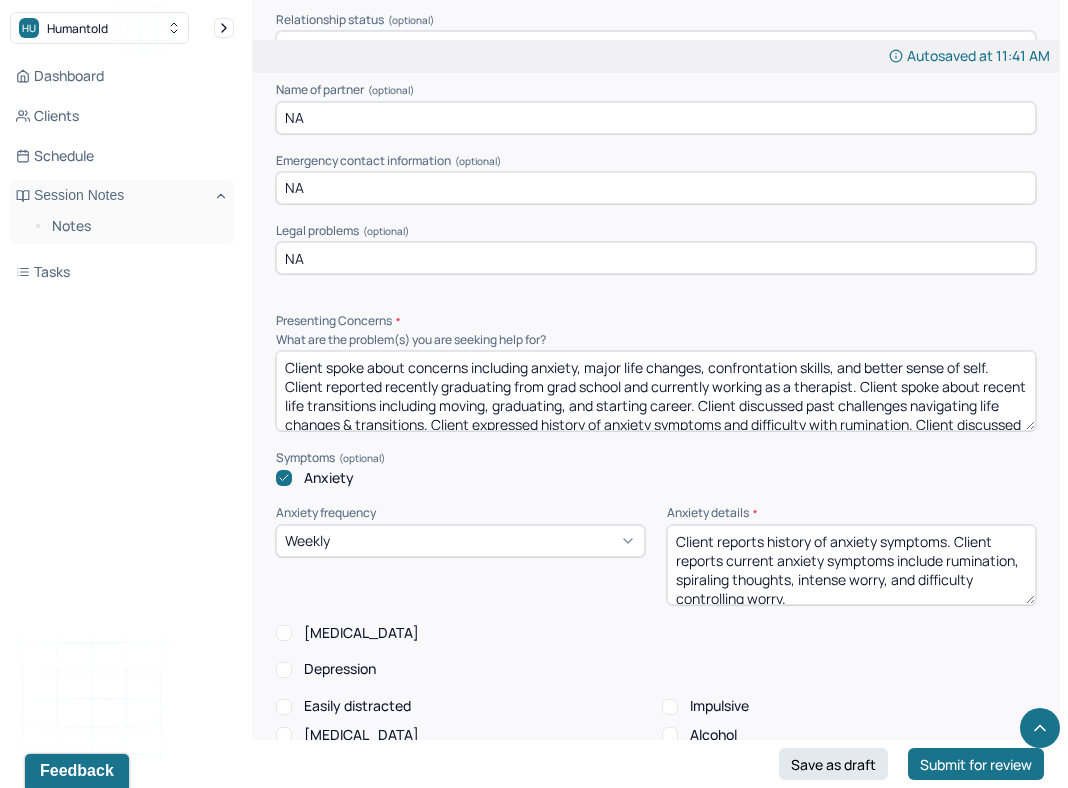 type on "NA" 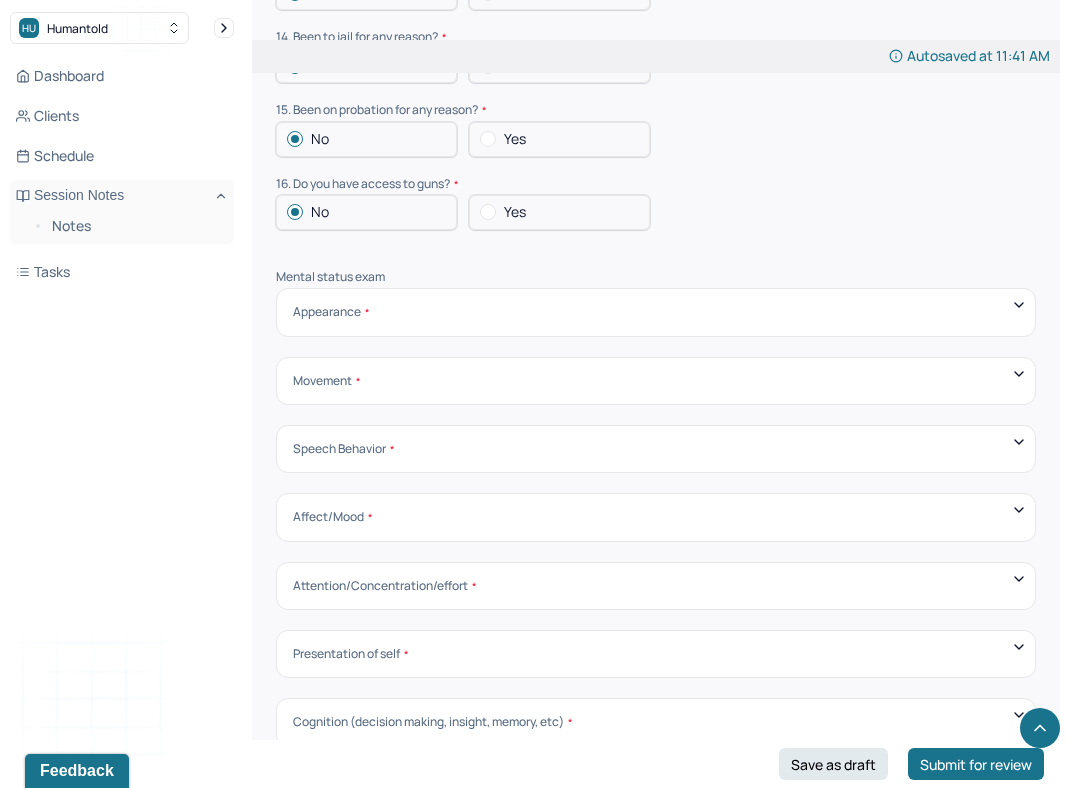 scroll, scrollTop: 6679, scrollLeft: 0, axis: vertical 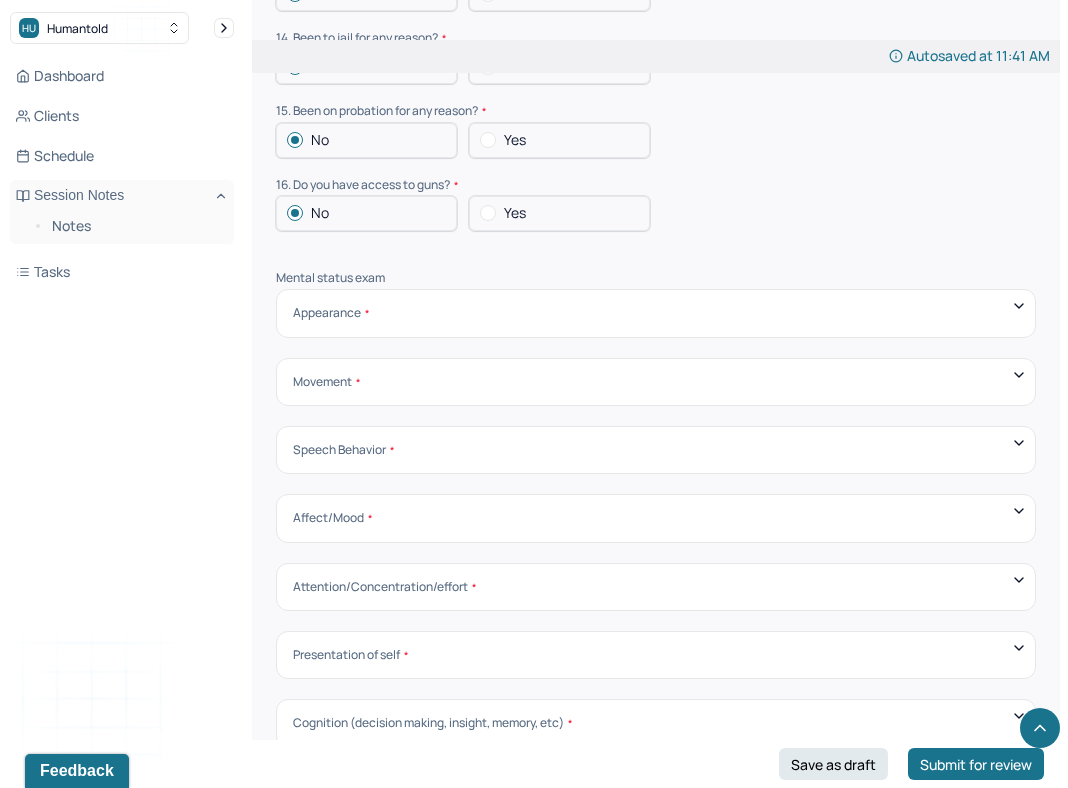 click on "Appearance Neat Unkempt Thin Average Overweight Pale Tanned" at bounding box center [656, 313] 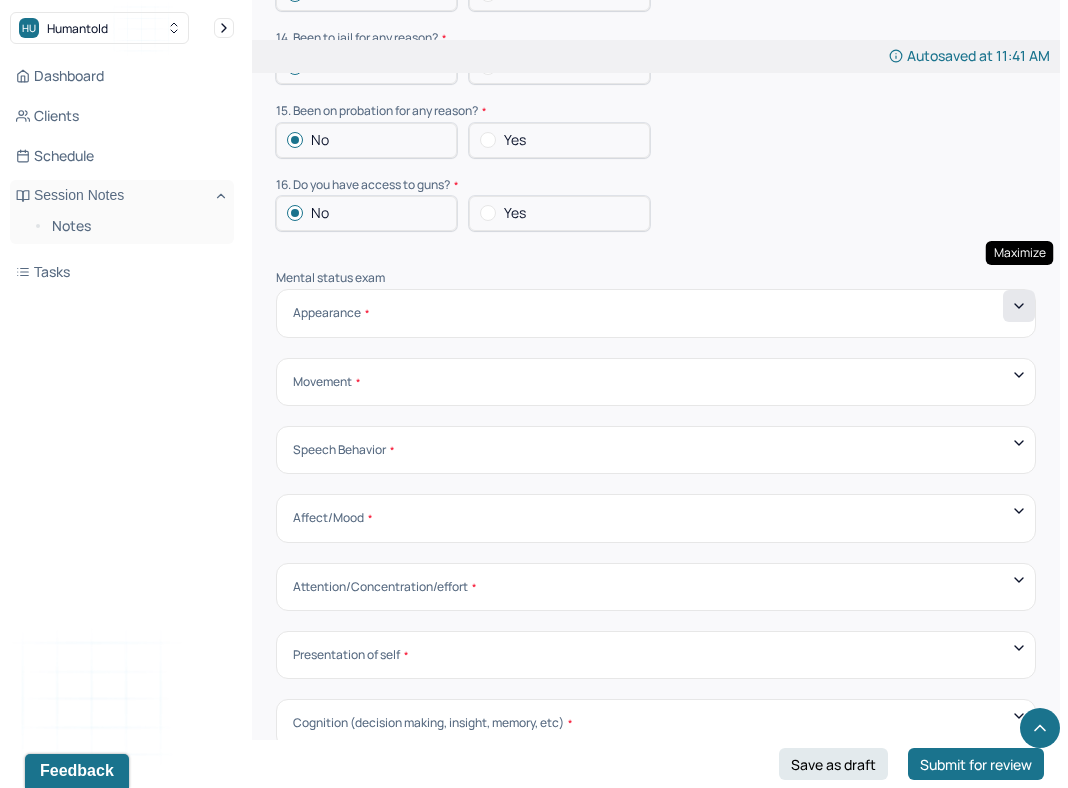 click 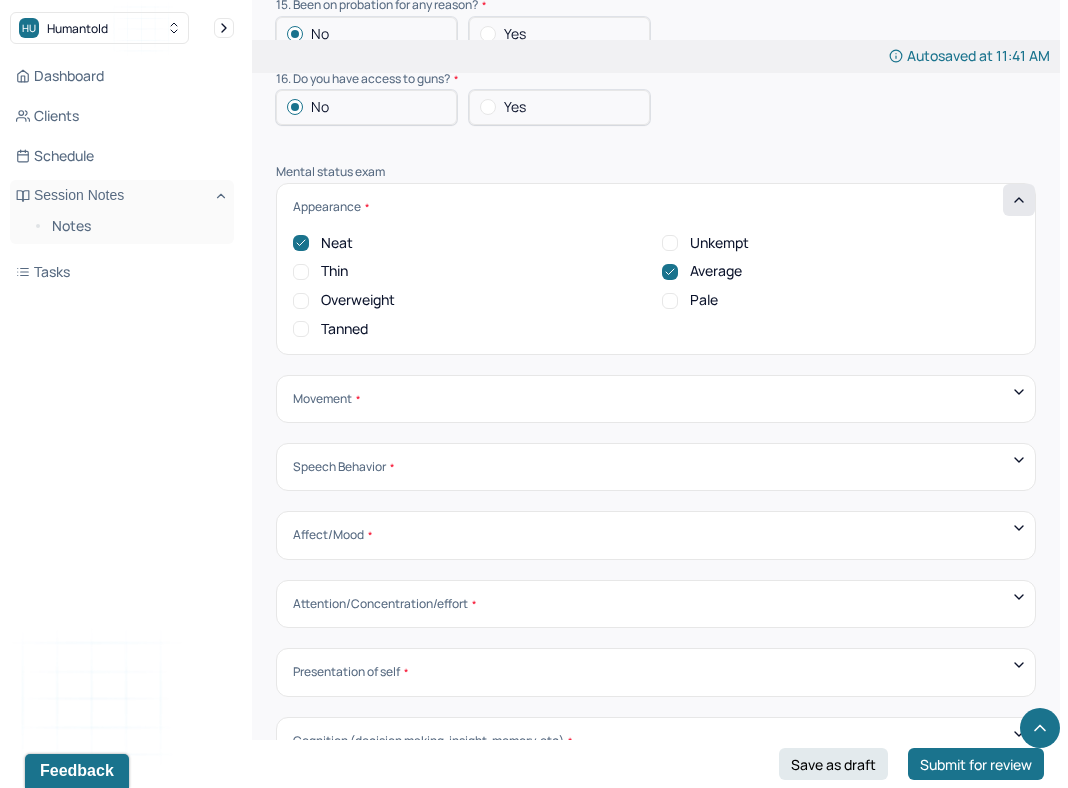 scroll, scrollTop: 6803, scrollLeft: 0, axis: vertical 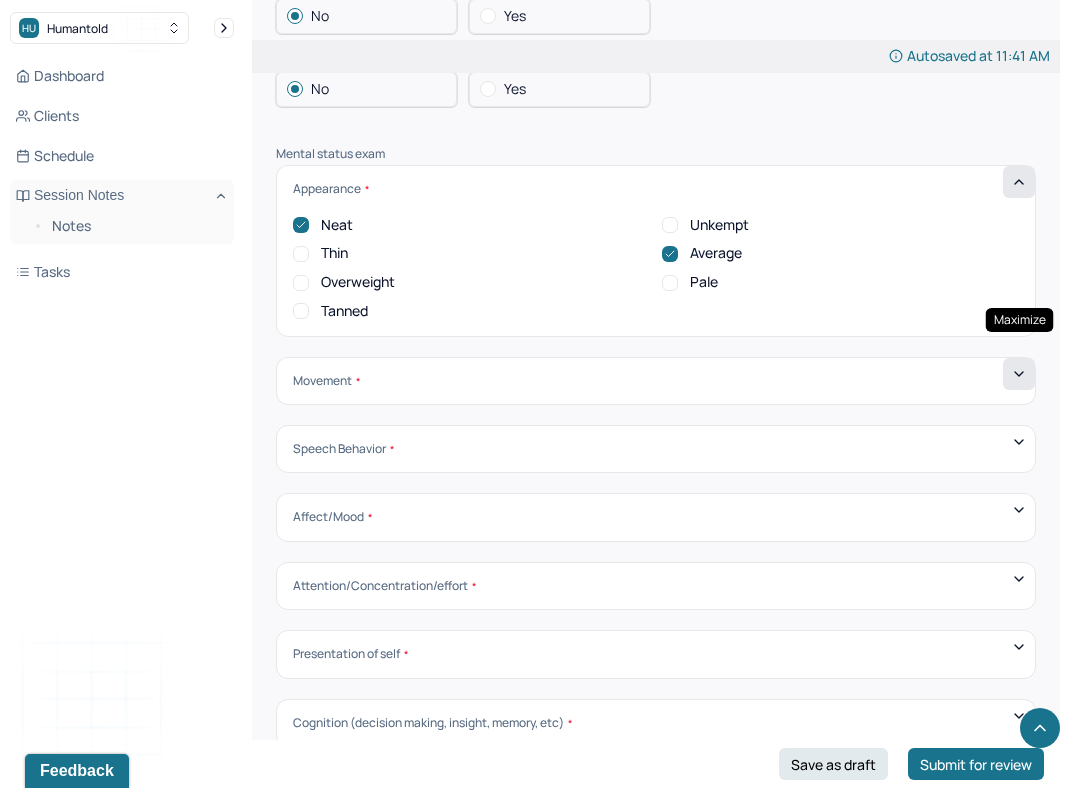 click 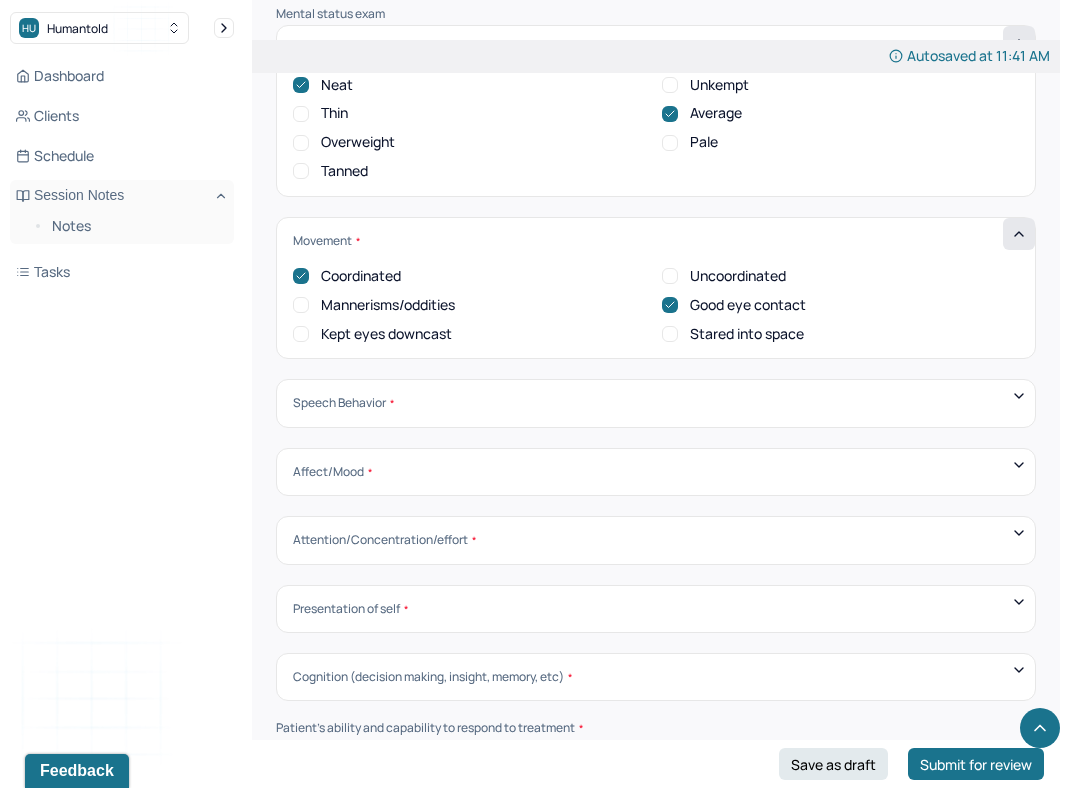 scroll, scrollTop: 6948, scrollLeft: 0, axis: vertical 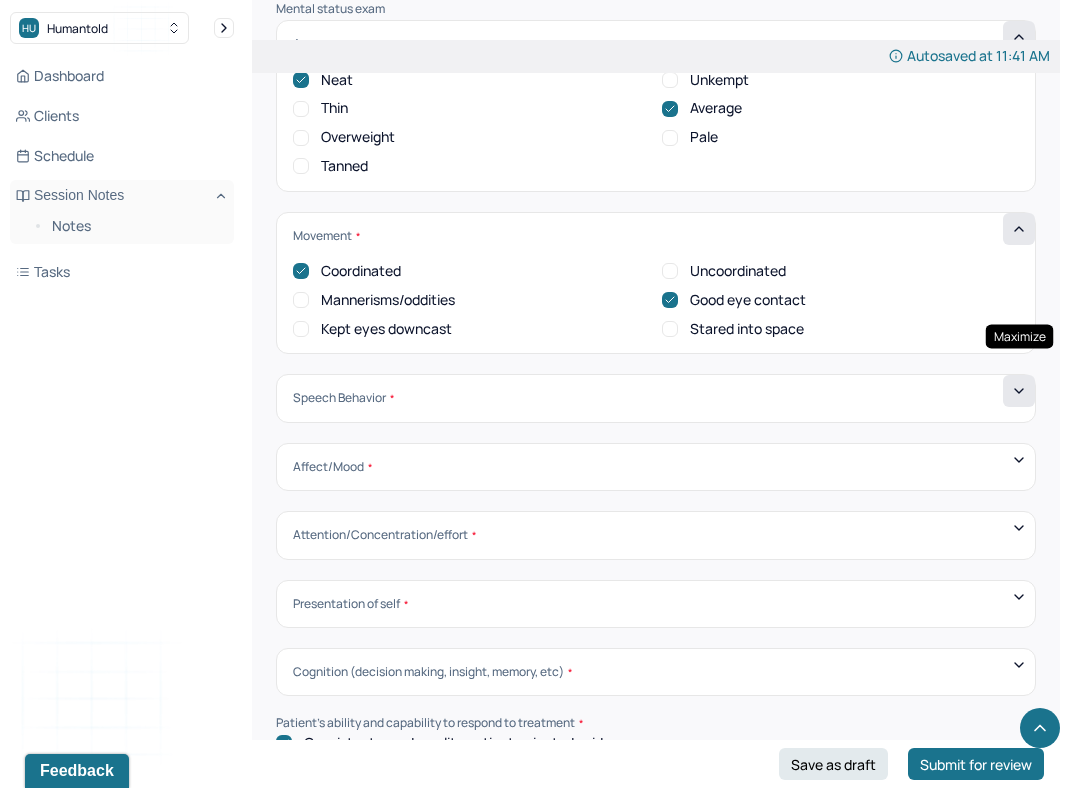 click at bounding box center [1019, 391] 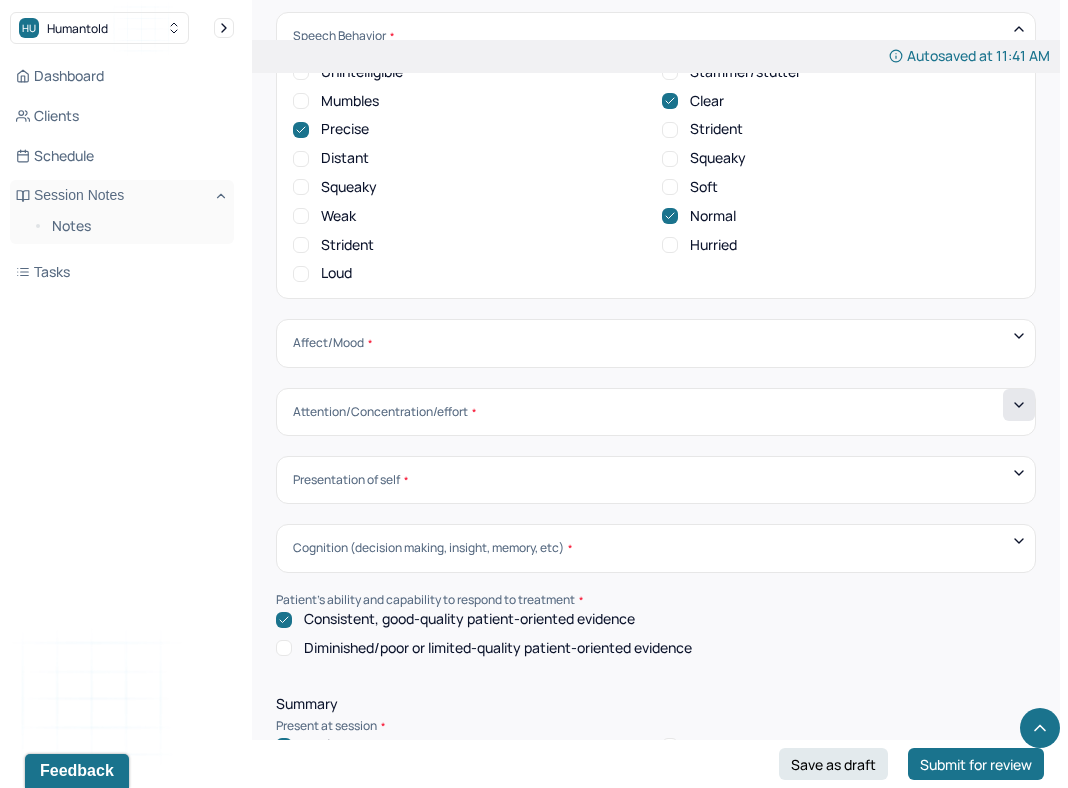scroll, scrollTop: 7329, scrollLeft: 0, axis: vertical 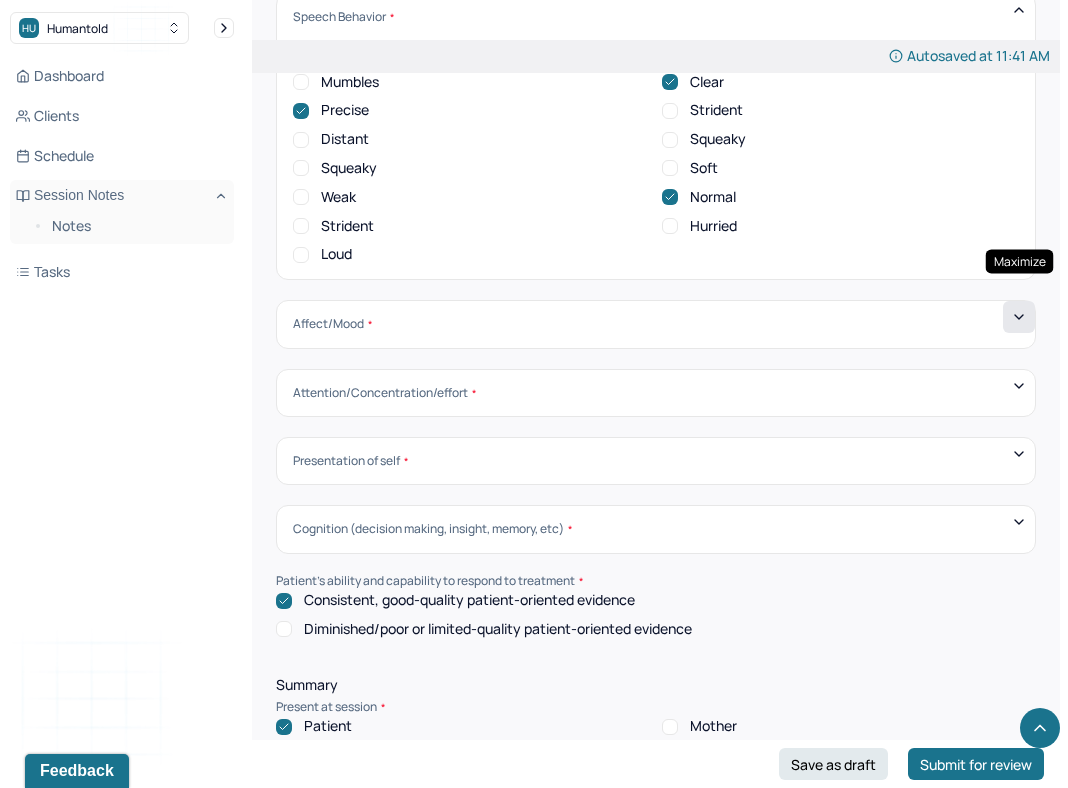 click 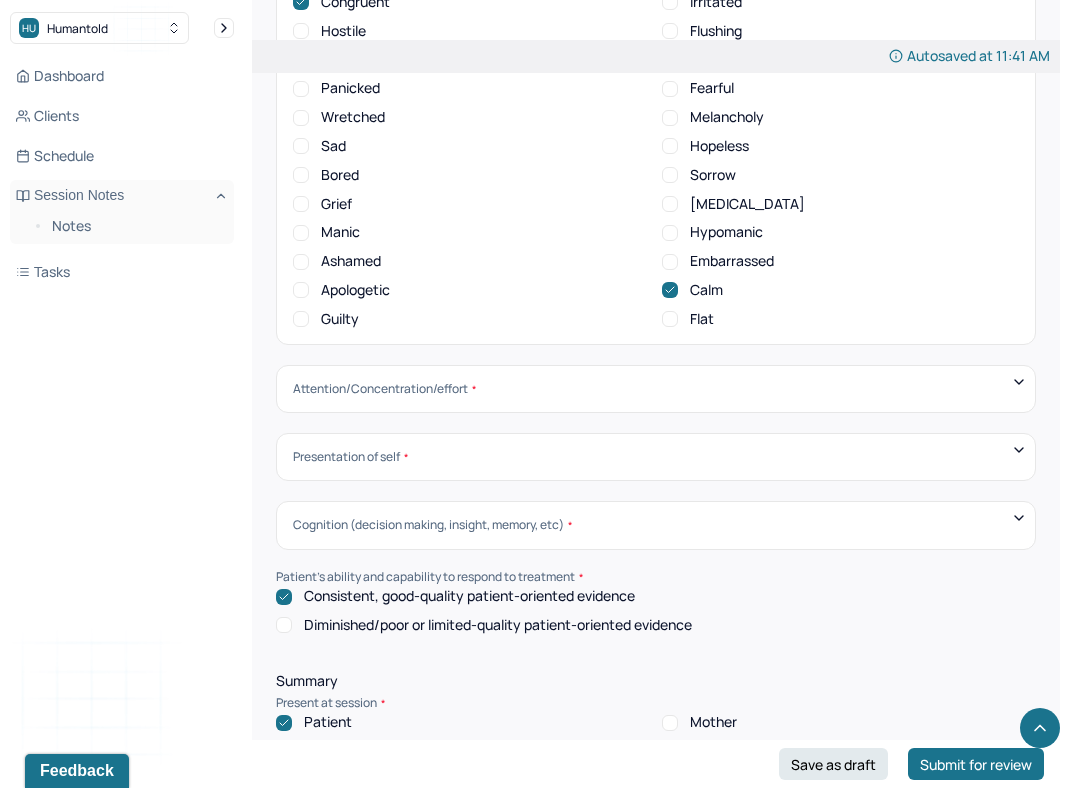 scroll, scrollTop: 7776, scrollLeft: 0, axis: vertical 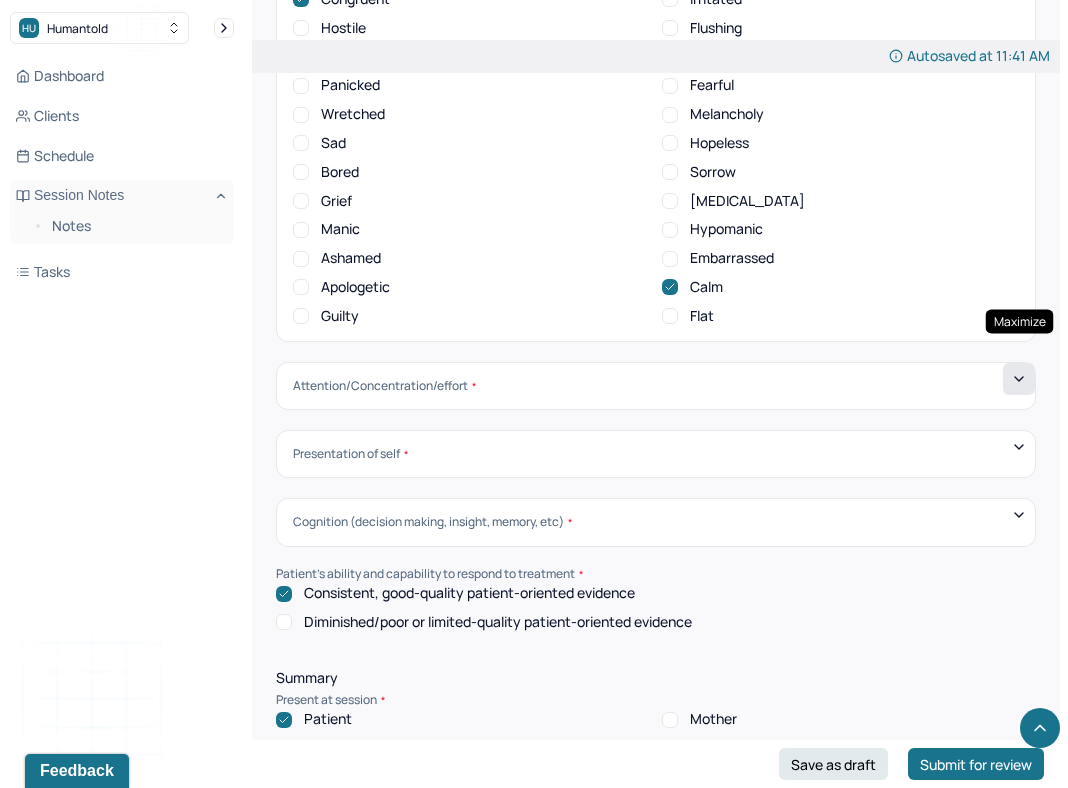 click 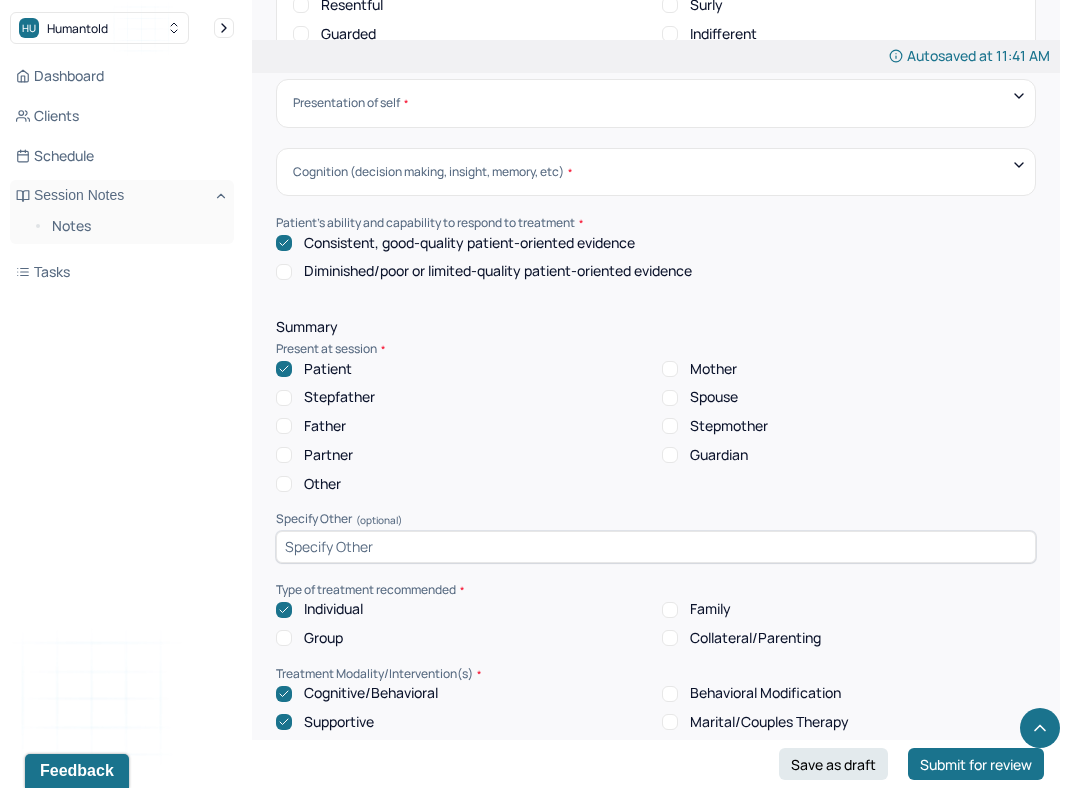 scroll, scrollTop: 8446, scrollLeft: 0, axis: vertical 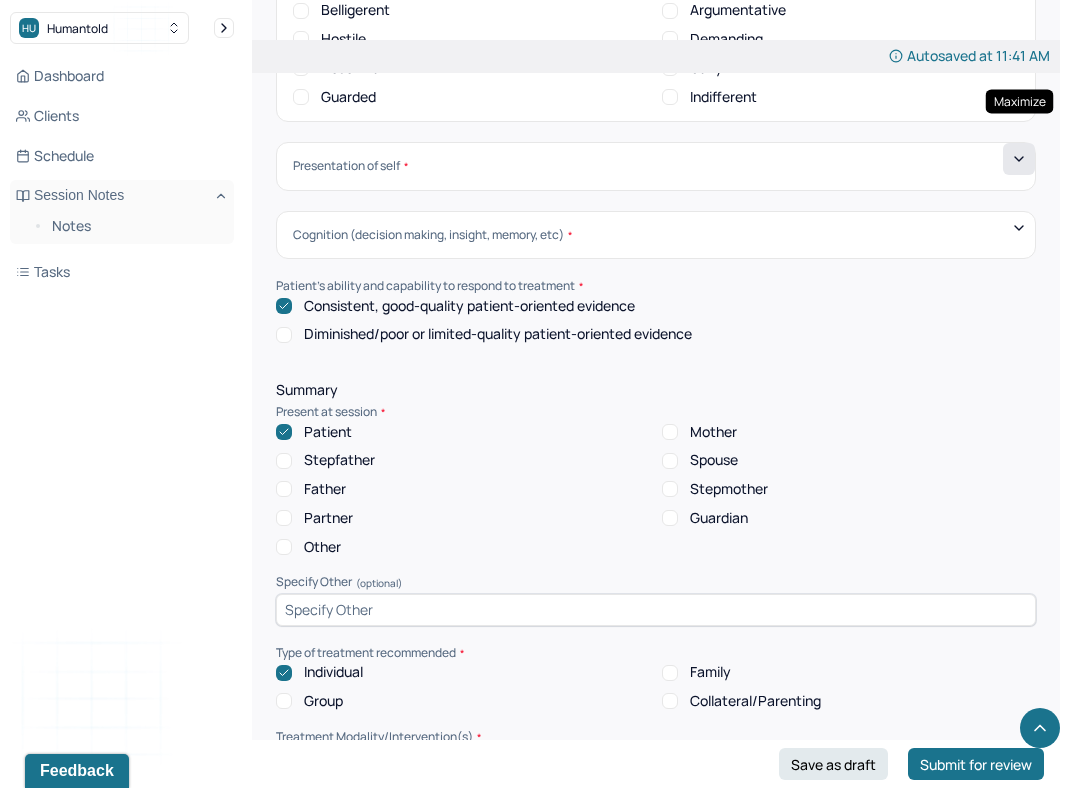 click 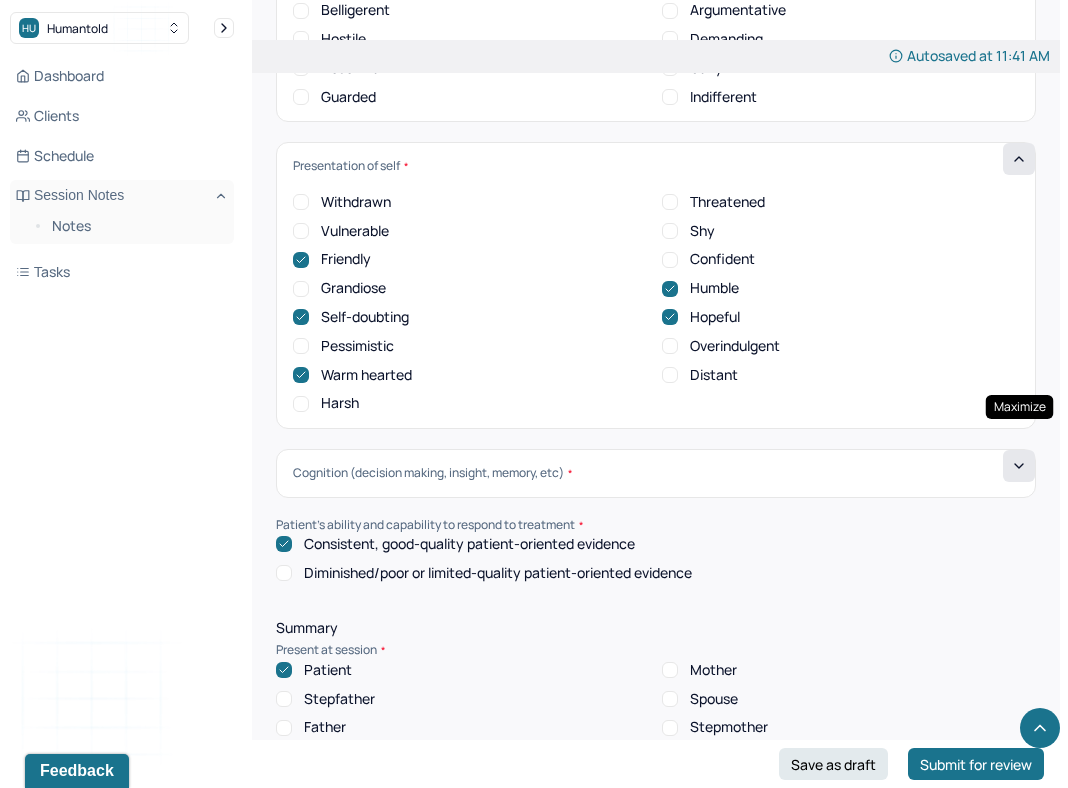 click at bounding box center [1019, 466] 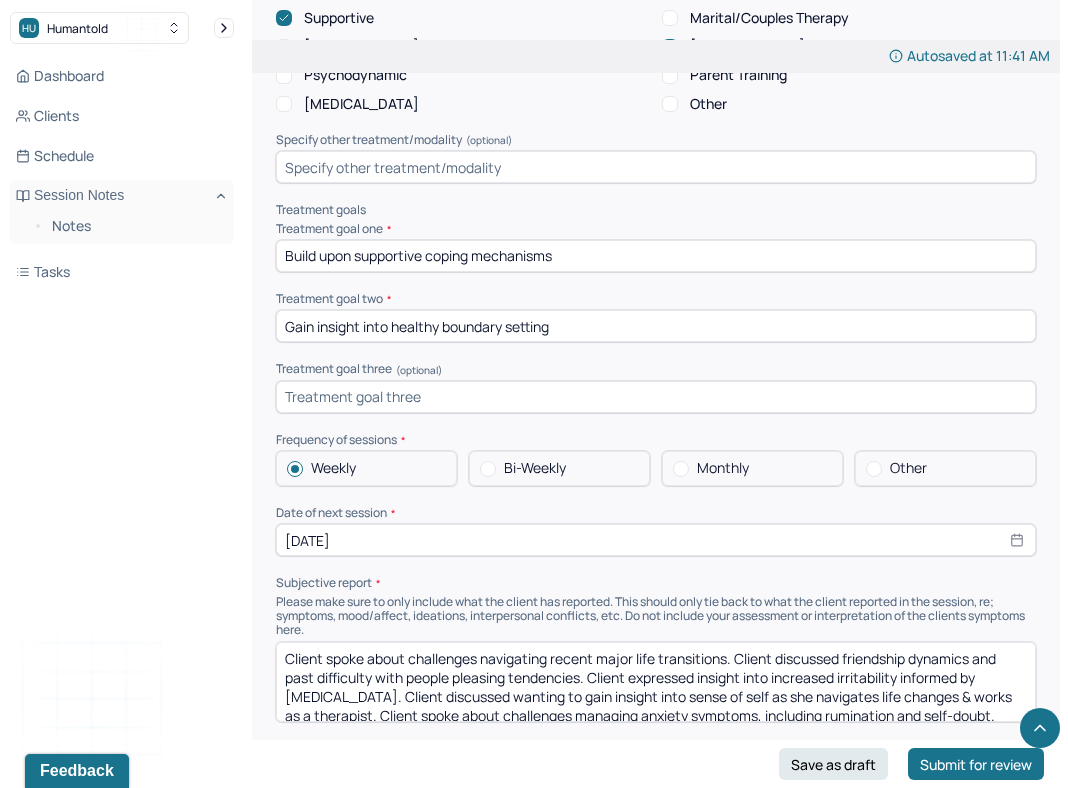 scroll, scrollTop: 9950, scrollLeft: 0, axis: vertical 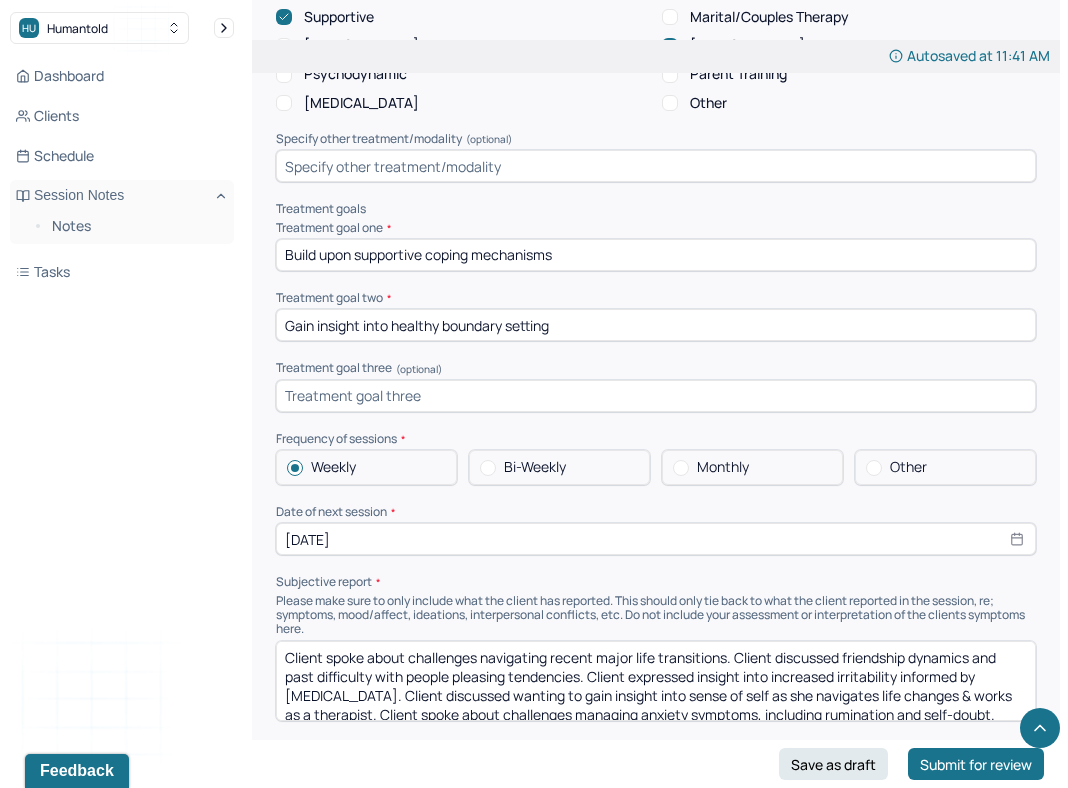 click on "[DATE]" at bounding box center (656, 539) 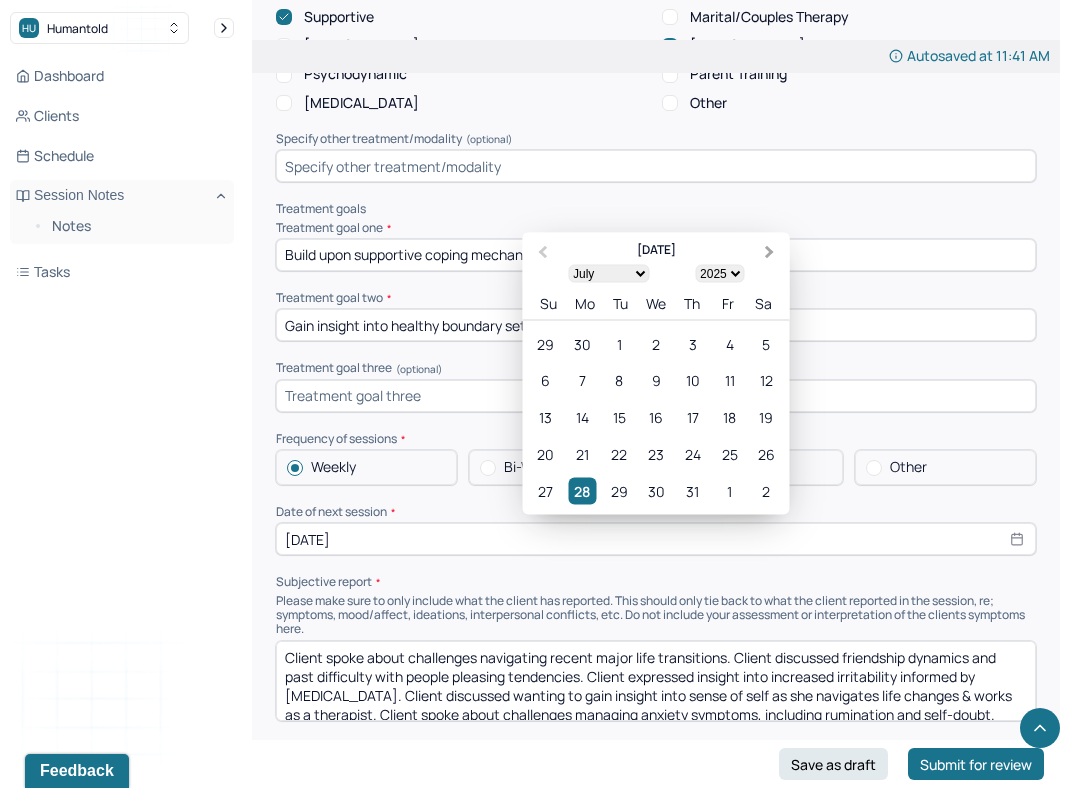 click on "Next Month" at bounding box center [772, 254] 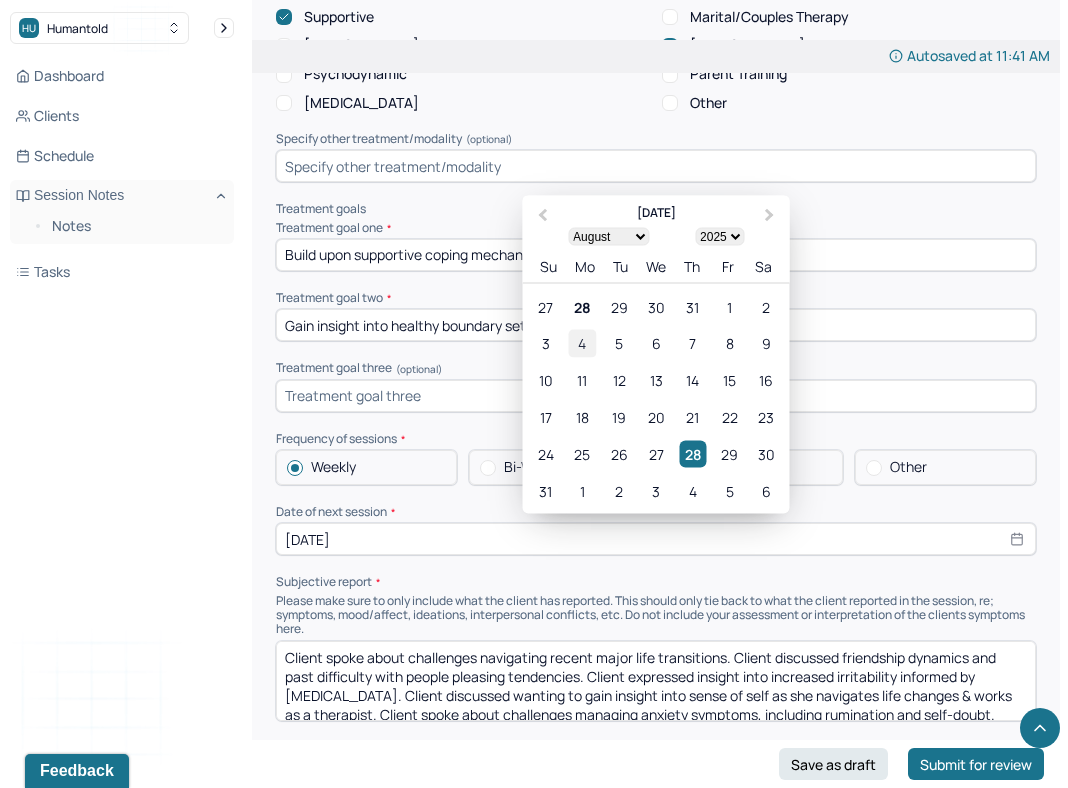 click on "4" at bounding box center (582, 343) 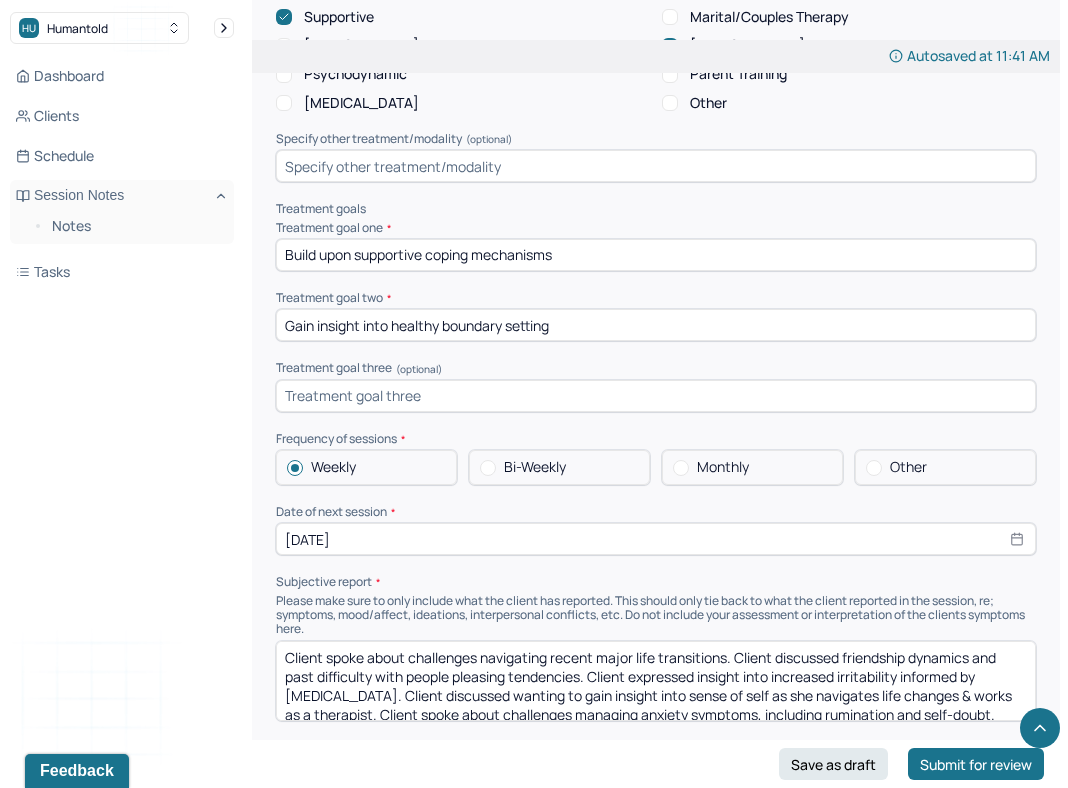 click on "Please make sure to only include what the client has reported. This should only tie back to what the client reported in the session, re; symptoms, mood/affect, ideations, interpersonal conflicts, etc. Do not include your assessment or interpretation of the clients symptoms here." at bounding box center (656, 615) 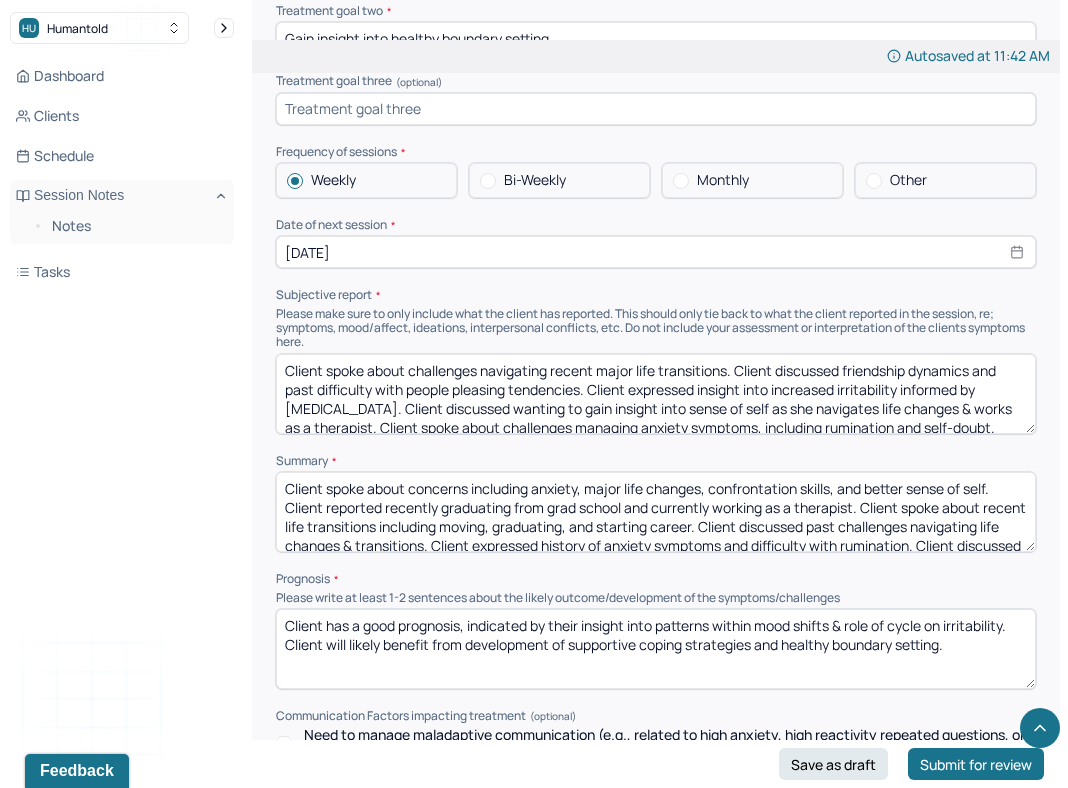 scroll, scrollTop: 10232, scrollLeft: 0, axis: vertical 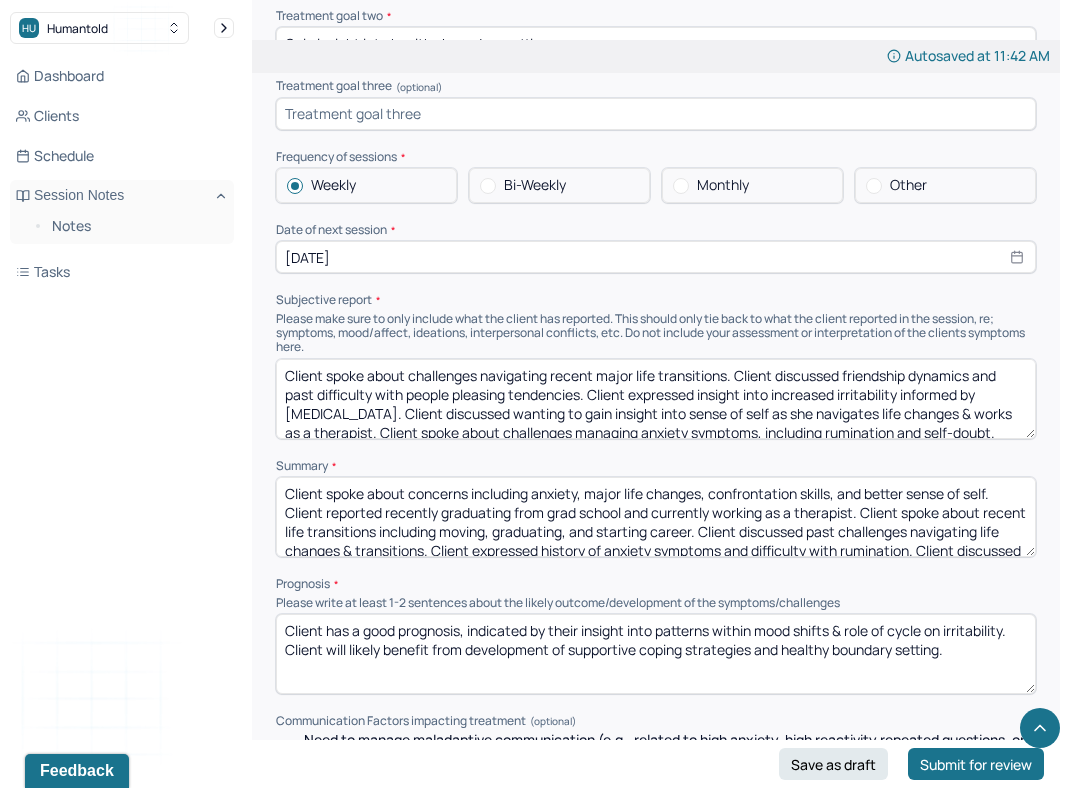 click on "Client has a good prognosis, indicated by their insight into patterns within mood shifts & role of cycle on irritability. Client will likely benefit from development of supportive coping strategies and healthy boundary setting." at bounding box center [656, 654] 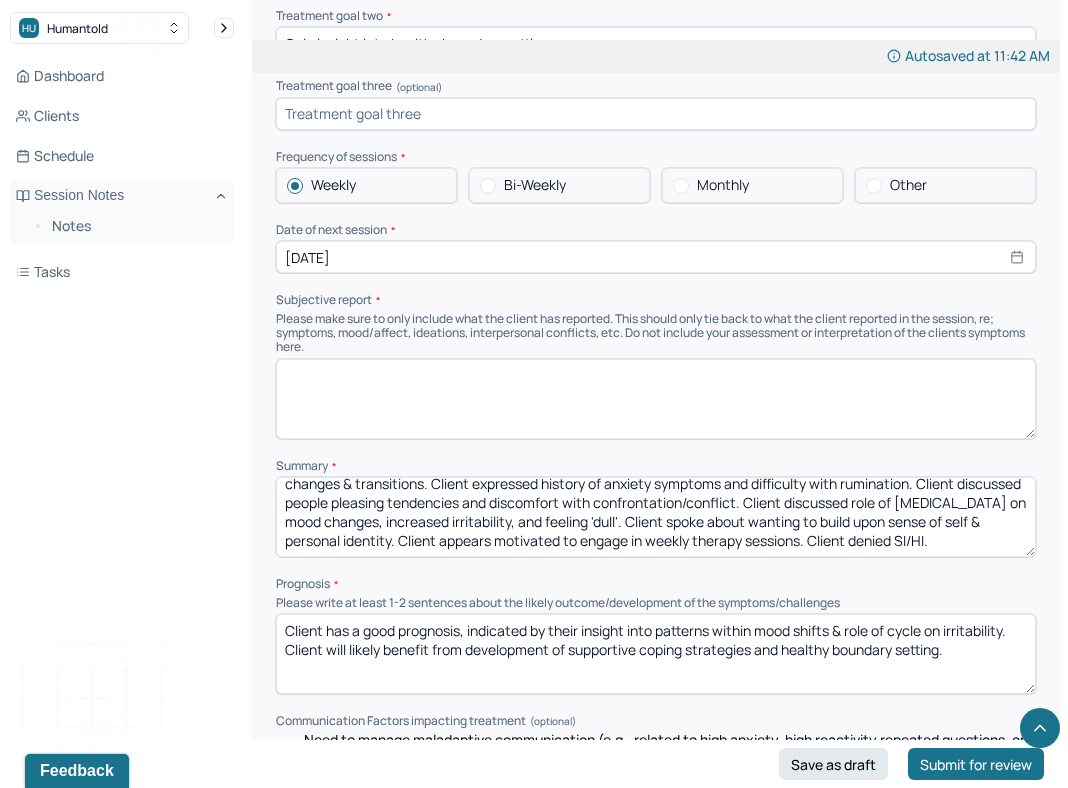 scroll, scrollTop: 0, scrollLeft: 0, axis: both 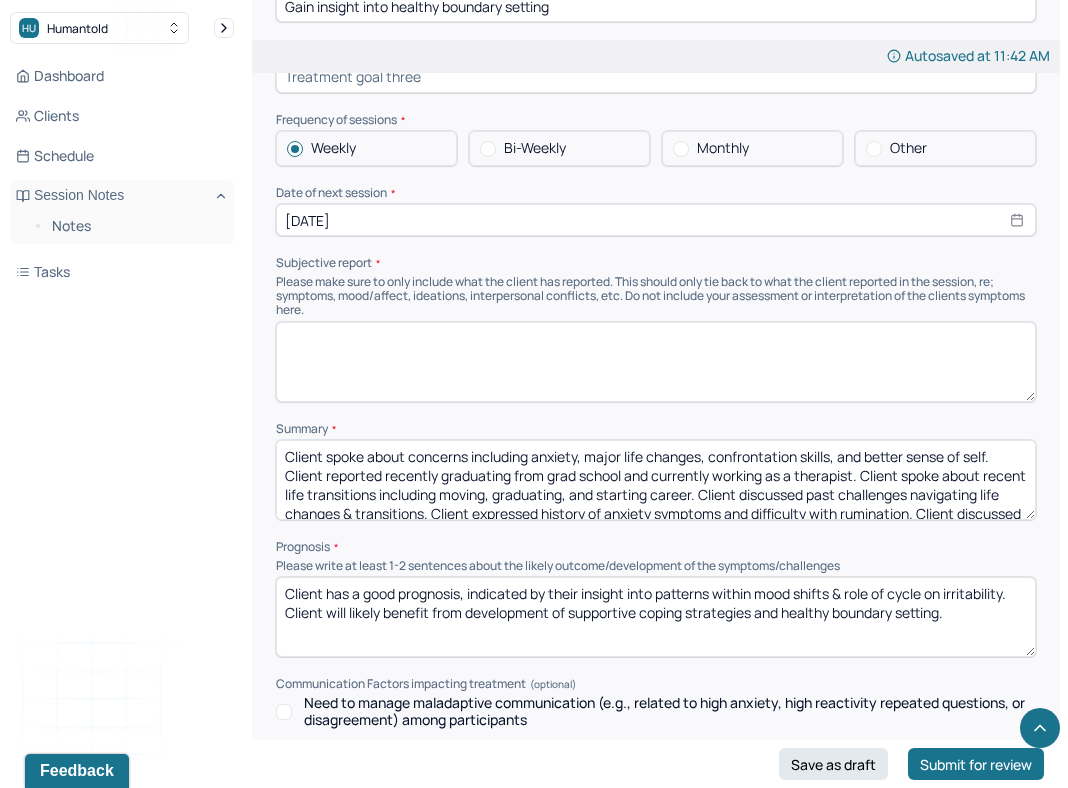 type 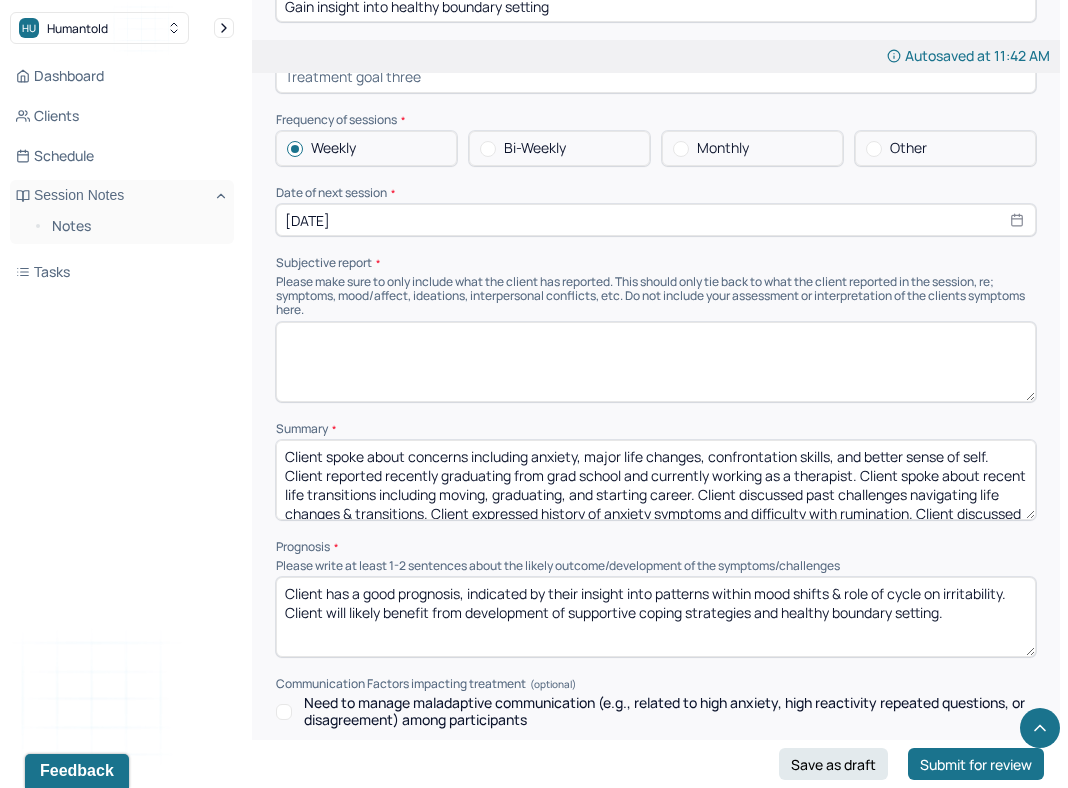 click on "Client has a good prognosis, indicated by their insight into patterns within mood shifts & role of cycle on irritability. Client will likely benefit from development of supportive coping strategies and healthy boundary setting." at bounding box center [656, 617] 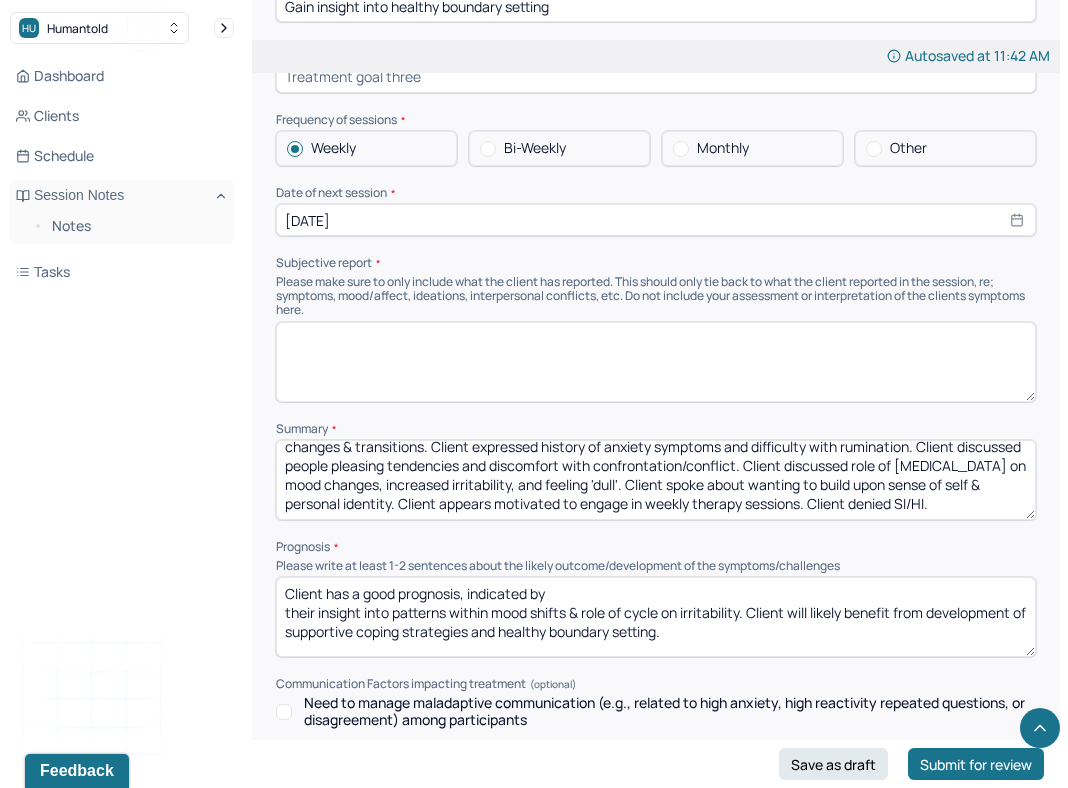 scroll, scrollTop: 0, scrollLeft: 0, axis: both 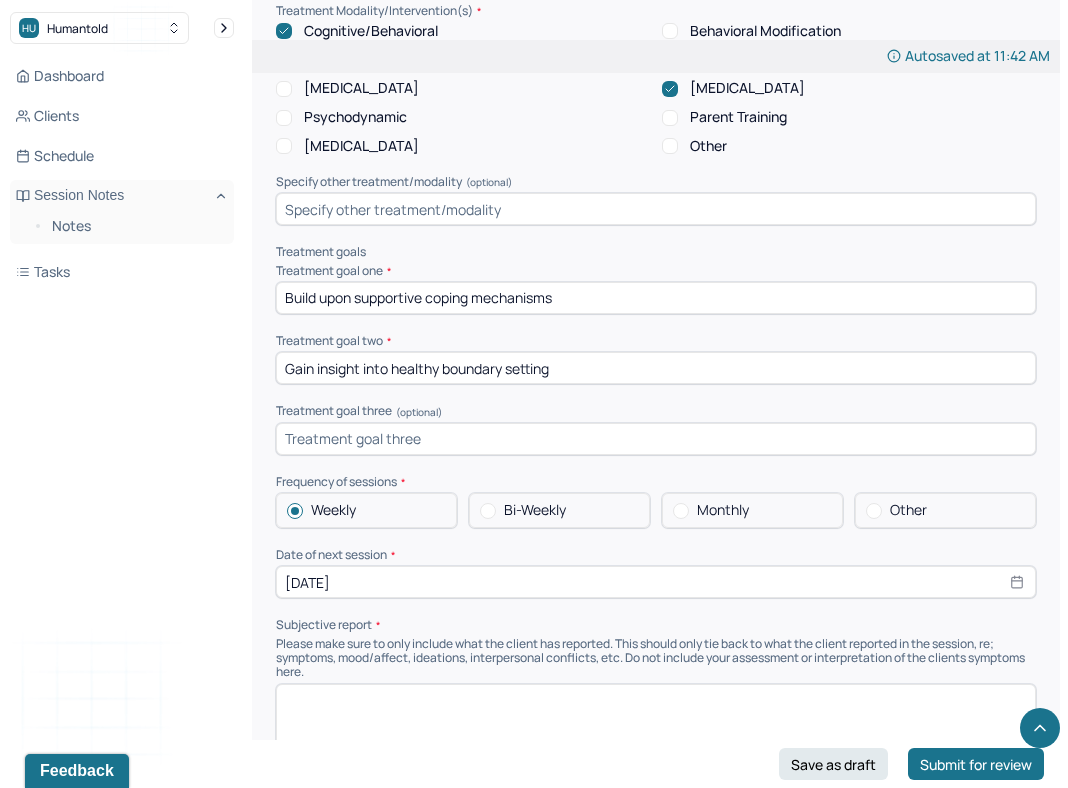 type on "Client has a good prognosis, indicated by
their insight into patterns within mood shifts & role of cycle on irritability. Client will likely benefit from development of supportive coping strategies and healthy boundary setting." 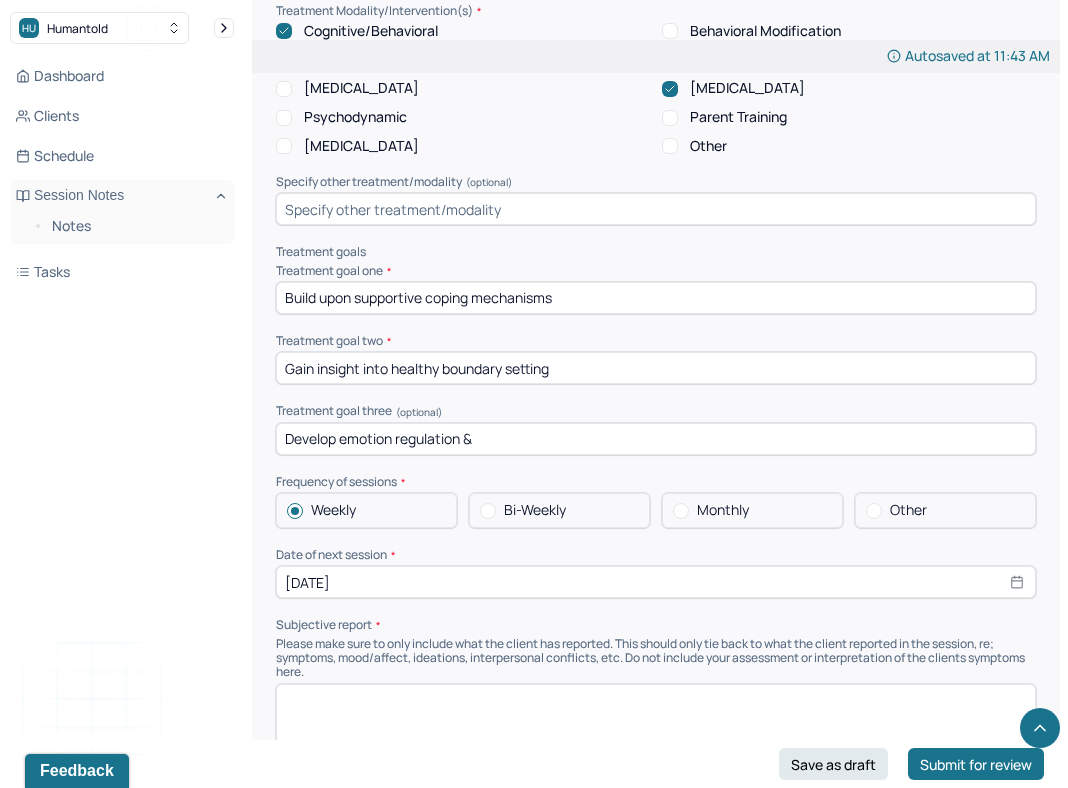 type on "Develop emotion regulation &" 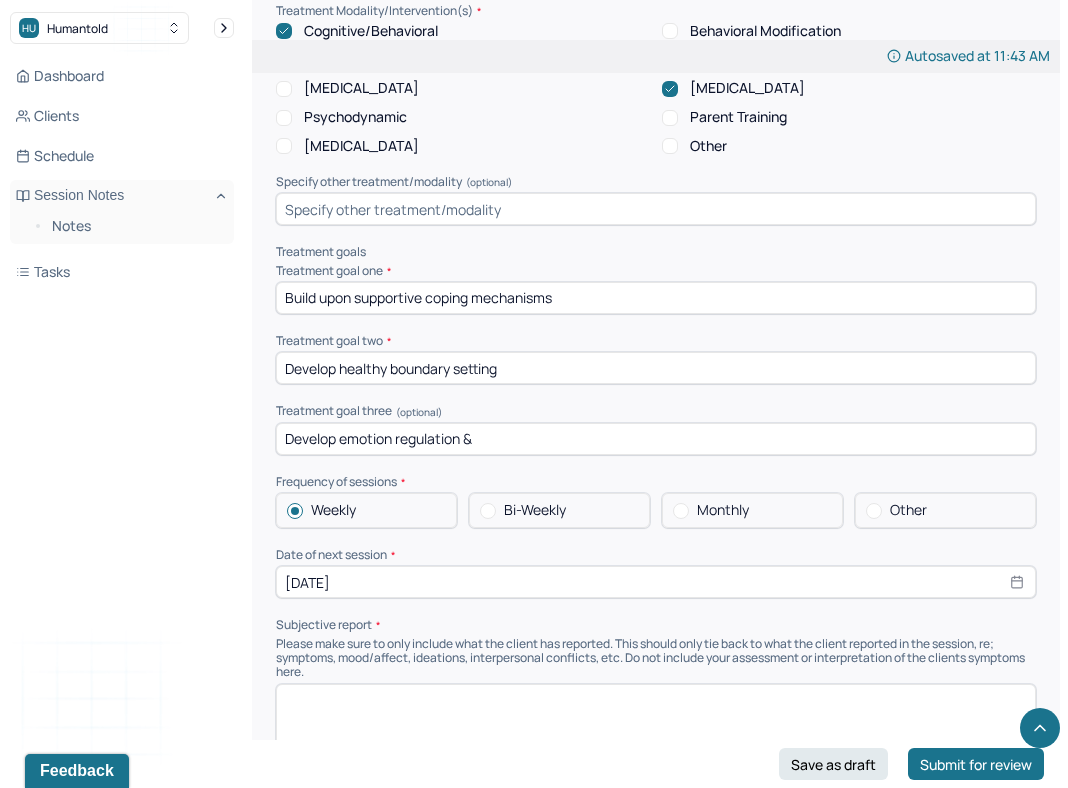type on "Develop healthy boundary setting" 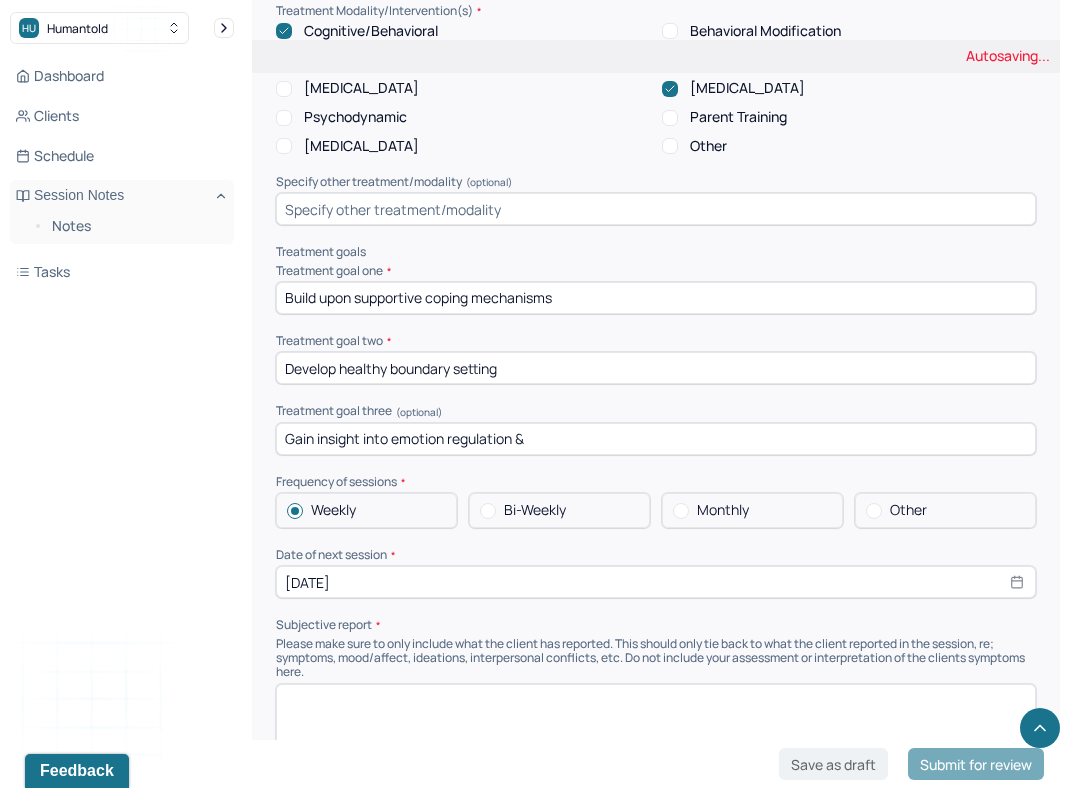 click on "Gain insight into emotion regulation &" at bounding box center (656, 439) 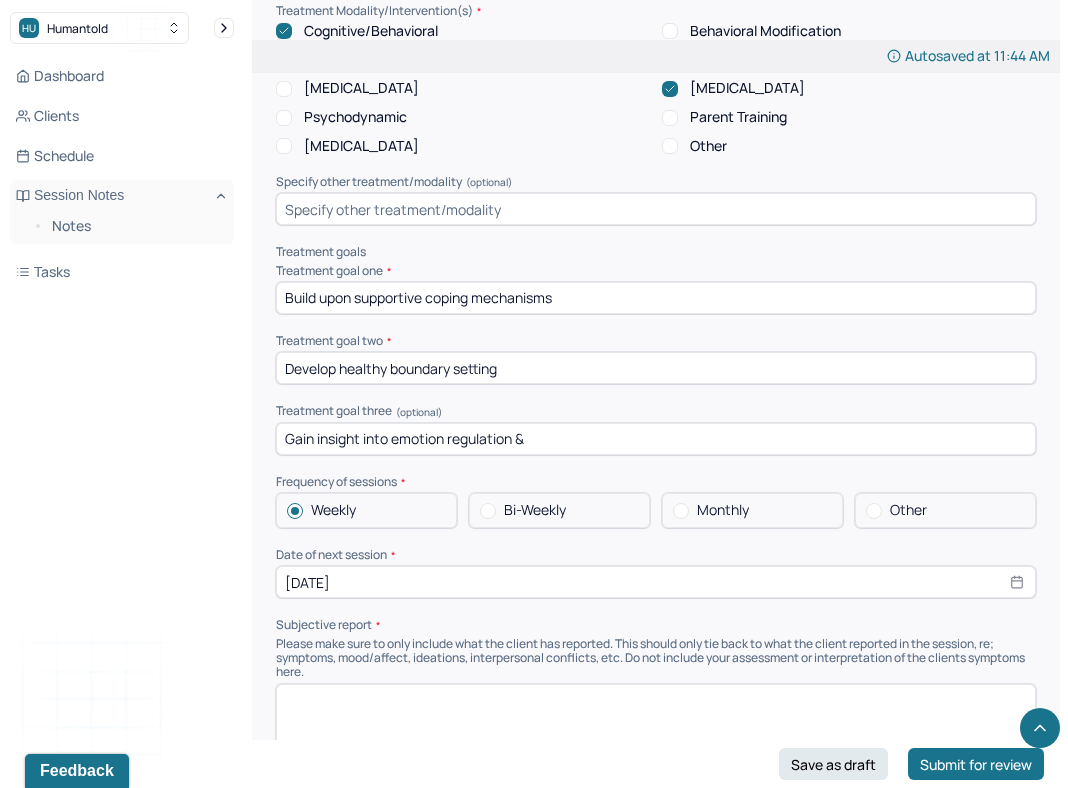 click on "Gain insight into emotion regulation &" at bounding box center (656, 439) 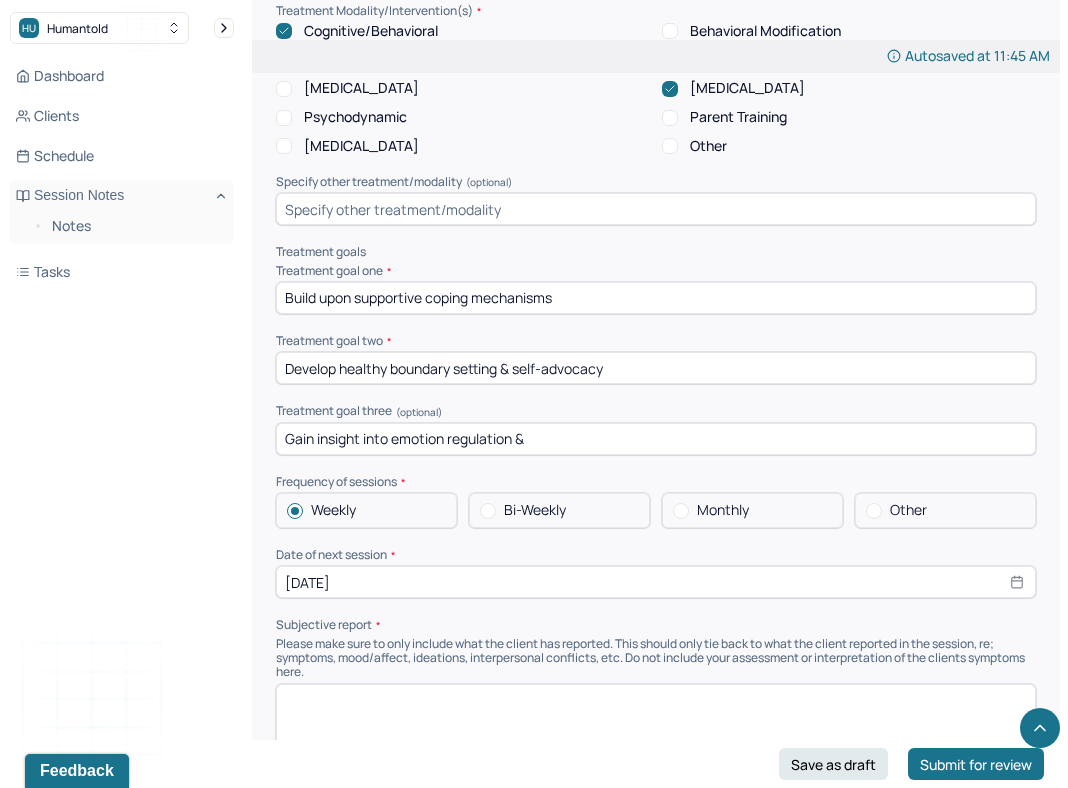 type on "Develop healthy boundary setting & self-advocacy" 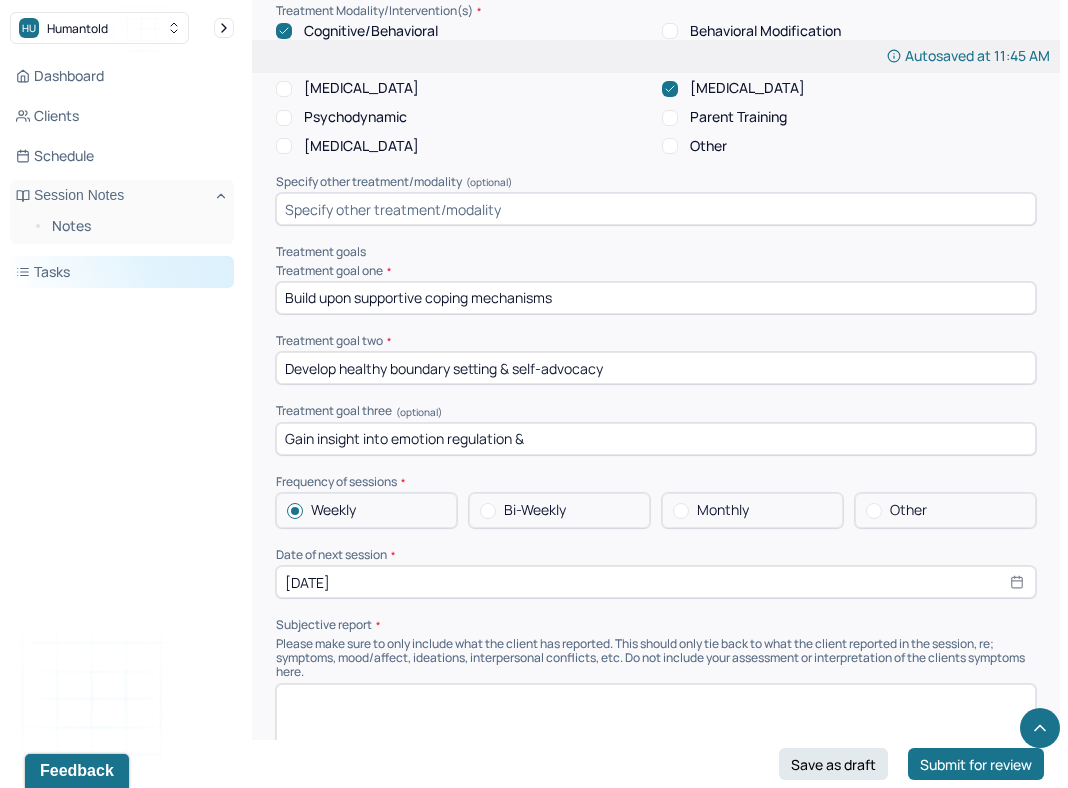 drag, startPoint x: 351, startPoint y: 269, endPoint x: 214, endPoint y: 266, distance: 137.03284 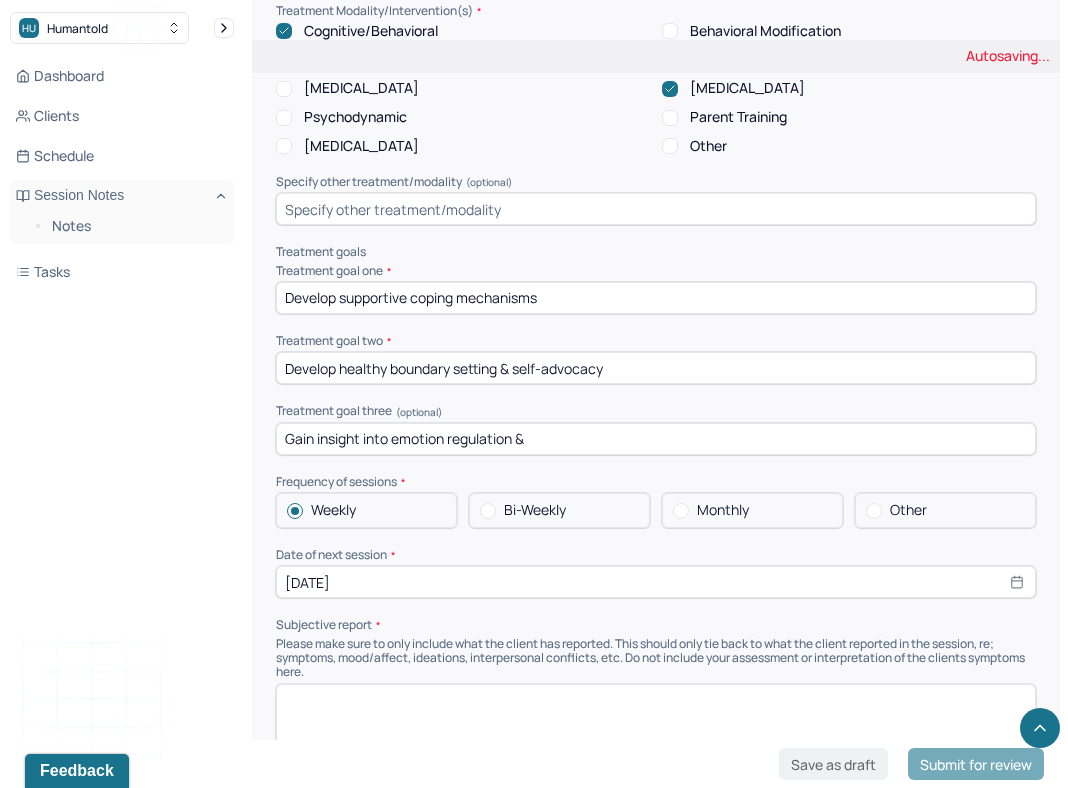 type on "Develop supportive coping mechanisms" 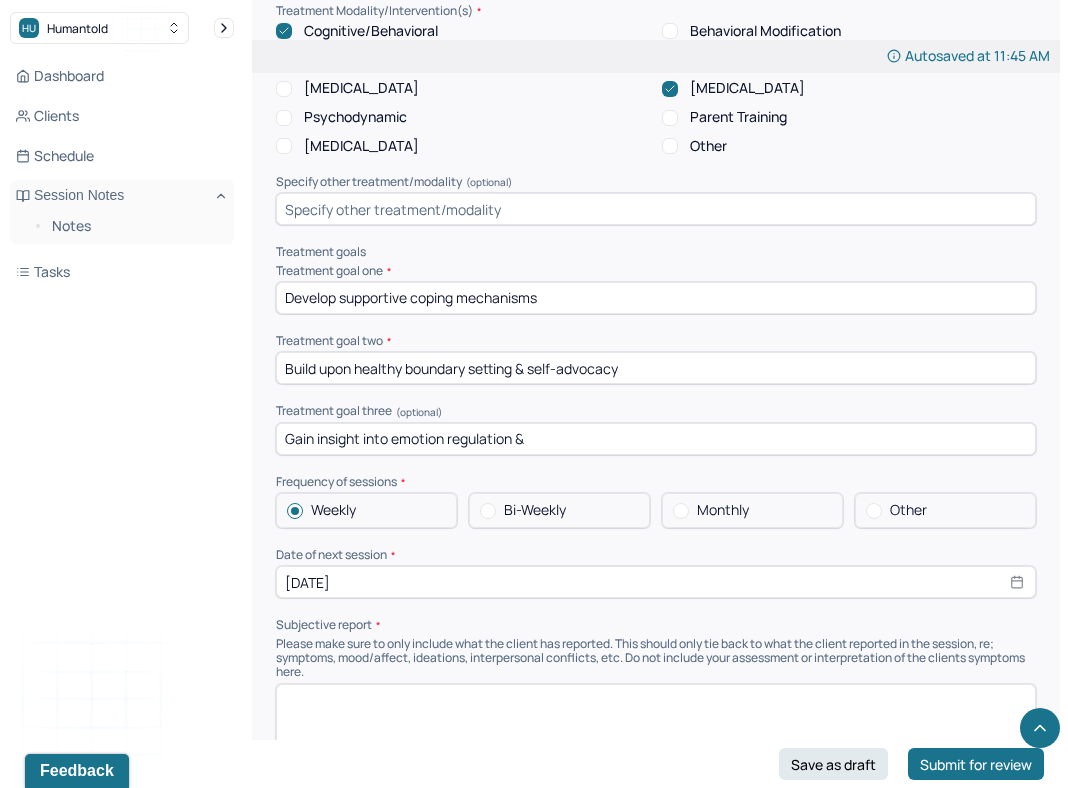 click on "Build upon healthy boundary setting & self-advocacy" at bounding box center [656, 368] 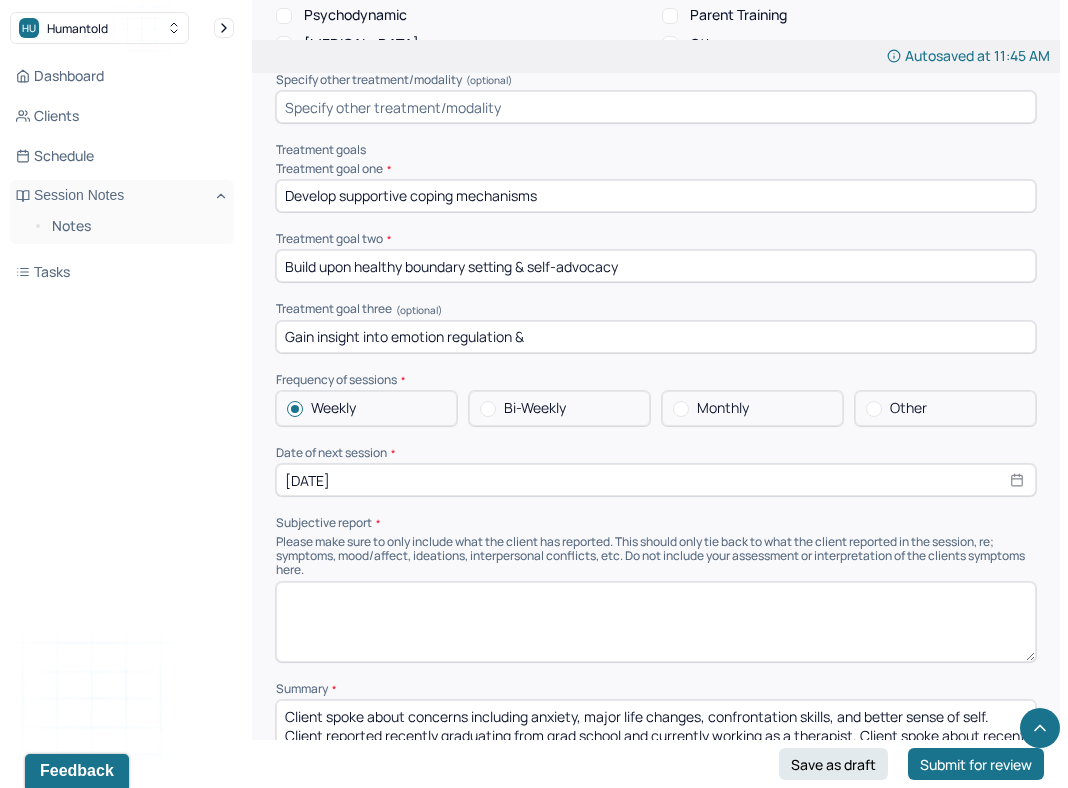 scroll, scrollTop: 9985, scrollLeft: 0, axis: vertical 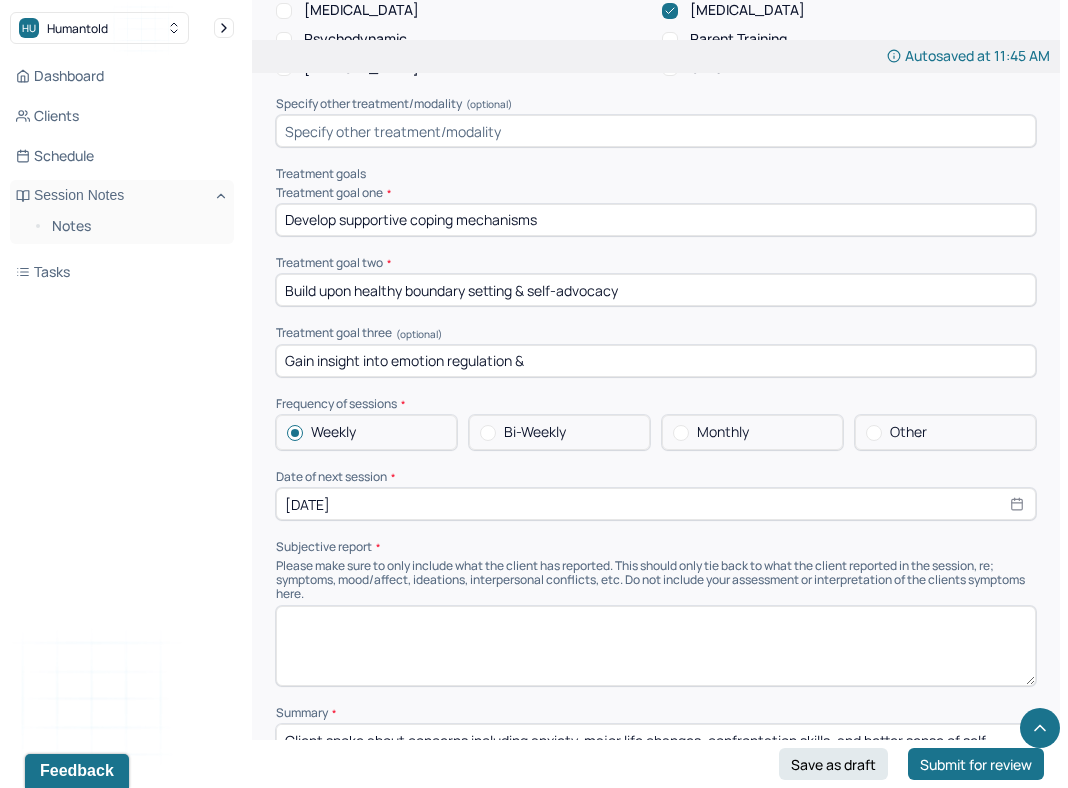 click on "Gain insight into emotion regulation &" at bounding box center (656, 361) 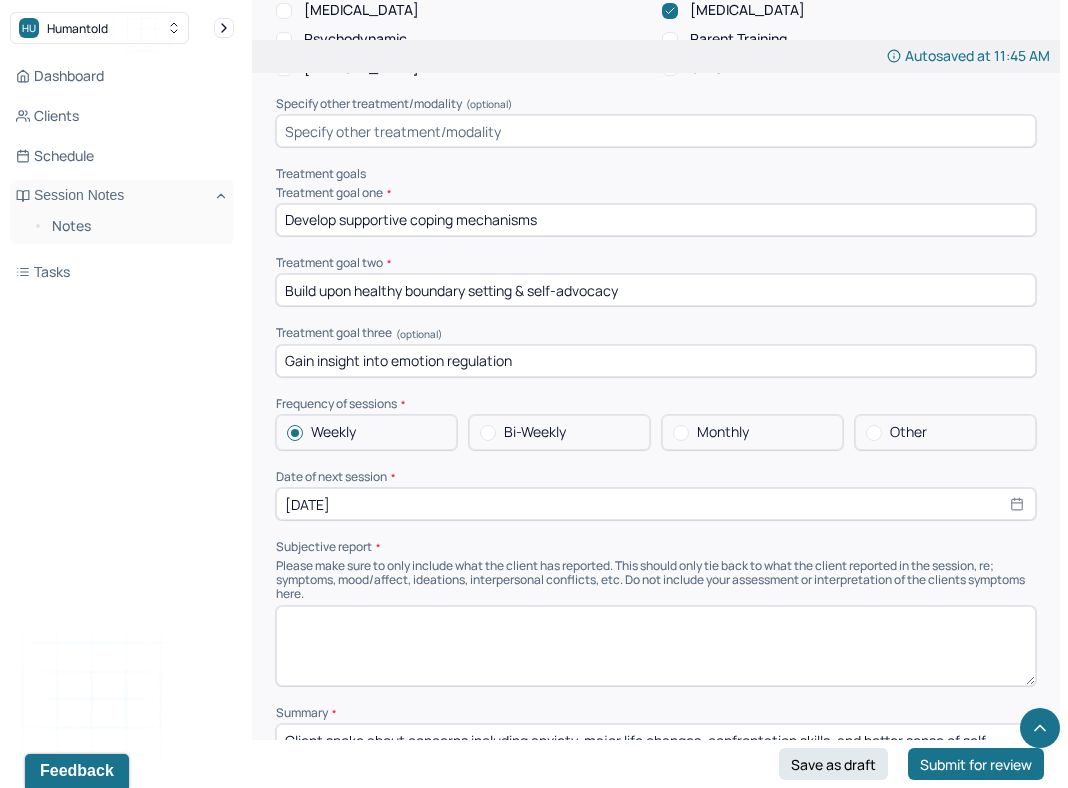 type on "Gain insight into emotion regulation" 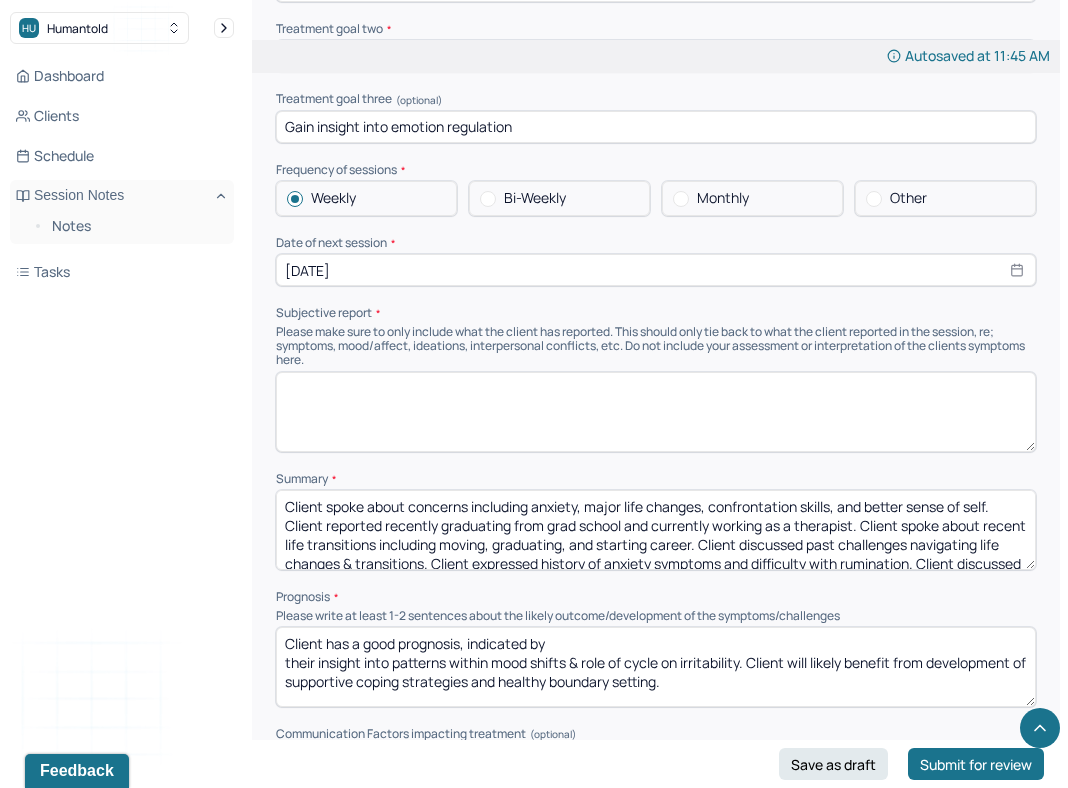 scroll, scrollTop: 10222, scrollLeft: 0, axis: vertical 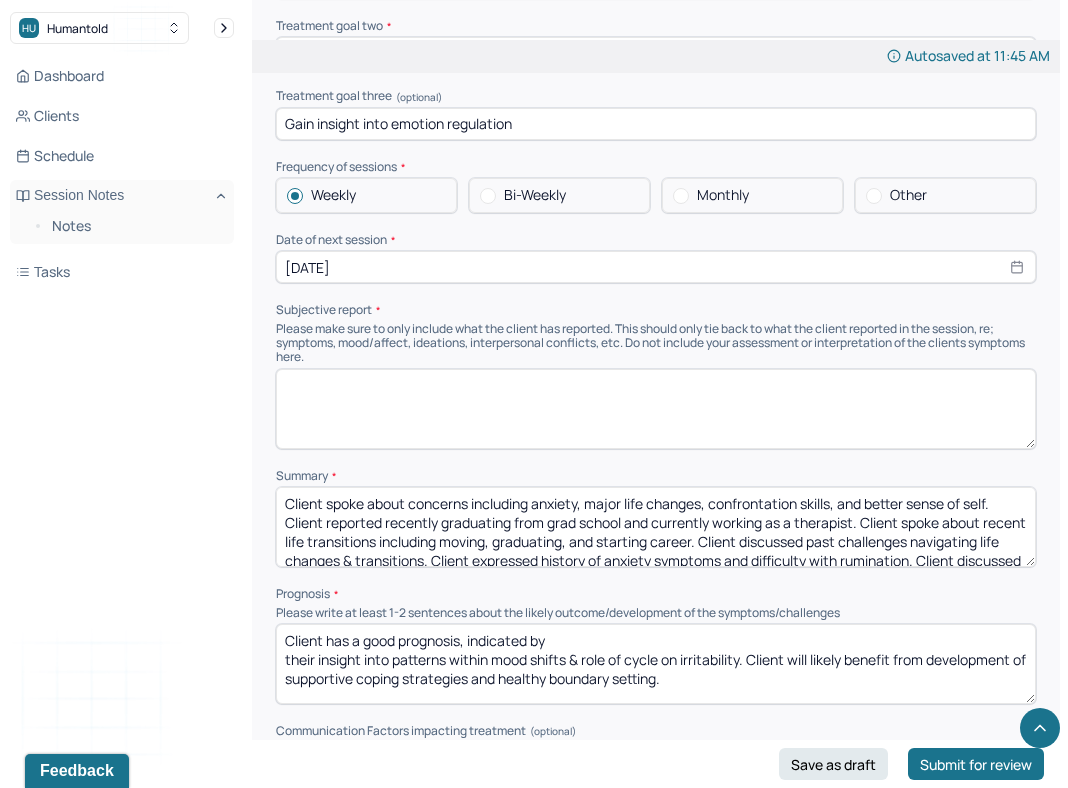click at bounding box center (656, 409) 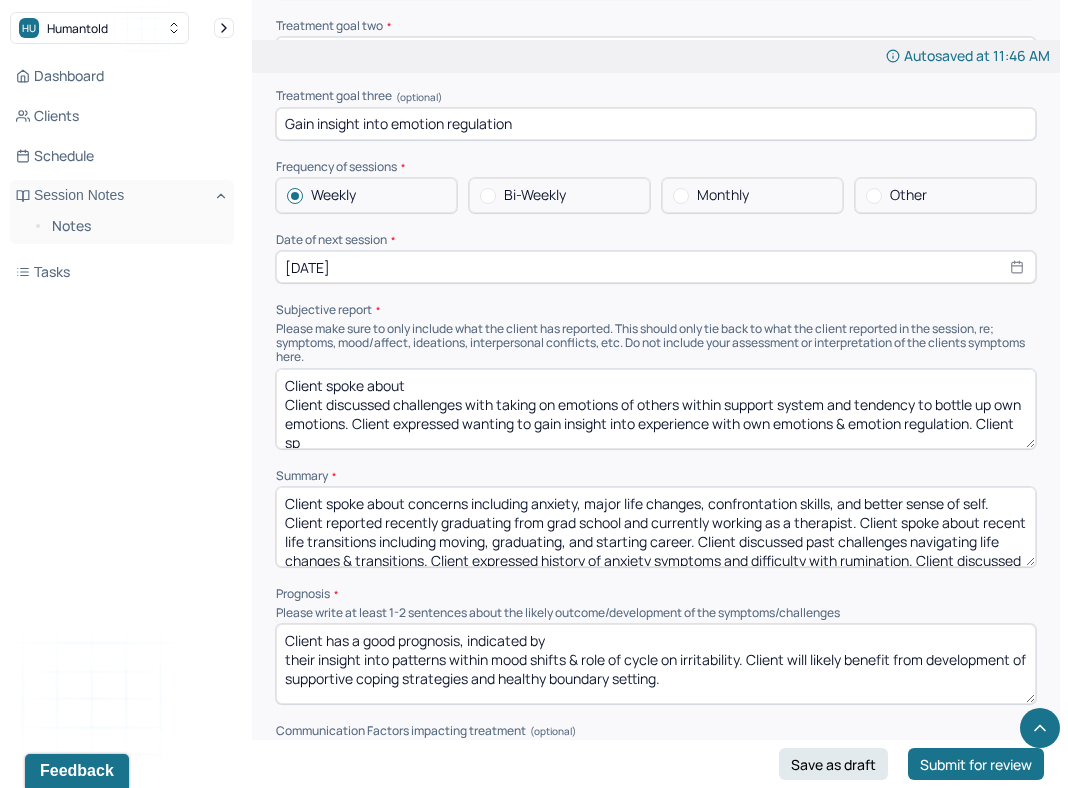 scroll, scrollTop: 3, scrollLeft: 0, axis: vertical 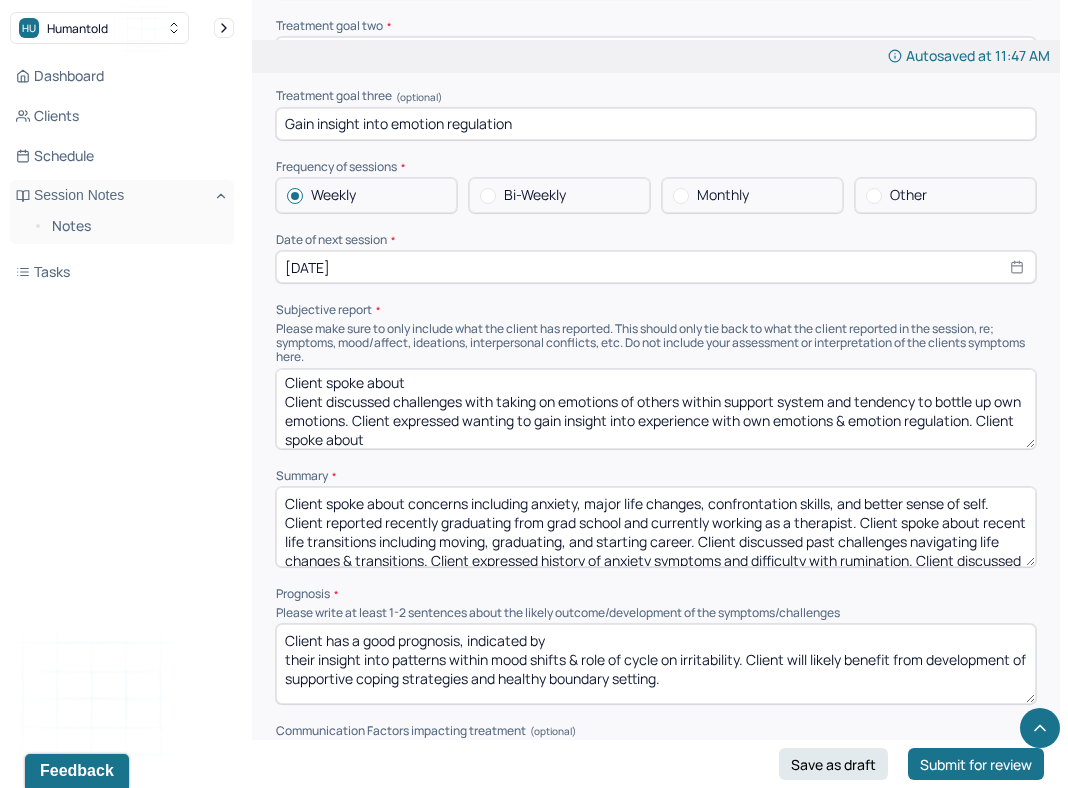 click on "Client spoke about
Client discussed challenges with taking on emotions of others within support system and tendency to bottle up own emotions. Client expressed wanting to gain insight into experience with own emotions & emotion regulation. Client spoke about" at bounding box center (656, 409) 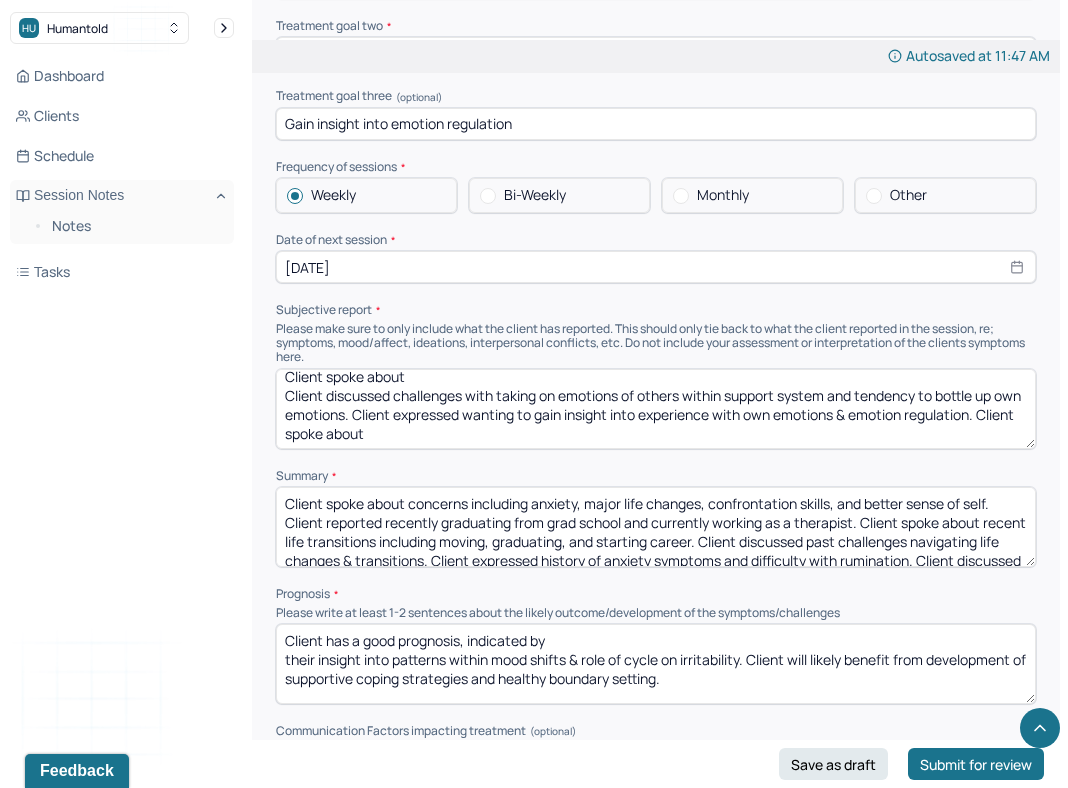 drag, startPoint x: 376, startPoint y: 410, endPoint x: 261, endPoint y: 399, distance: 115.52489 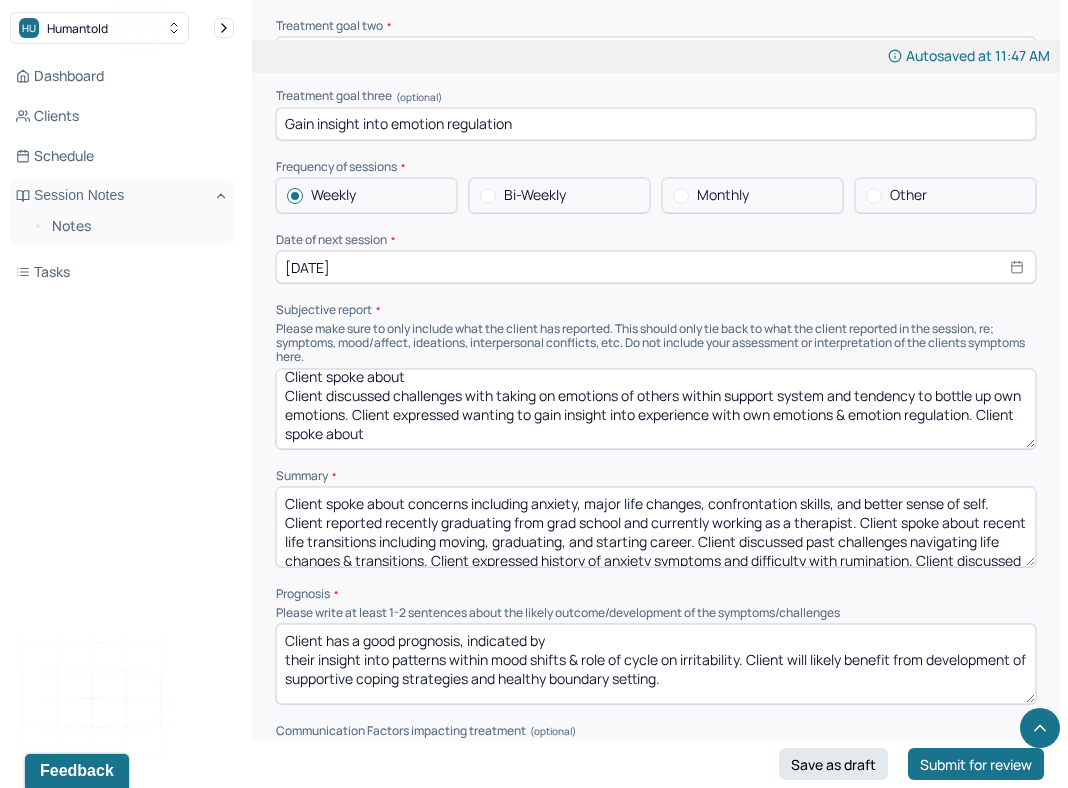 click on "Autosaved at 11:47 AM Appointment Details Client name [PERSON_NAME] Date of service [DATE] Time 10:00am - 11:00am Duration 1hr Appointment type individual therapy Provider name [PERSON_NAME] Modifier 1 95 Telemedicine Note type Individual intake note Load previous session note Instructions The fields marked with an asterisk ( * ) are required before you can submit your notes. Before you can submit your session notes, they must be signed. You have the option to save your notes as a draft before making a submission. Appointment location * Teletherapy Client Teletherapy Location Home Office Other Provider Teletherapy Location Home Office Other Consent was received for the teletherapy session The teletherapy session was conducted via video Primary diagnosis * F41.1 [MEDICAL_DATA] Secondary diagnosis (optional) Secondary diagnosis Tertiary diagnosis (optional) Tertiary diagnosis Identity Preferred name (optional) Emma Gender * [DEMOGRAPHIC_DATA] Pronouns (optional) she/her Religion (optional) None Education *" at bounding box center [656, -4428] 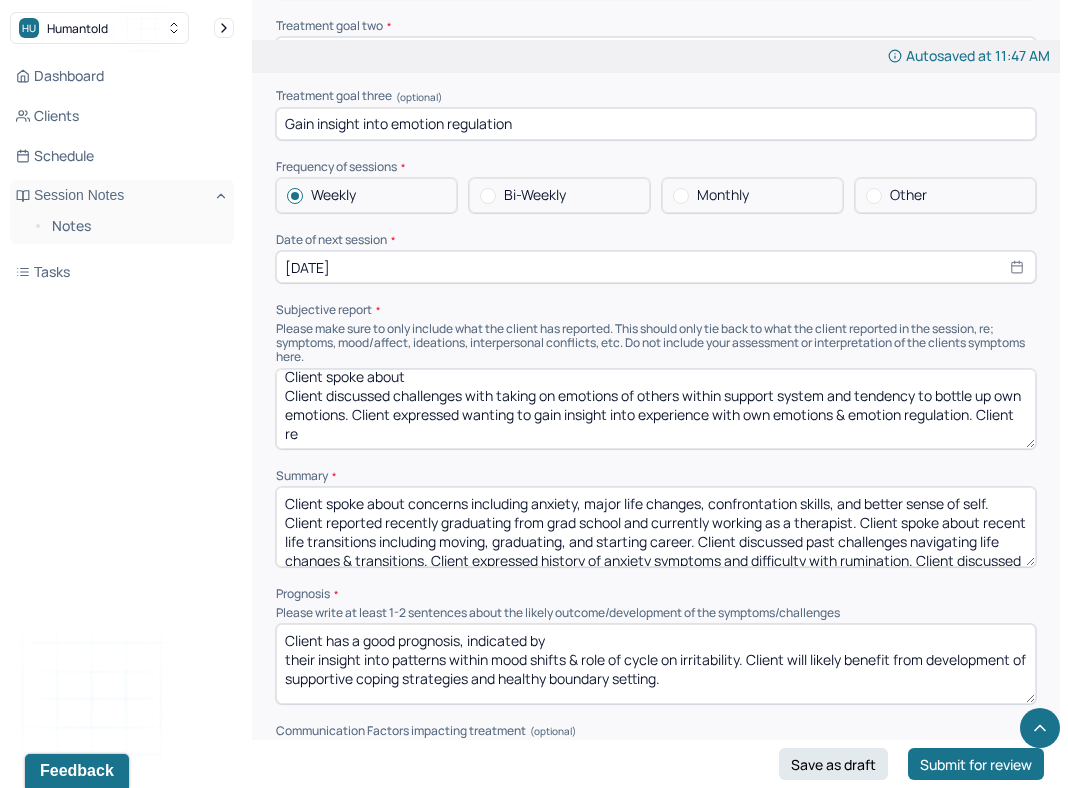 scroll, scrollTop: 3, scrollLeft: 0, axis: vertical 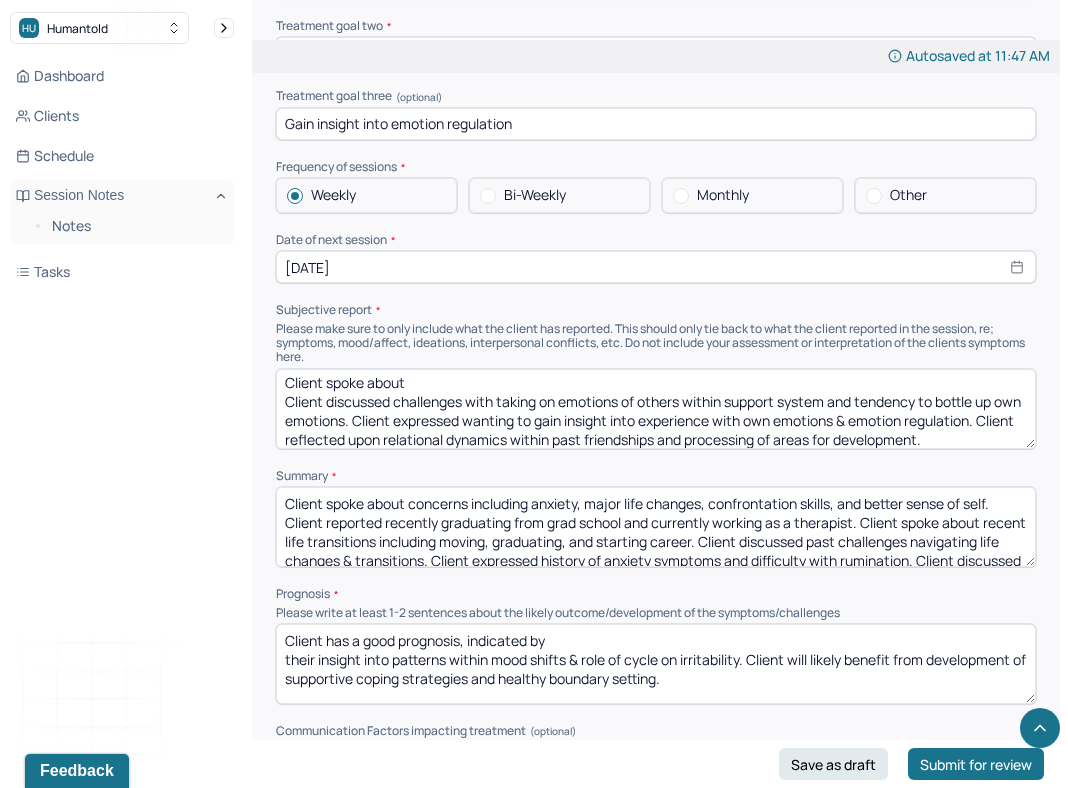 click on "Client spoke about
Client discussed challenges with taking on emotions of others within support system and tendency to bottle up own emotions. Client expressed wanting to gain insight into experience with own emotions & emotion regulation. Client reflected upon relational dynamics within past friendships and processing of" at bounding box center [656, 409] 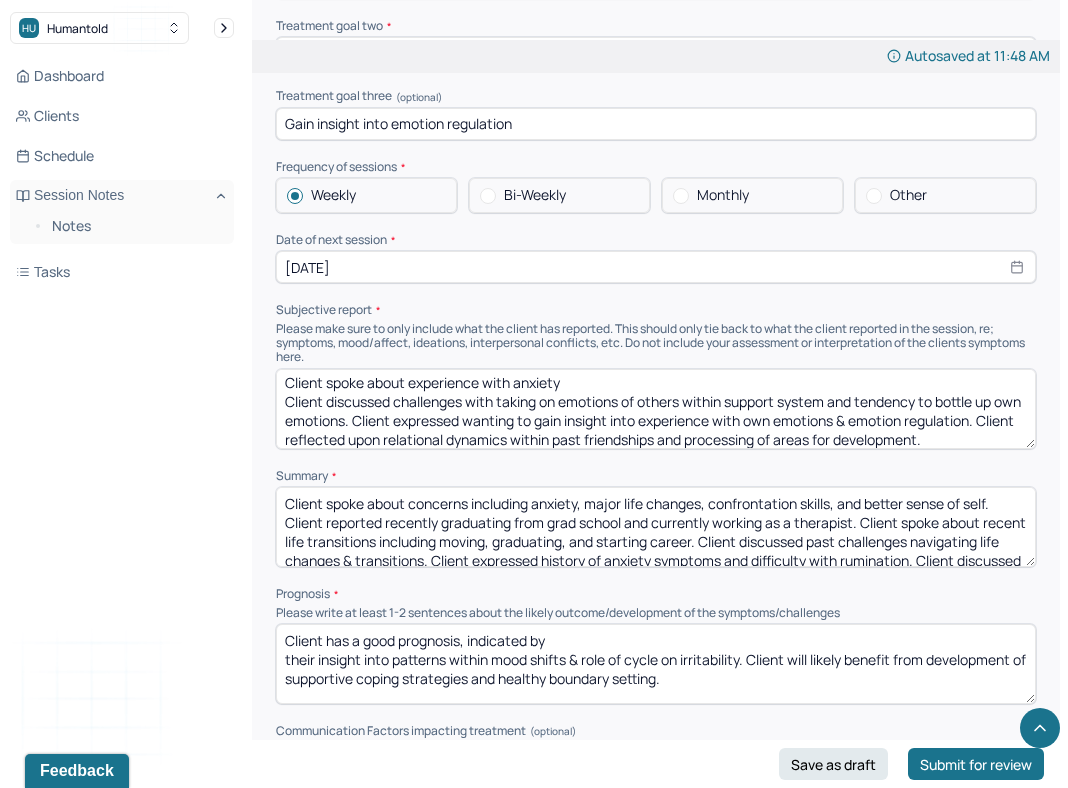 scroll, scrollTop: 0, scrollLeft: 0, axis: both 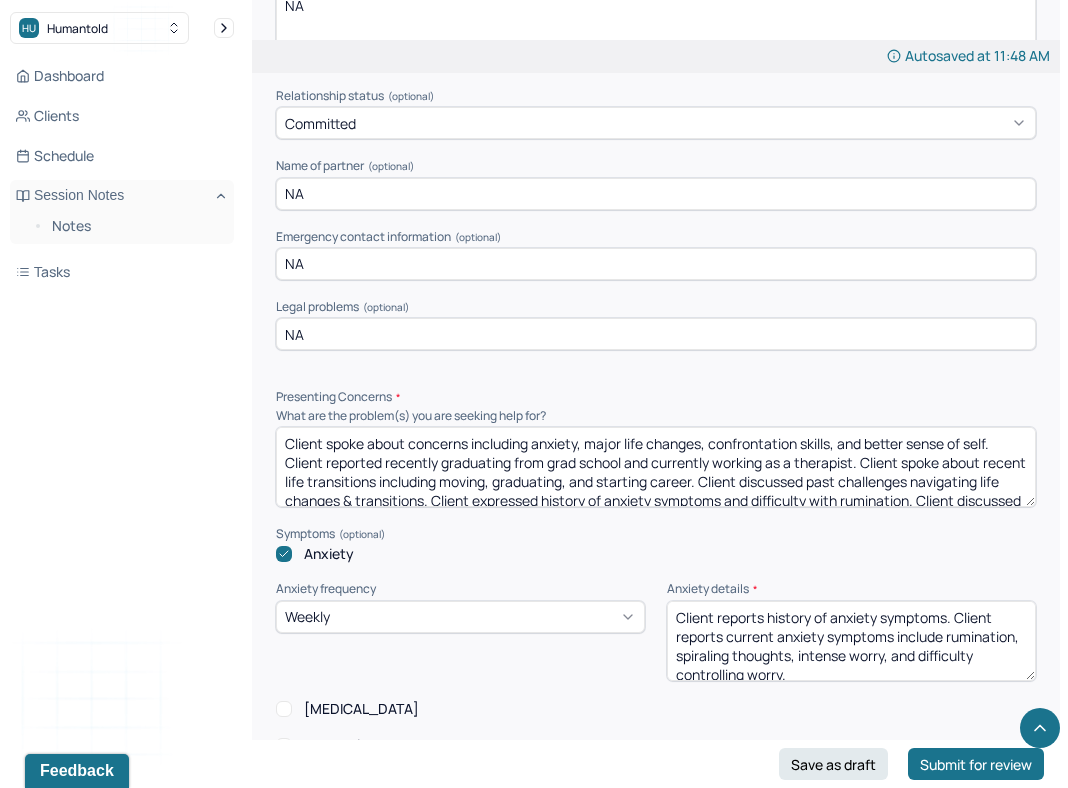click on "Weekly" at bounding box center (460, 617) 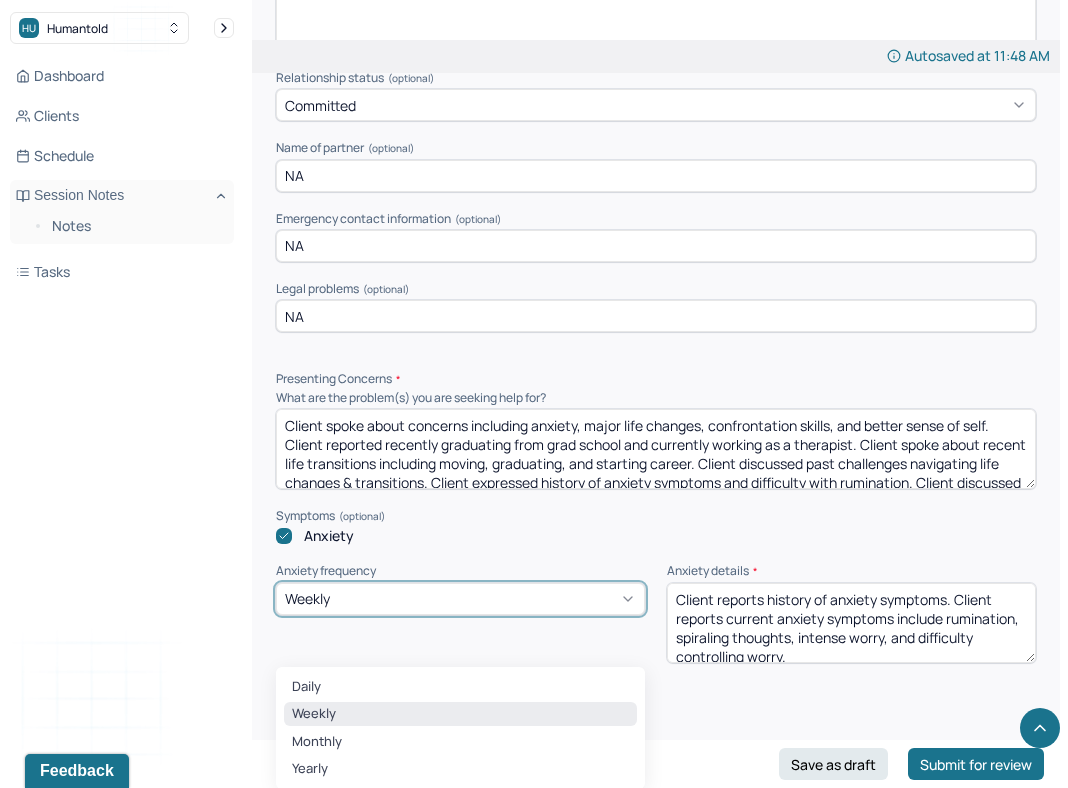 scroll, scrollTop: 1690, scrollLeft: 0, axis: vertical 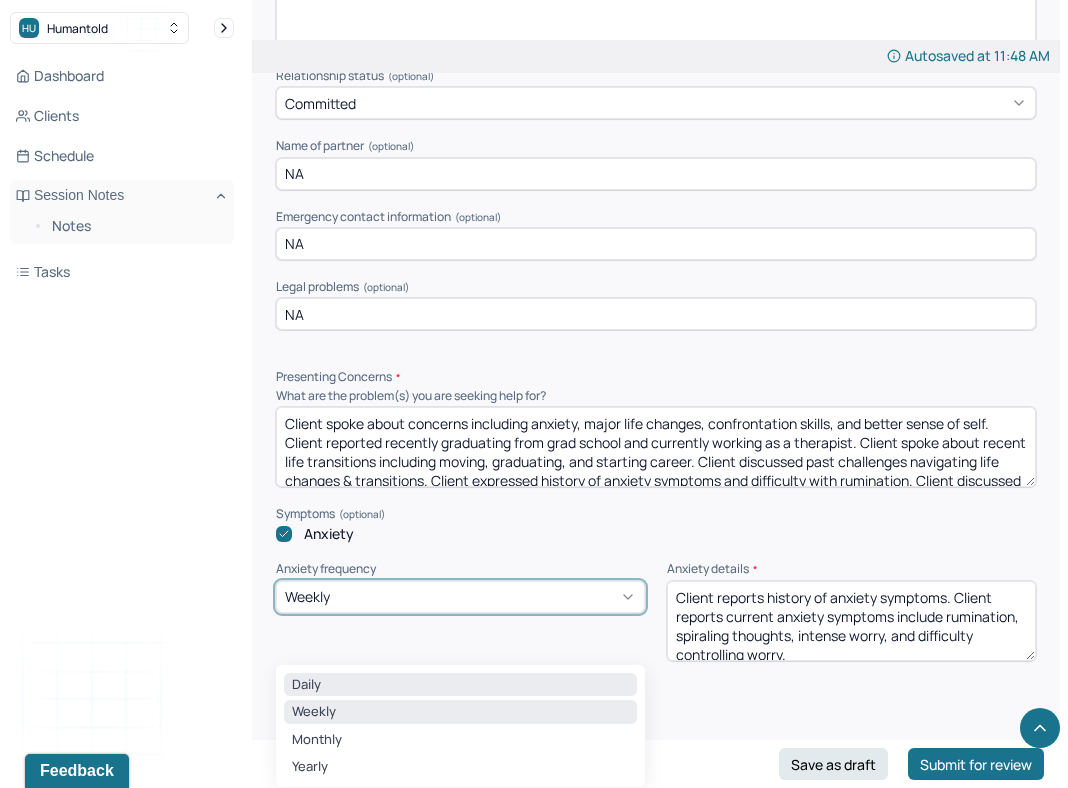 click on "Daily" at bounding box center (460, 685) 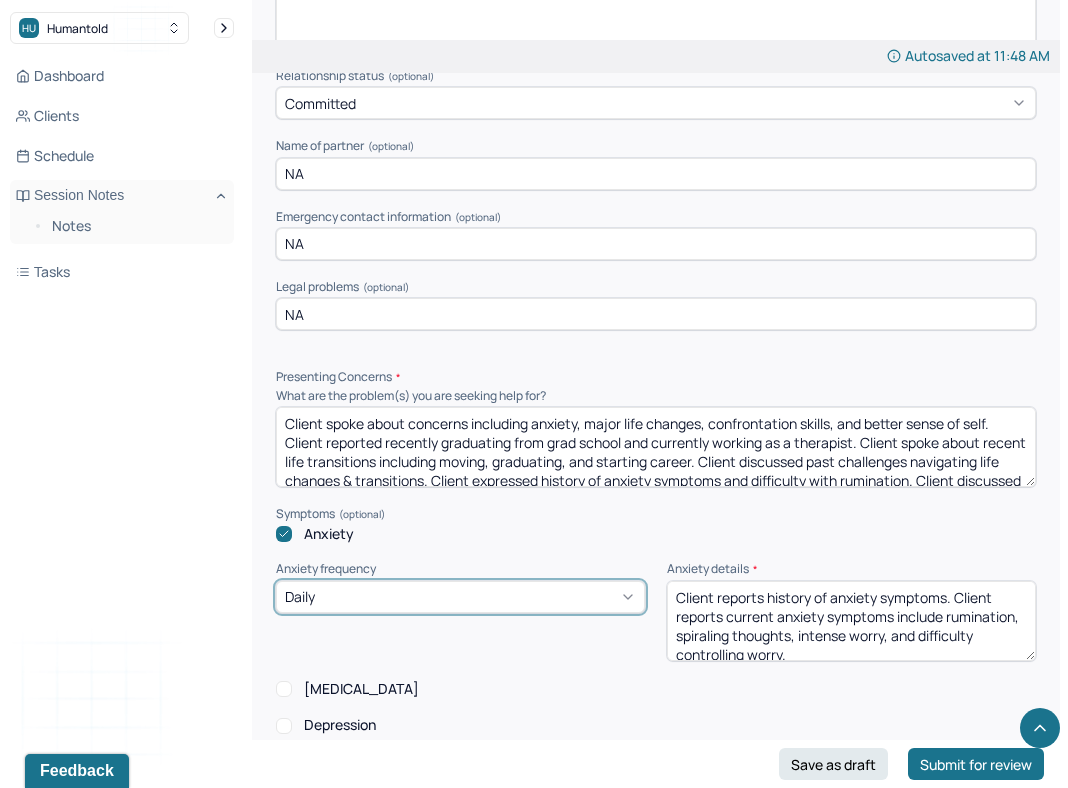 click on "Symptoms" at bounding box center [656, 514] 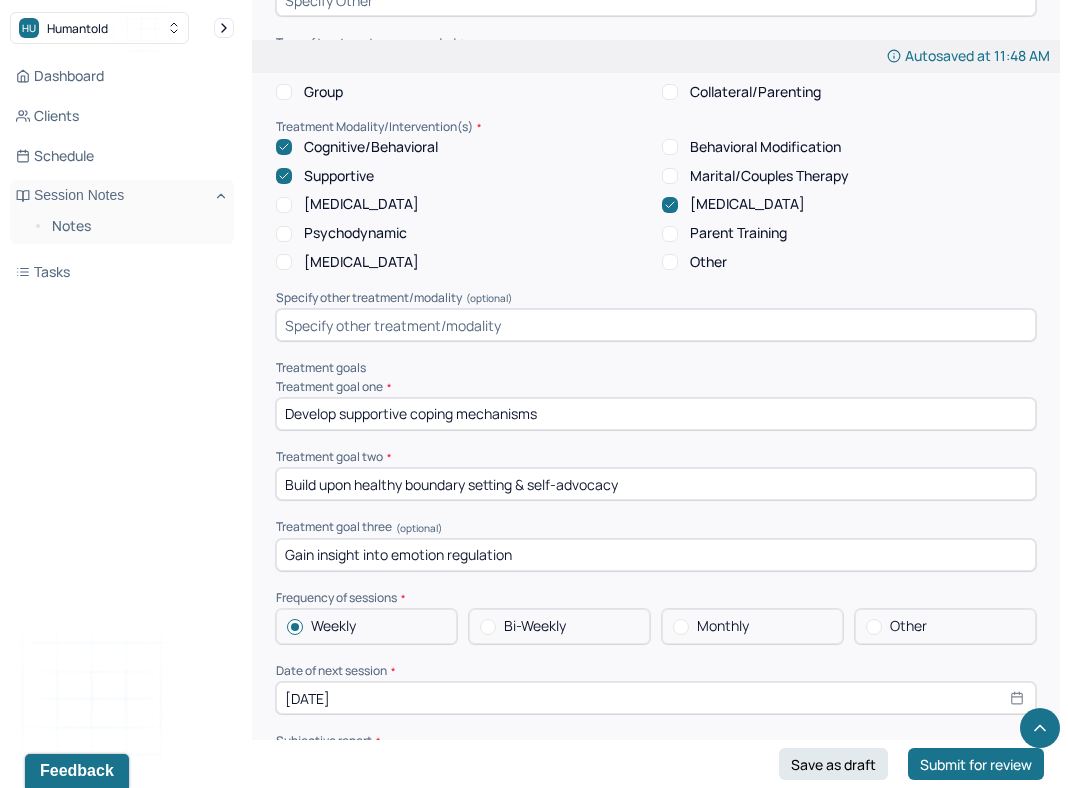 scroll, scrollTop: 10119, scrollLeft: 0, axis: vertical 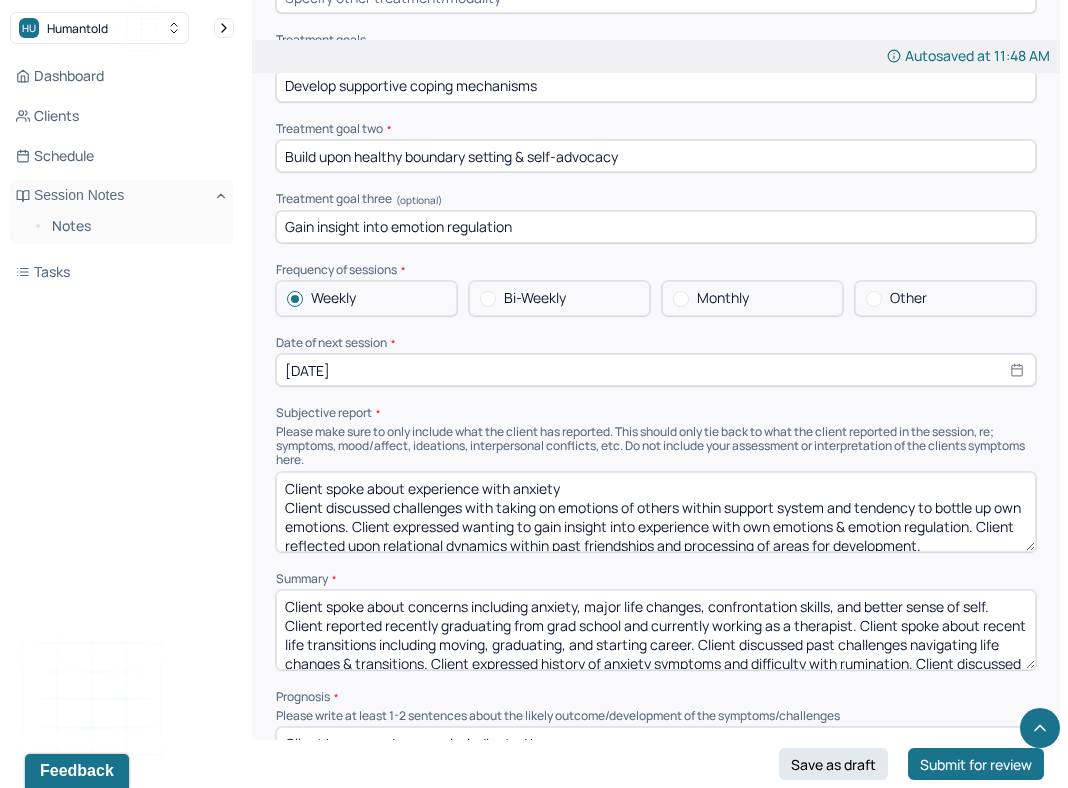 click on "Client spoke about experience with anxiety
Client discussed challenges with taking on emotions of others within support system and tendency to bottle up own emotions. Client expressed wanting to gain insight into experience with own emotions & emotion regulation. Client reflected upon relational dynamics within past friendships and processing of areas for development." at bounding box center (656, 512) 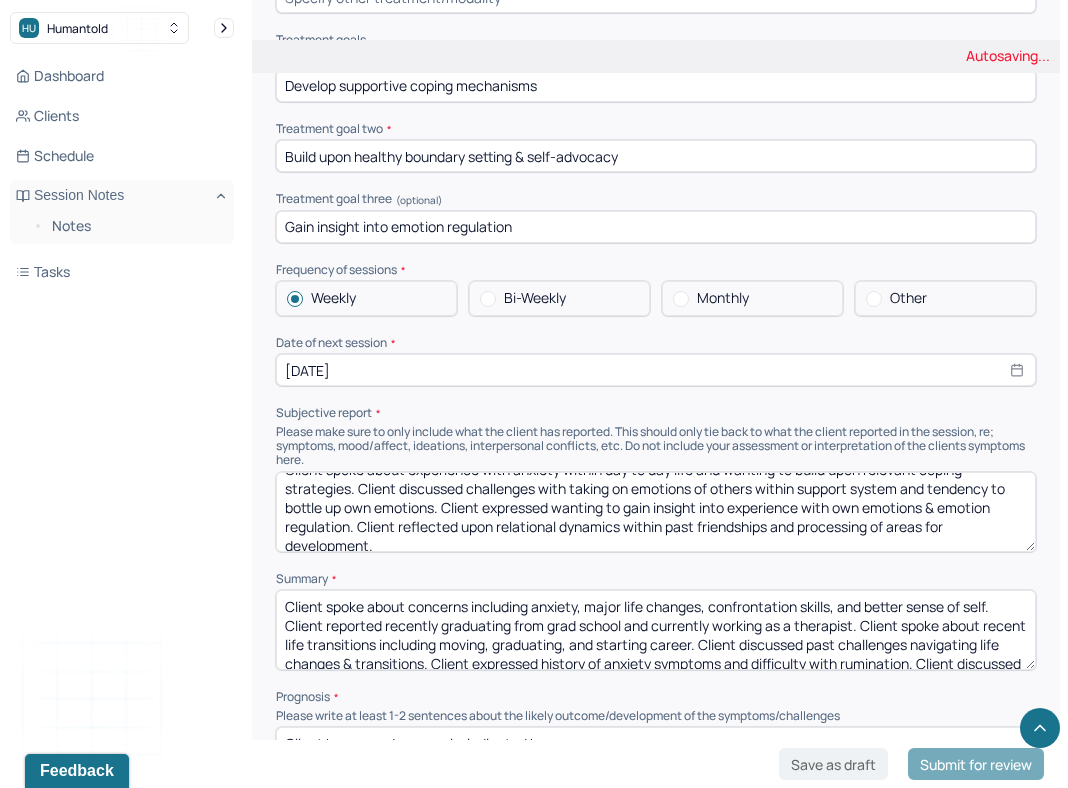 scroll, scrollTop: 28, scrollLeft: 0, axis: vertical 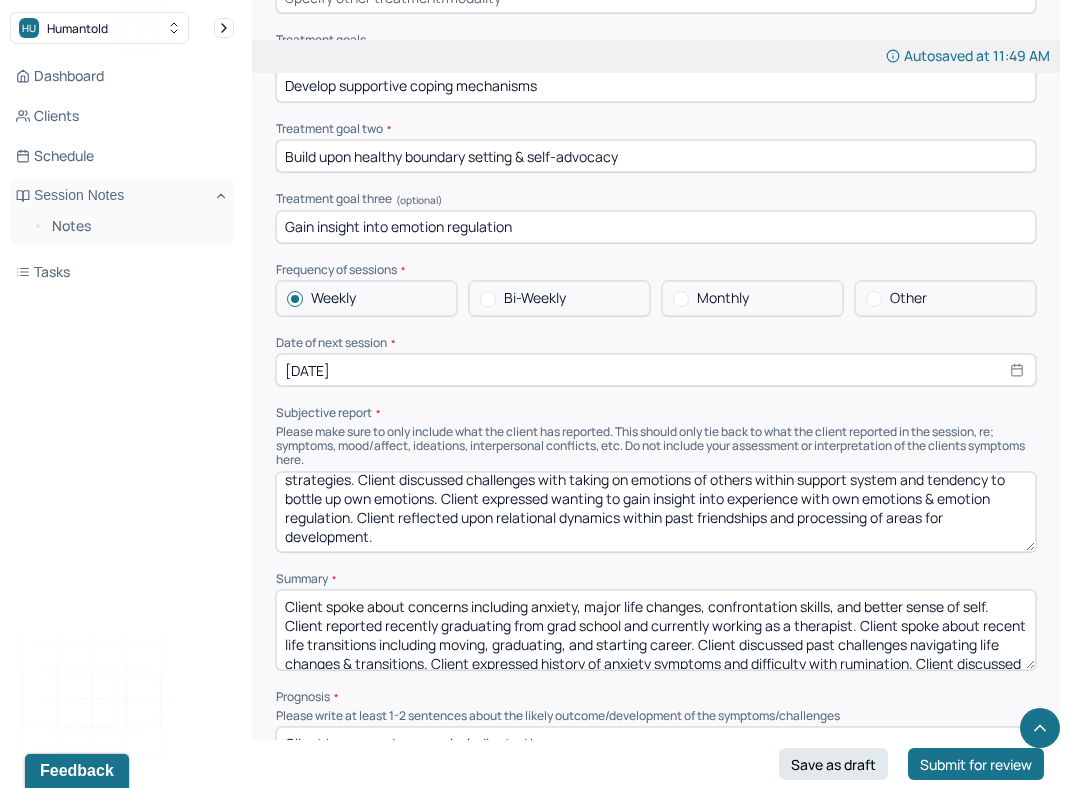 click on "Client spoke about experience with anxiety within day to day life and wanting to build upon relevant coping strategies. Client discussed challenges with taking on emotions of others within support system and tendency to bottle up own emotions. Client expressed wanting to gain insight into experience with own emotions & emotion regulation. Client reflected upon relational dynamics within past friendships and processing of areas for development." at bounding box center [656, 512] 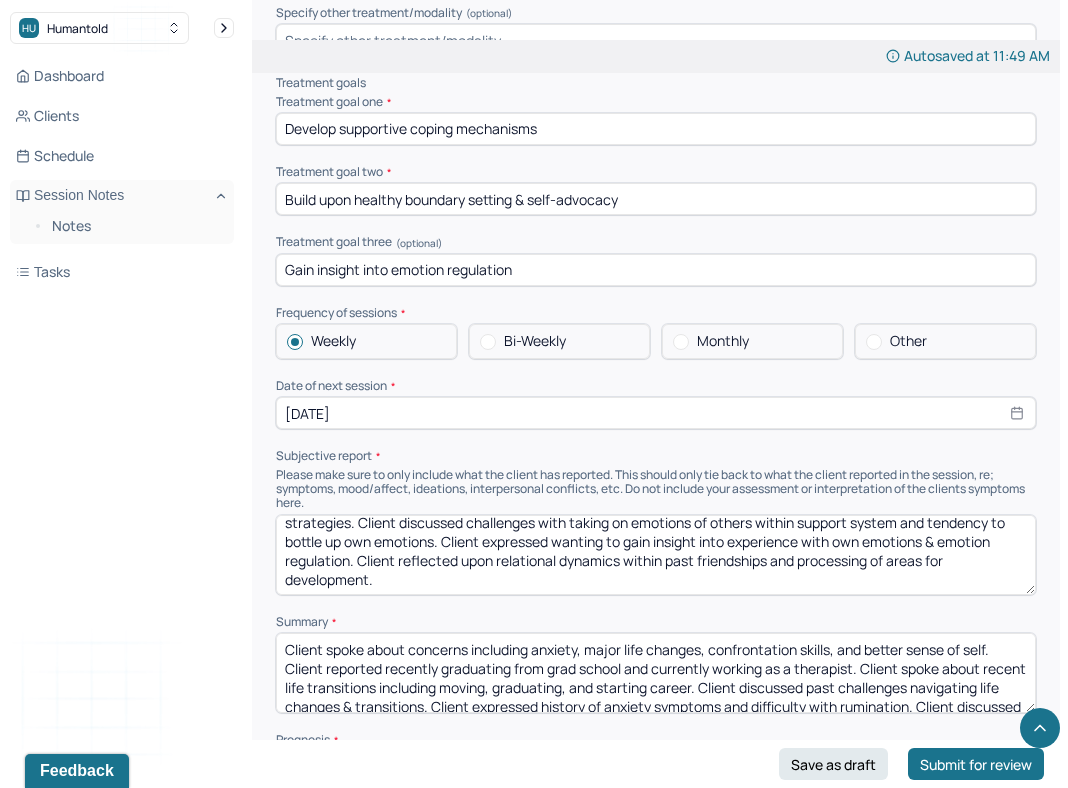 scroll, scrollTop: 10063, scrollLeft: 0, axis: vertical 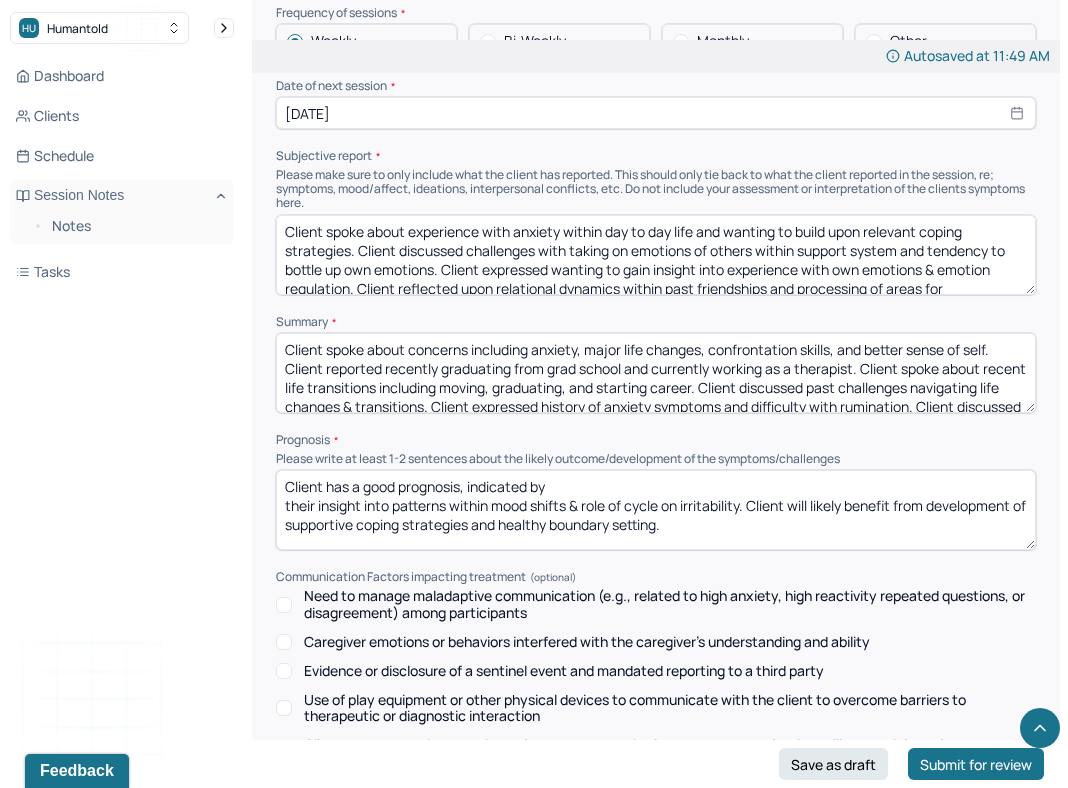 click on "Client has a good prognosis, indicated by
their insight into patterns within mood shifts & role of cycle on irritability. Client will likely benefit from development of supportive coping strategies and healthy boundary setting." at bounding box center (656, 510) 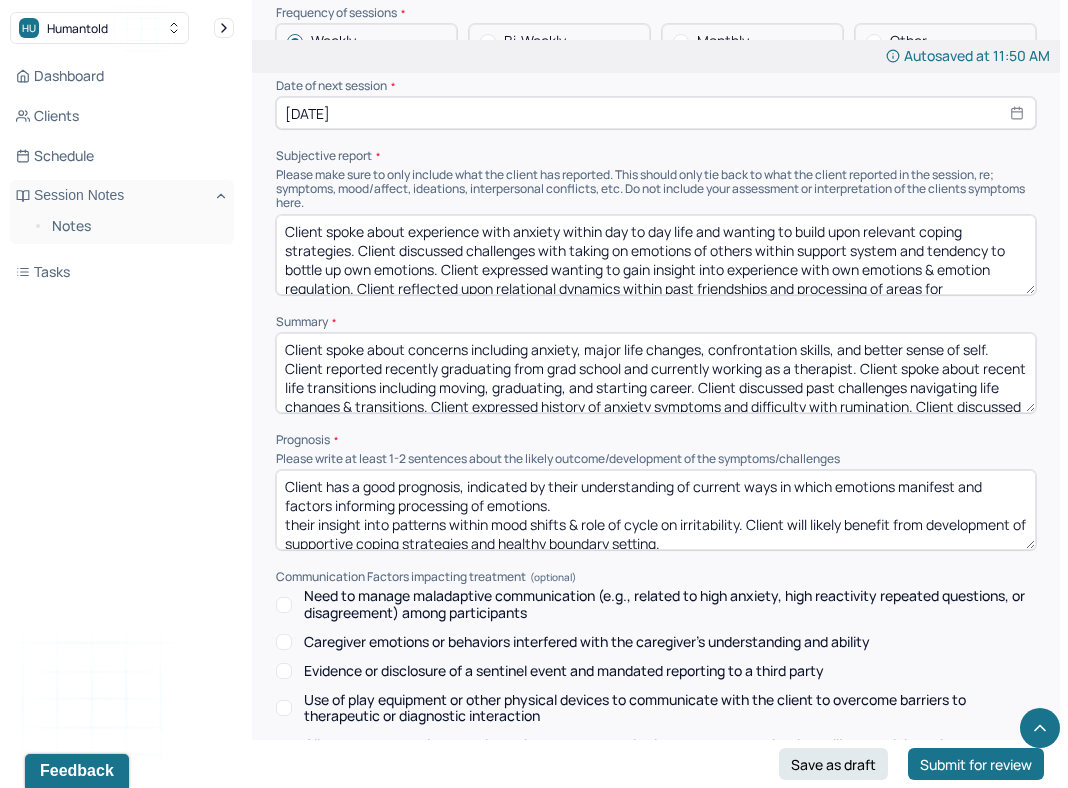 drag, startPoint x: 750, startPoint y: 499, endPoint x: 750, endPoint y: 471, distance: 28 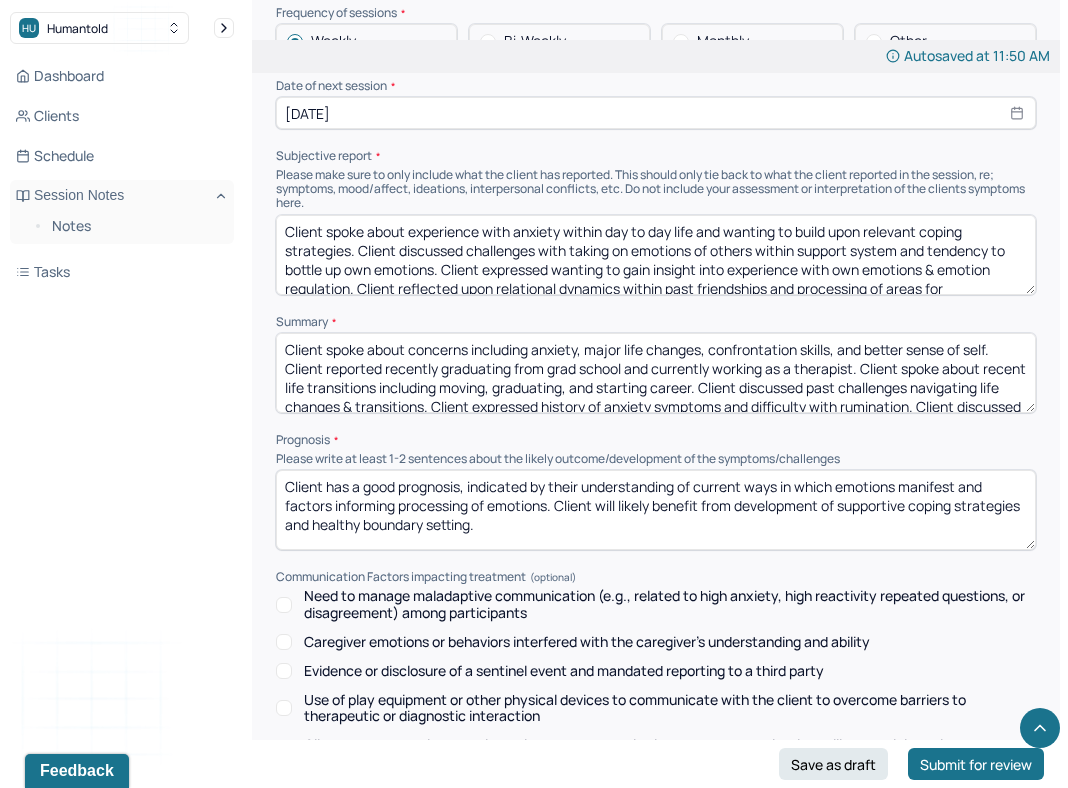 type on "Client has a good prognosis, indicated by their understanding of current ways in which emotions manifest and factors informing processing of emotions. Client will likely benefit from development of supportive coping strategies and healthy boundary setting." 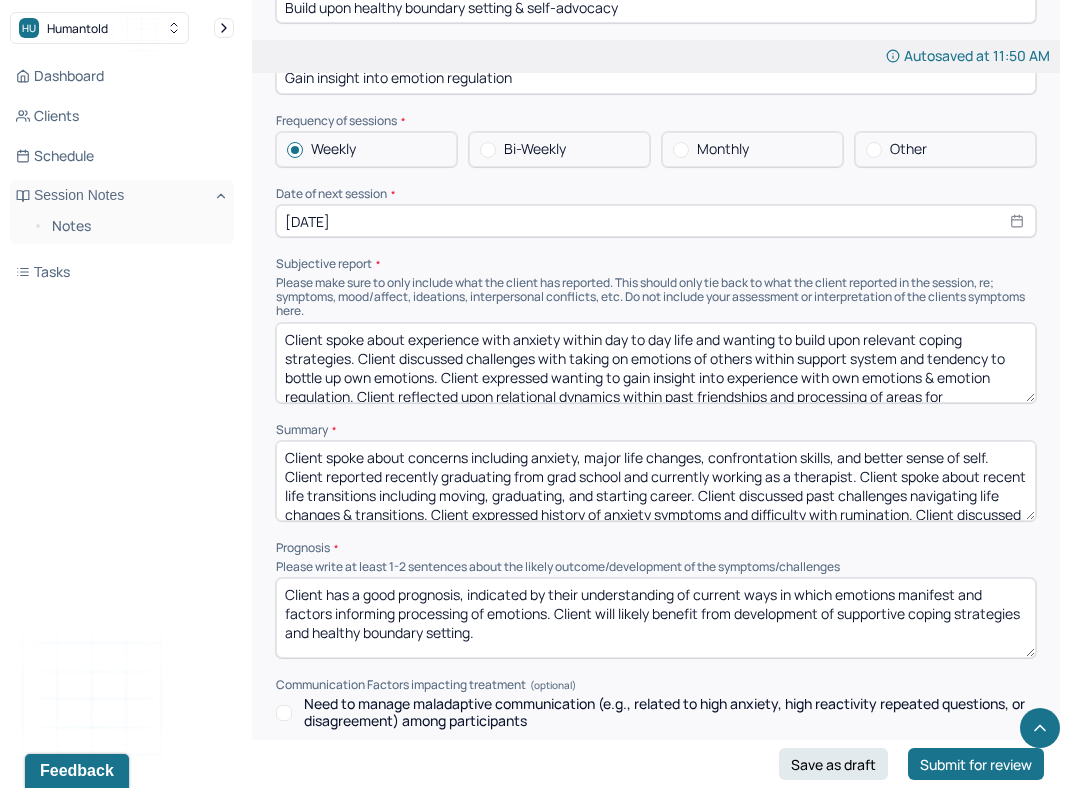 scroll, scrollTop: 10261, scrollLeft: 0, axis: vertical 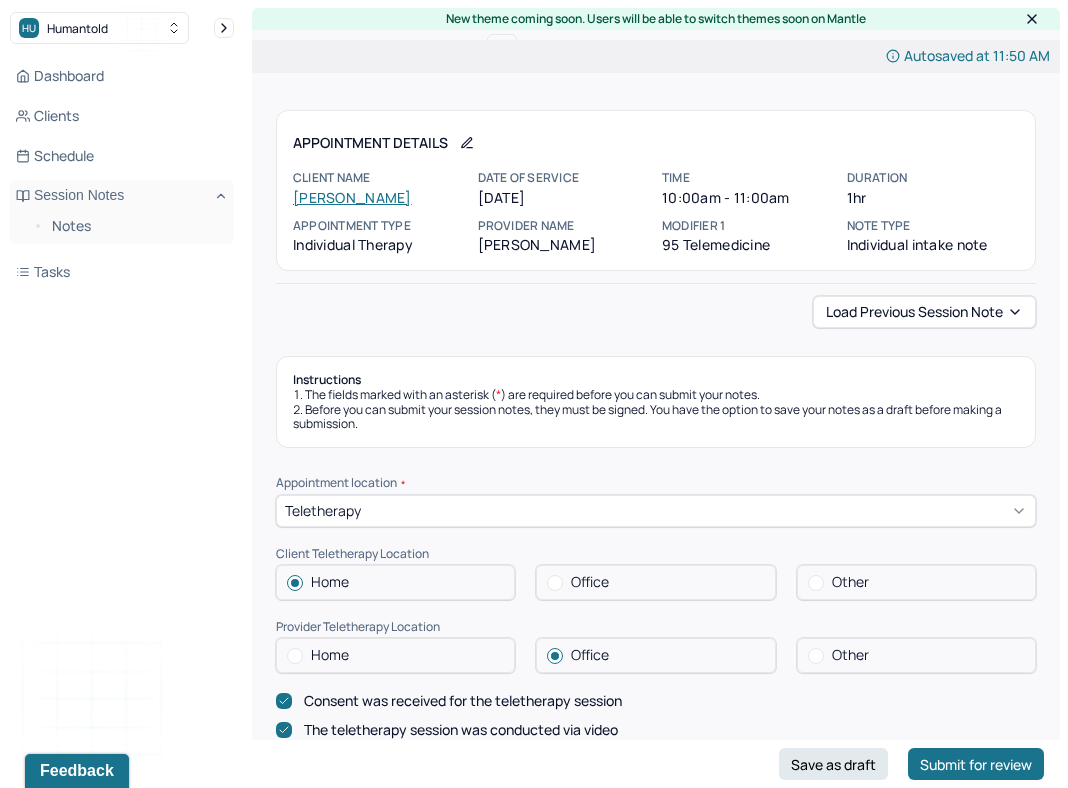 click on "Instructions The fields marked with an asterisk ( * ) are required before you can submit your notes. Before you can submit your session notes, they must be signed. You have the option to save your notes as a draft before making a submission." at bounding box center (656, 402) 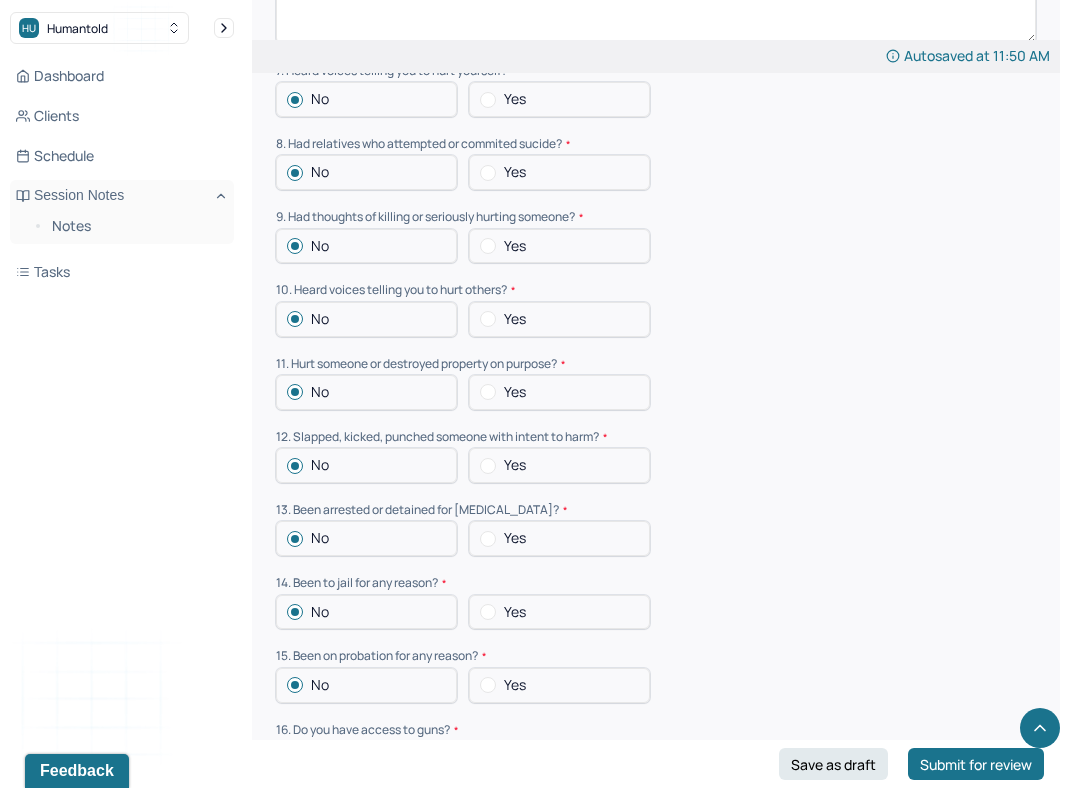scroll, scrollTop: 8381, scrollLeft: 0, axis: vertical 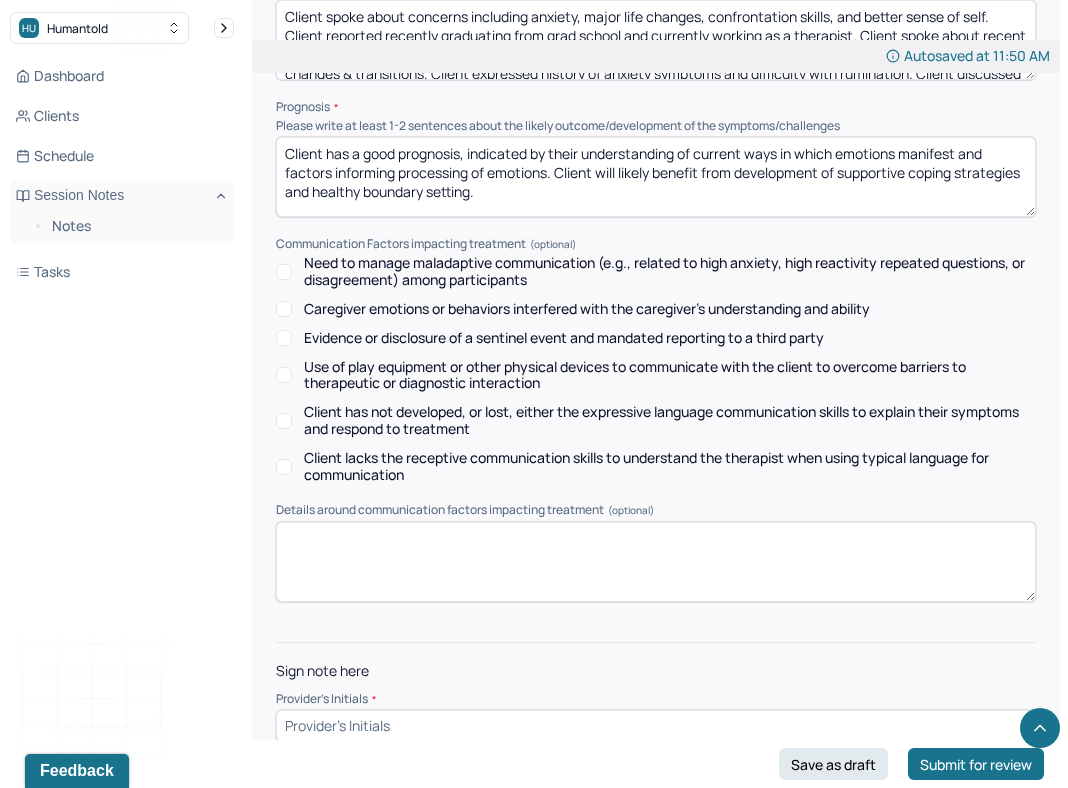 click at bounding box center (656, 726) 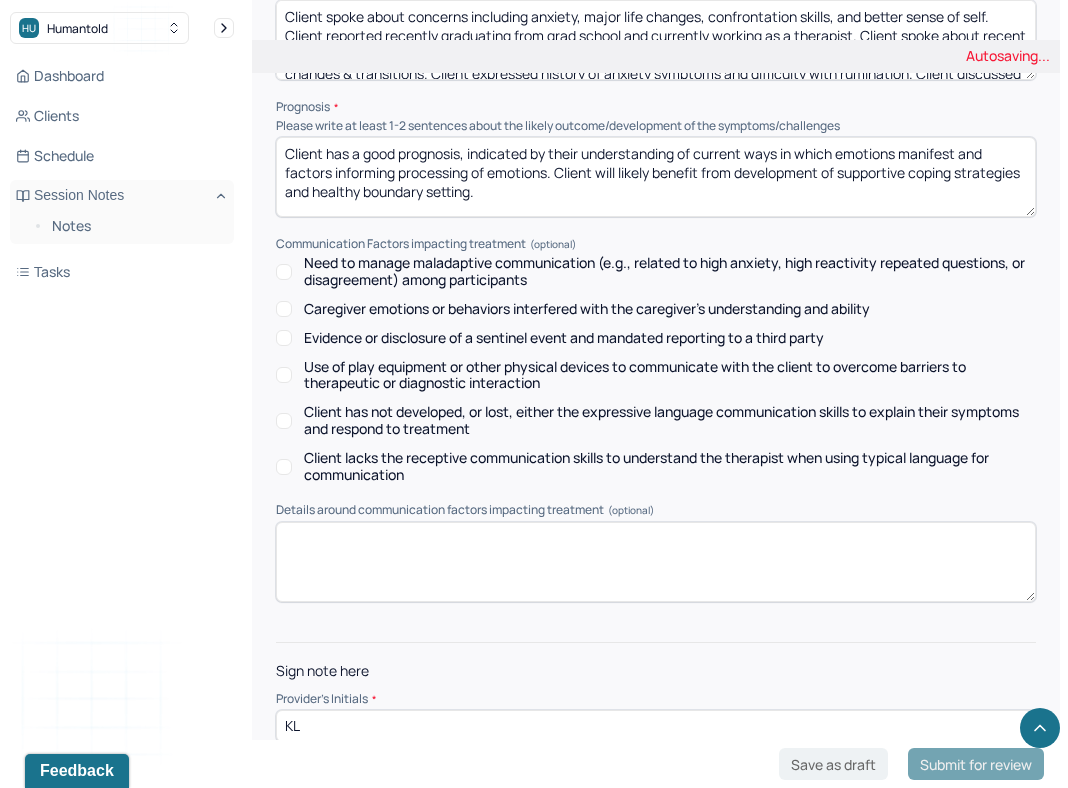 type on "KL" 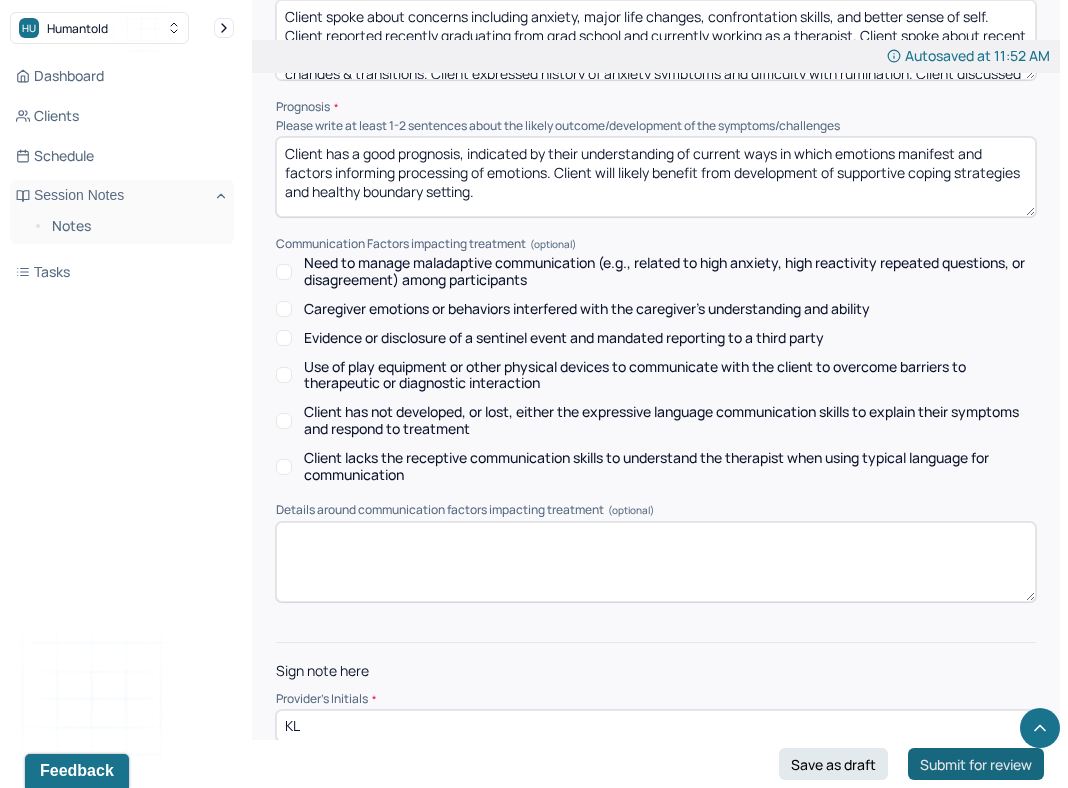 click on "Submit for review" at bounding box center (976, 764) 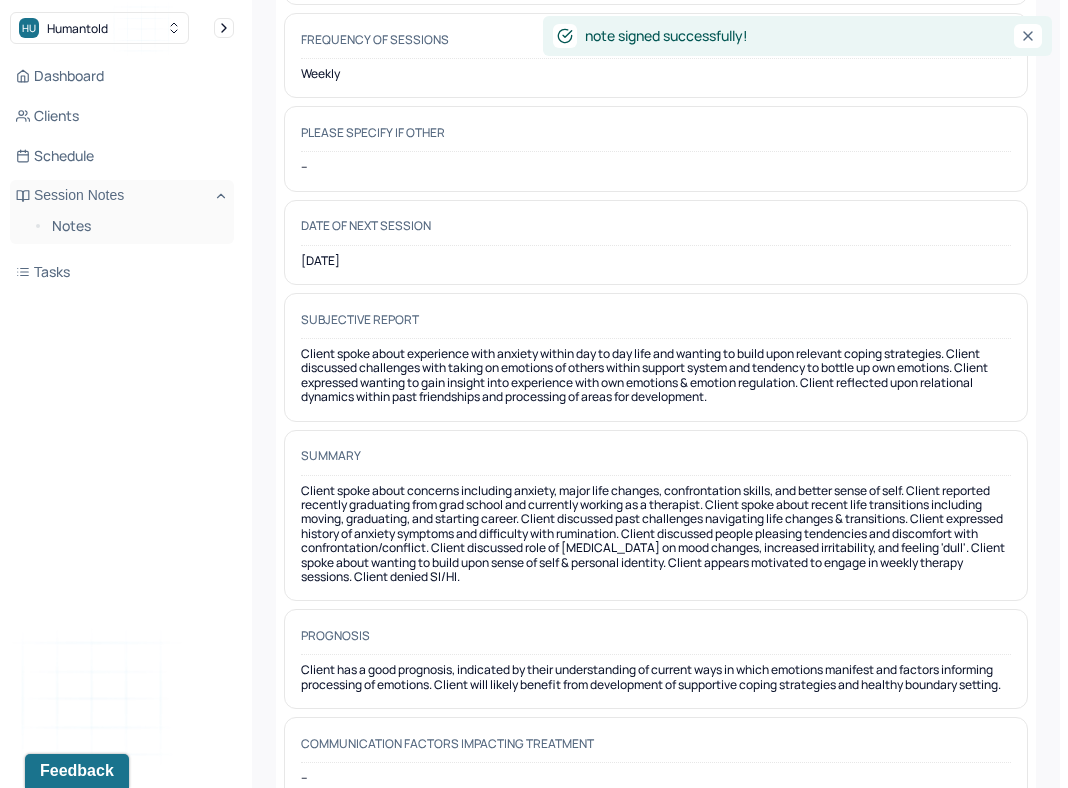 scroll, scrollTop: 0, scrollLeft: 0, axis: both 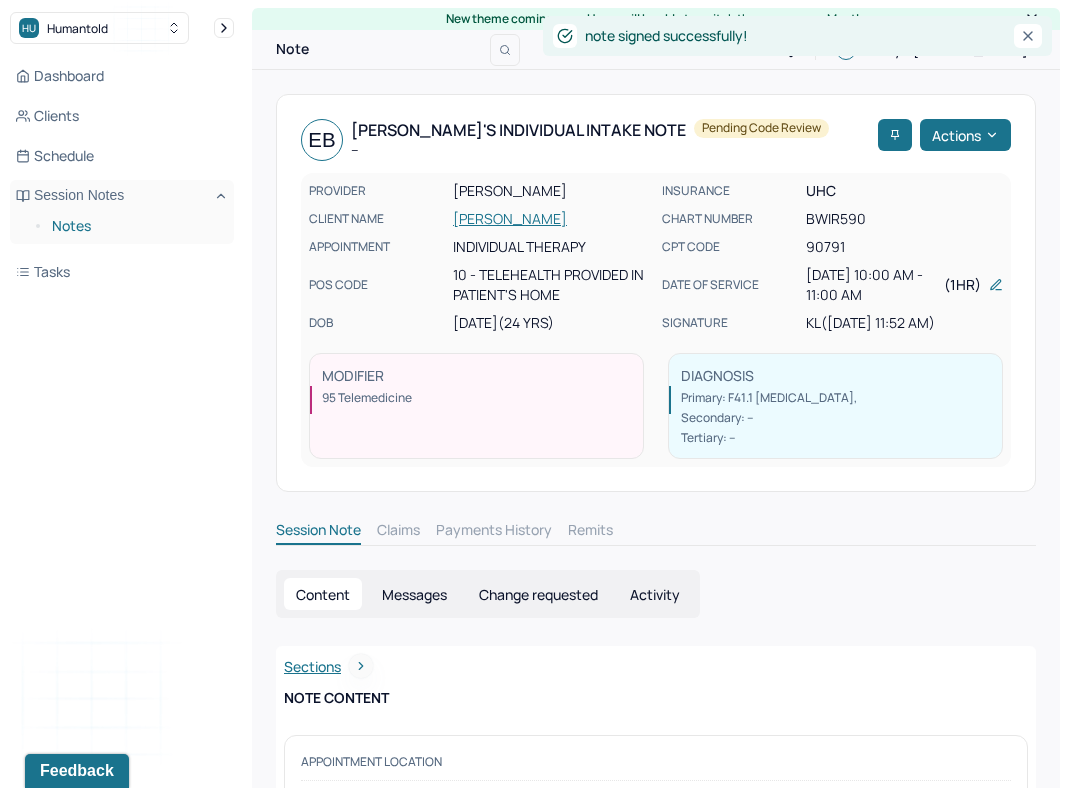 click on "Notes" at bounding box center (135, 226) 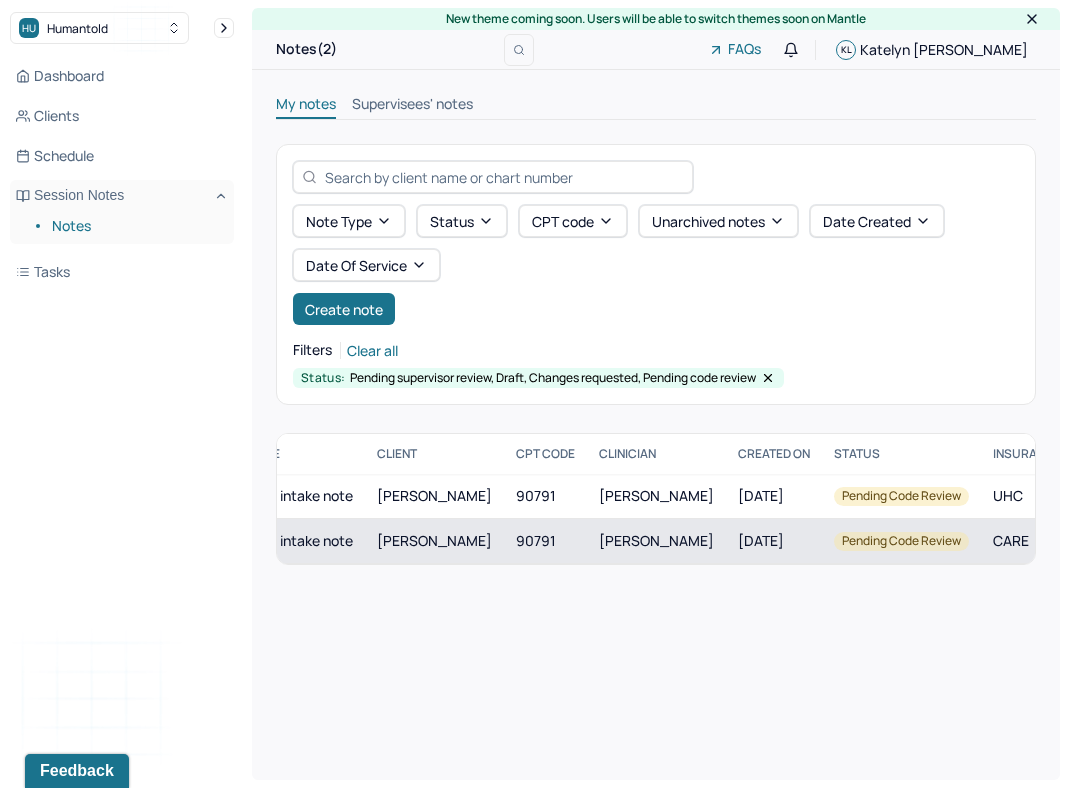 scroll, scrollTop: 0, scrollLeft: 0, axis: both 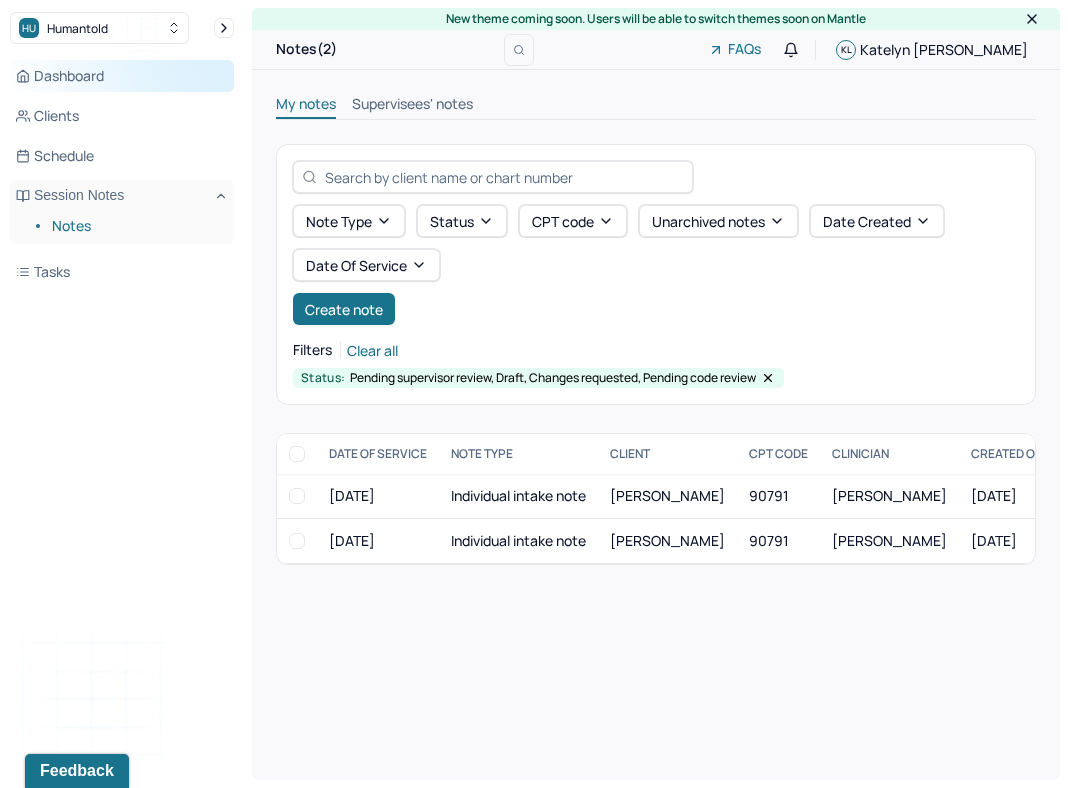 click on "Dashboard" at bounding box center [122, 76] 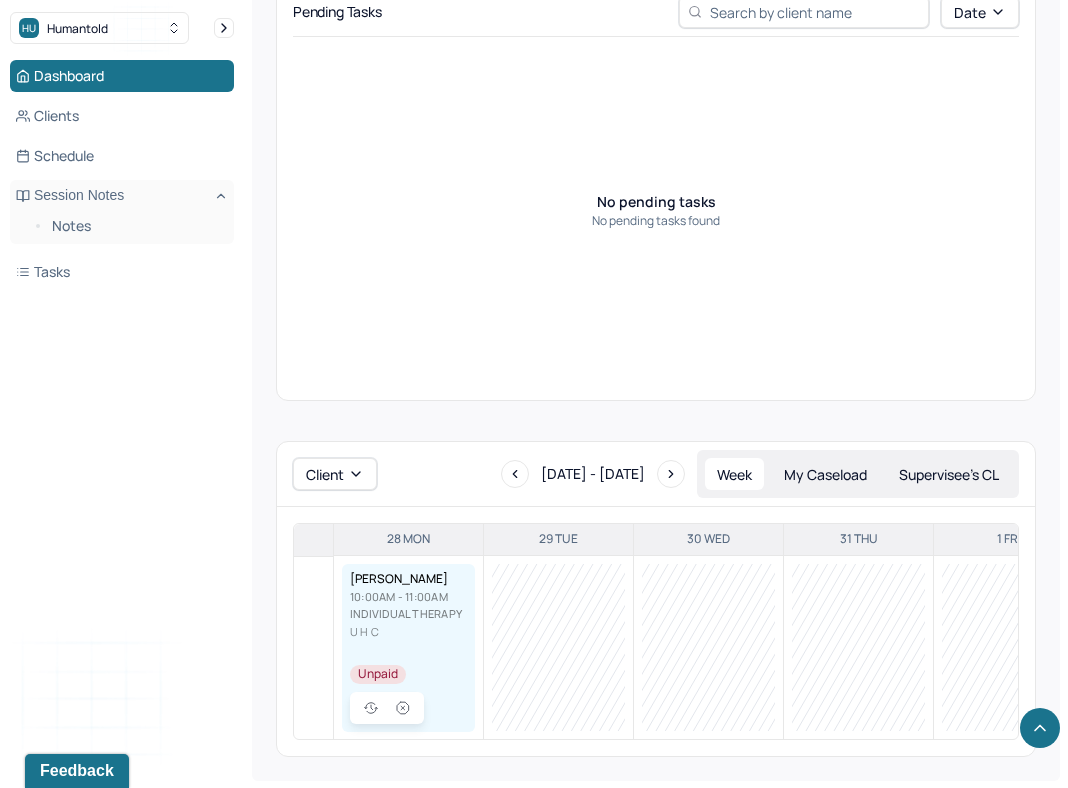 scroll, scrollTop: 0, scrollLeft: 0, axis: both 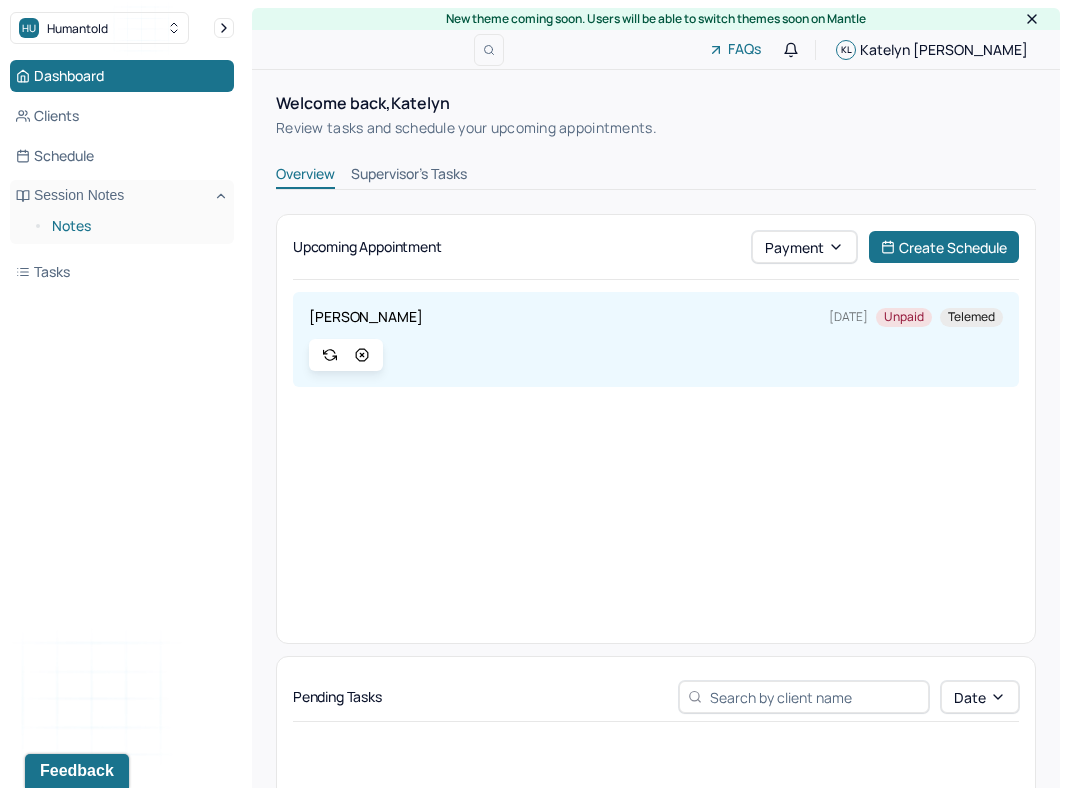 click on "Notes" at bounding box center (135, 226) 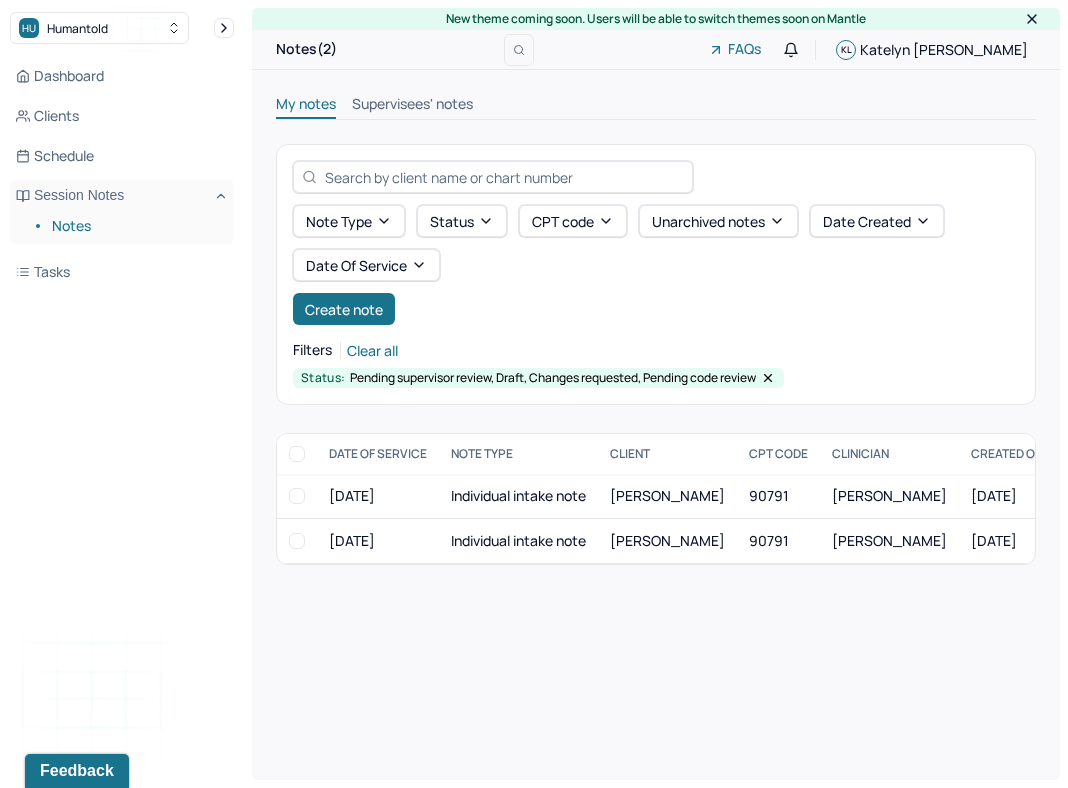 click on "New theme coming soon. Users will be able to switch themes soon on Mantle" at bounding box center (656, 19) 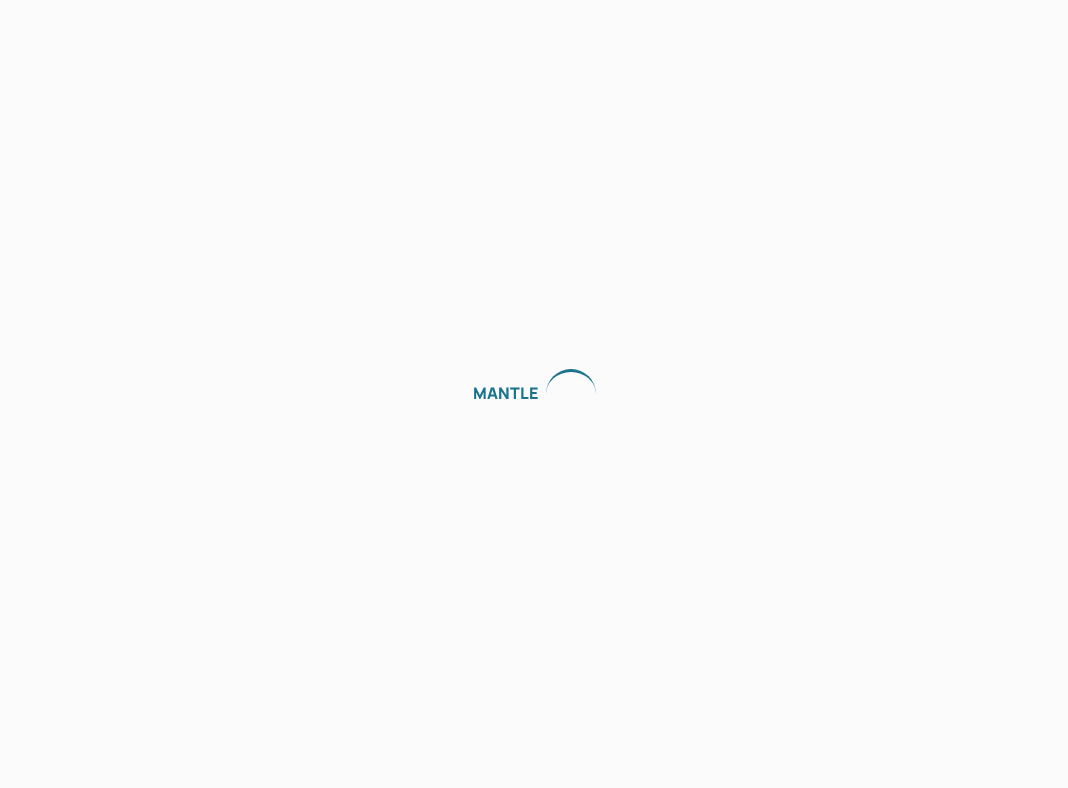 scroll, scrollTop: 0, scrollLeft: 0, axis: both 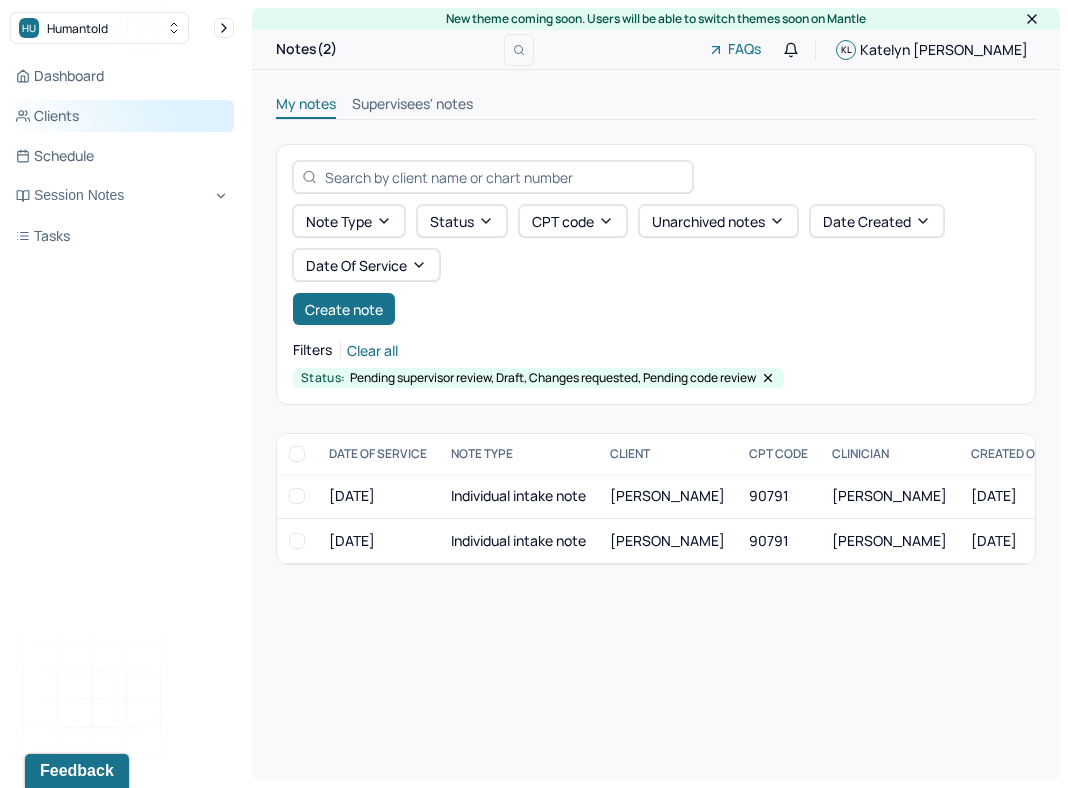click on "Clients" at bounding box center (122, 116) 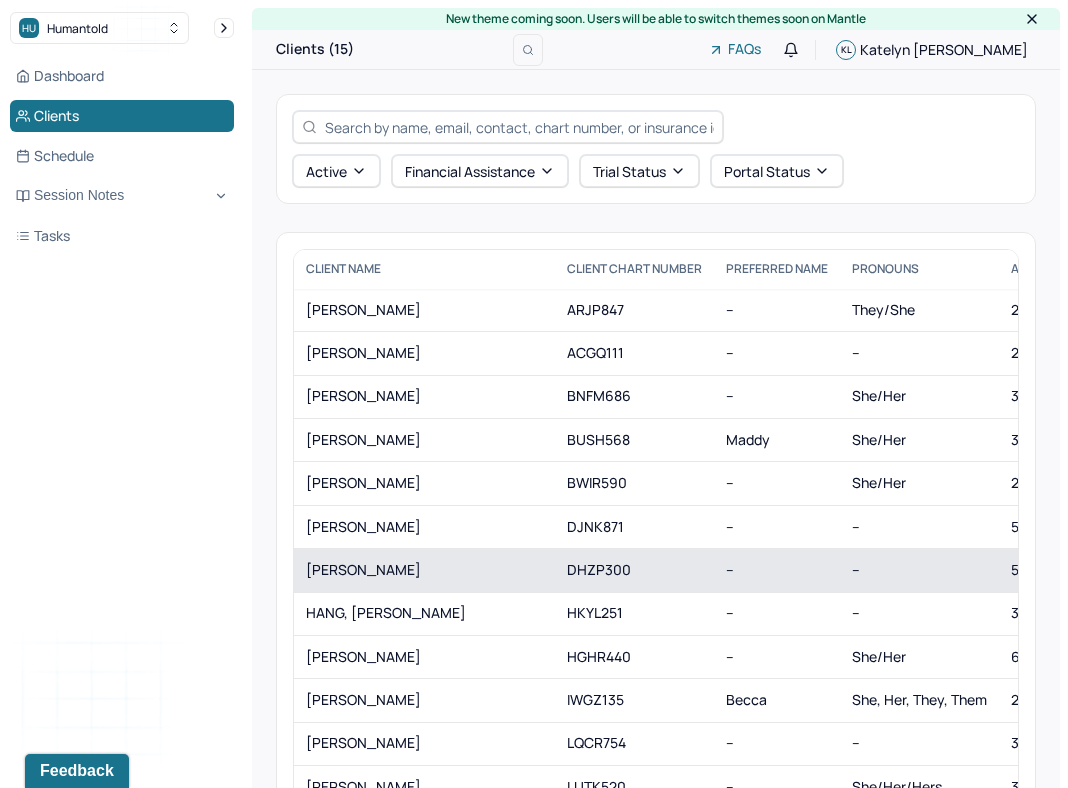 click on "[PERSON_NAME]" at bounding box center [424, 570] 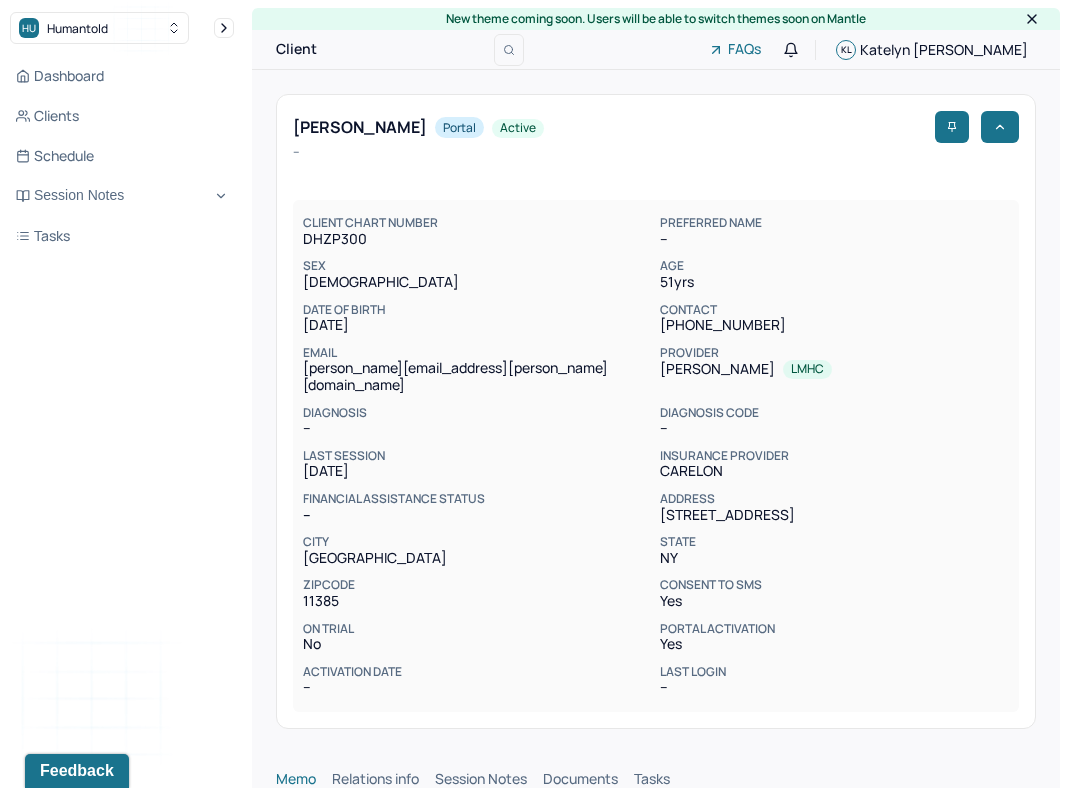 scroll, scrollTop: 0, scrollLeft: 0, axis: both 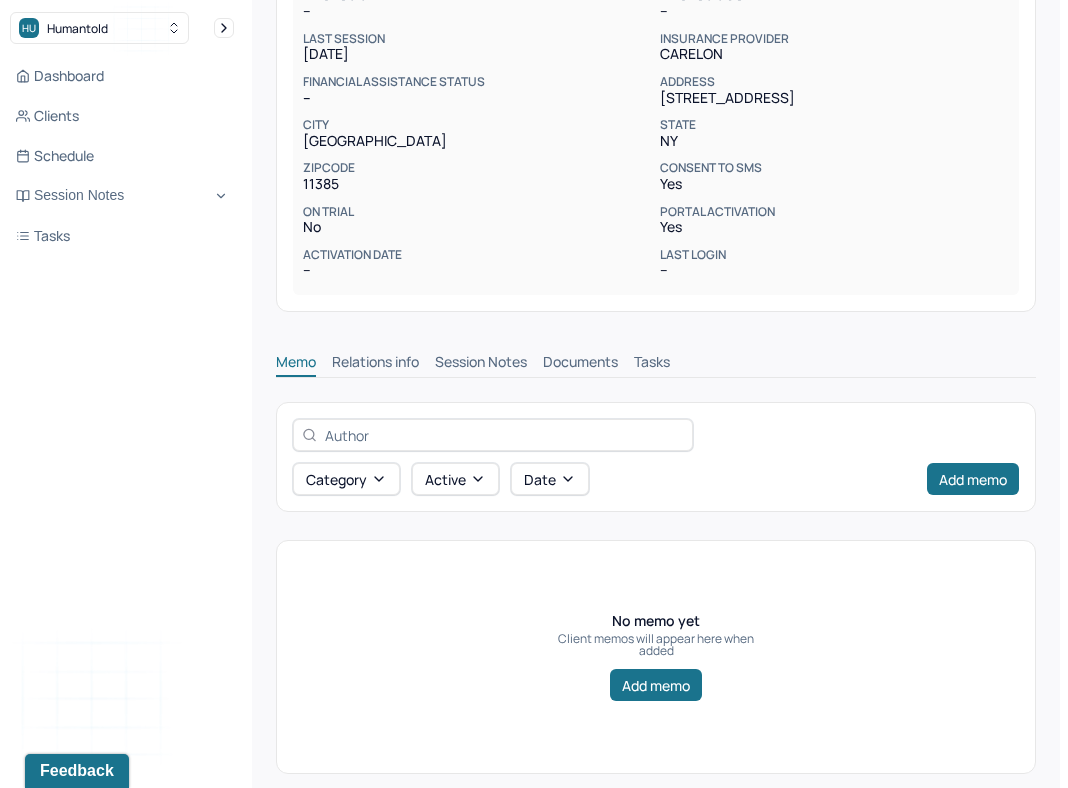 click on "Session Notes" at bounding box center (481, 364) 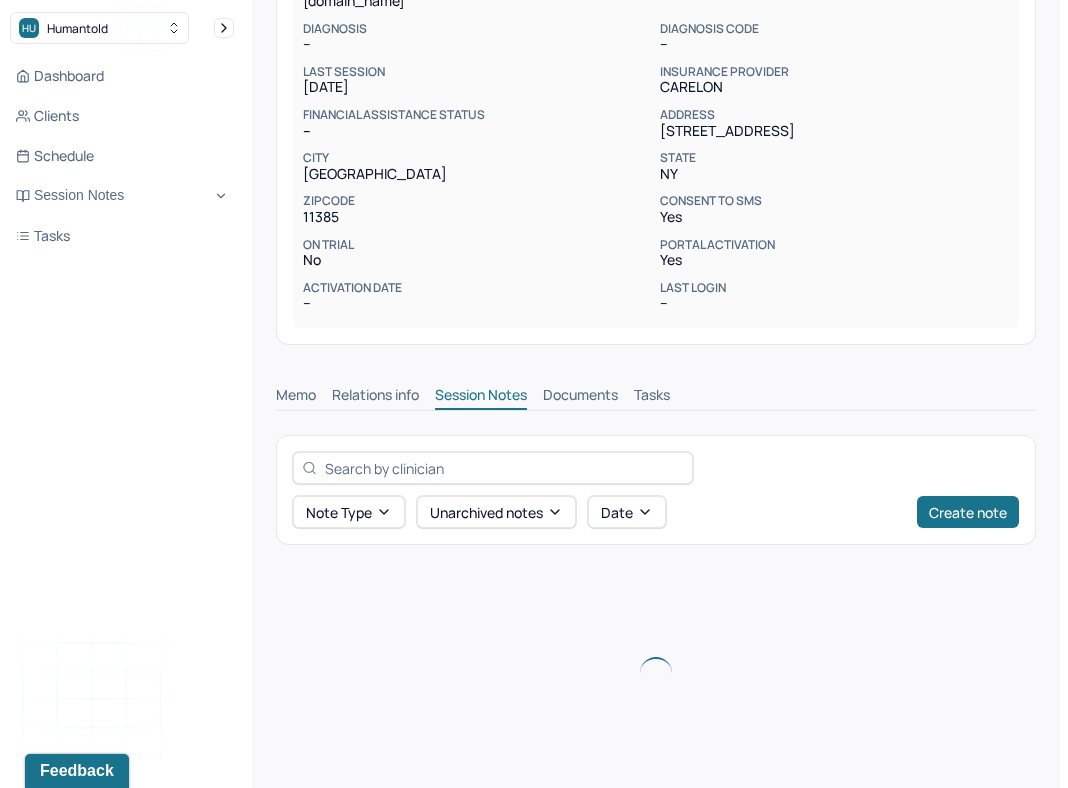scroll, scrollTop: 270, scrollLeft: 0, axis: vertical 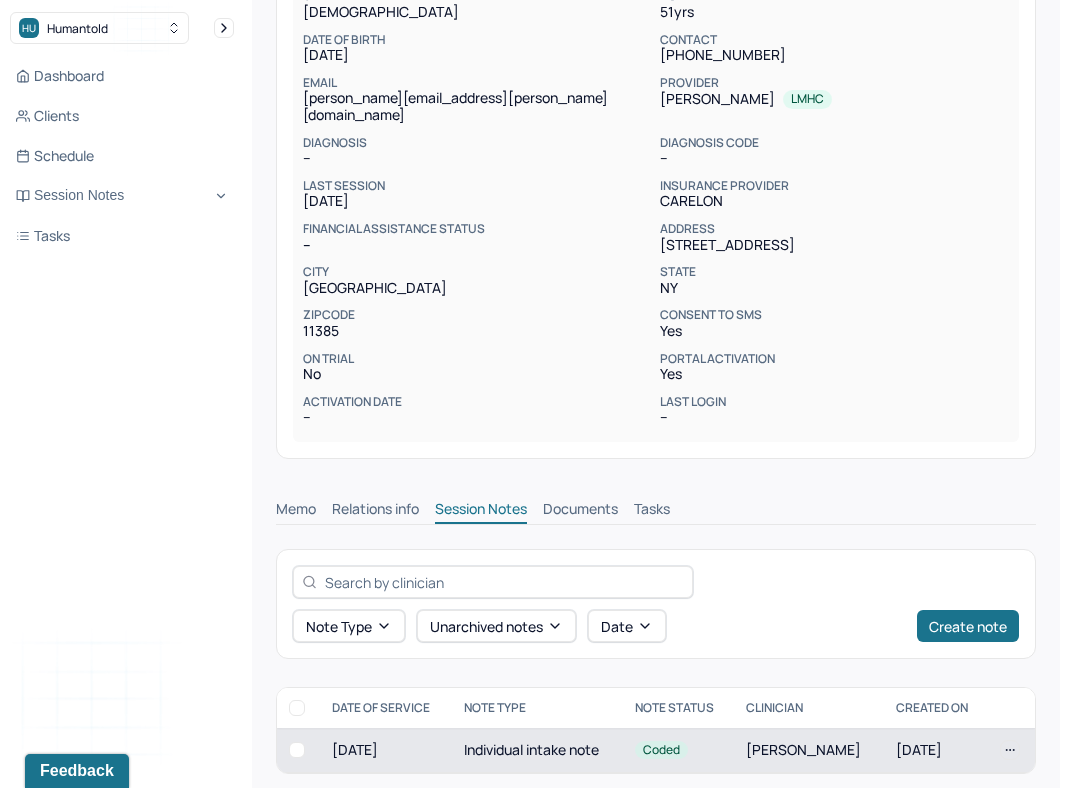 click on "Coded" at bounding box center [661, 750] 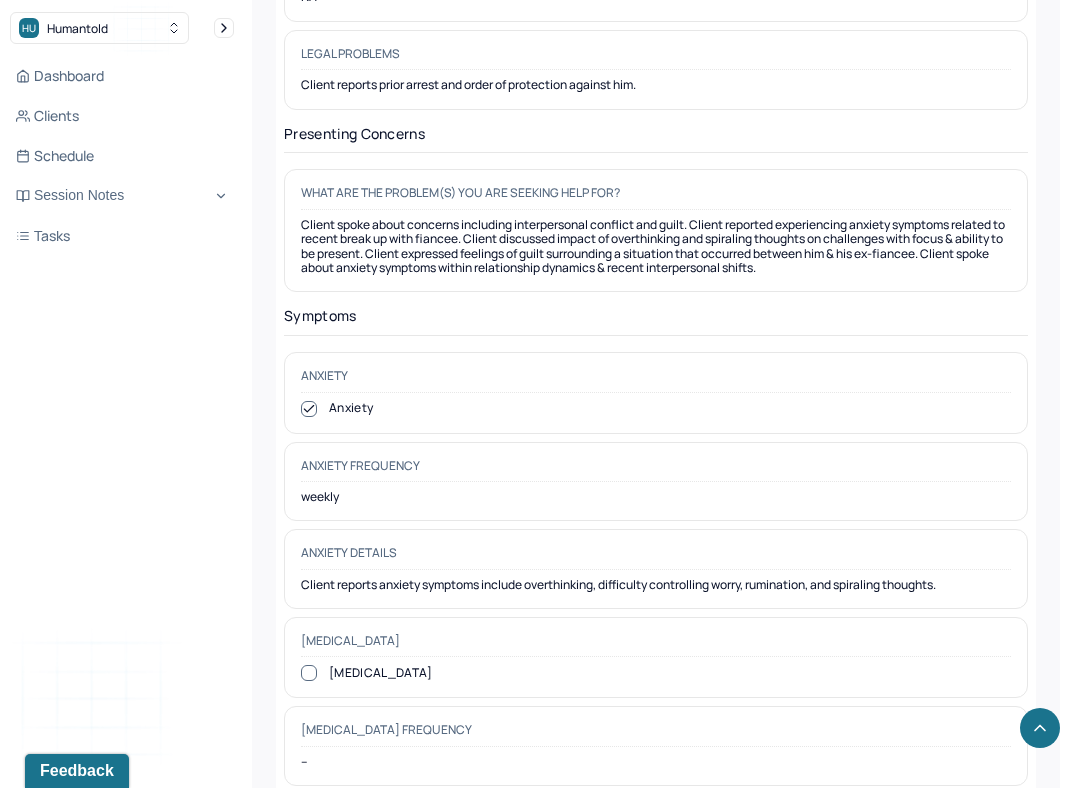 scroll, scrollTop: 2860, scrollLeft: 0, axis: vertical 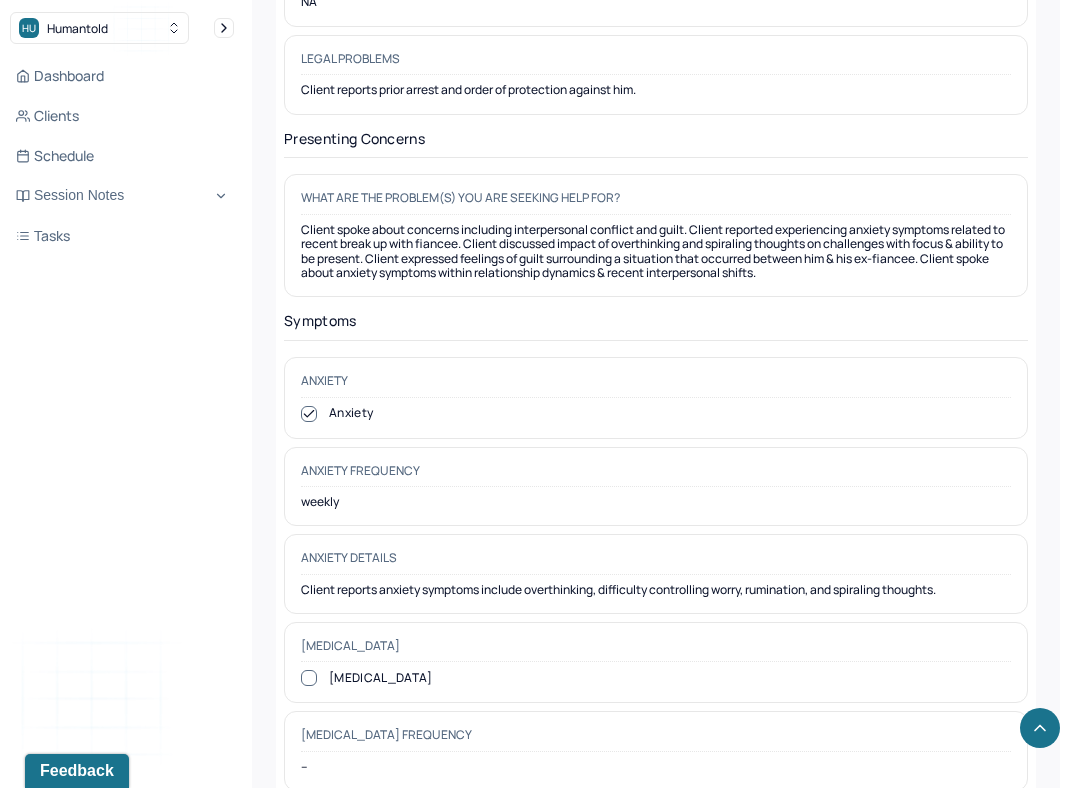 click on "Client spoke about concerns including interpersonal conflict and guilt. Client reported experiencing anxiety symptoms related to recent break up with fiancee. Client discussed impact of overthinking and spiraling thoughts on challenges with focus & ability to be present. Client expressed feelings of guilt surrounding a situation that occurred between him & his ex-fiancee. Client spoke about anxiety symptoms within relationship dynamics & recent interpersonal shifts." at bounding box center (656, 252) 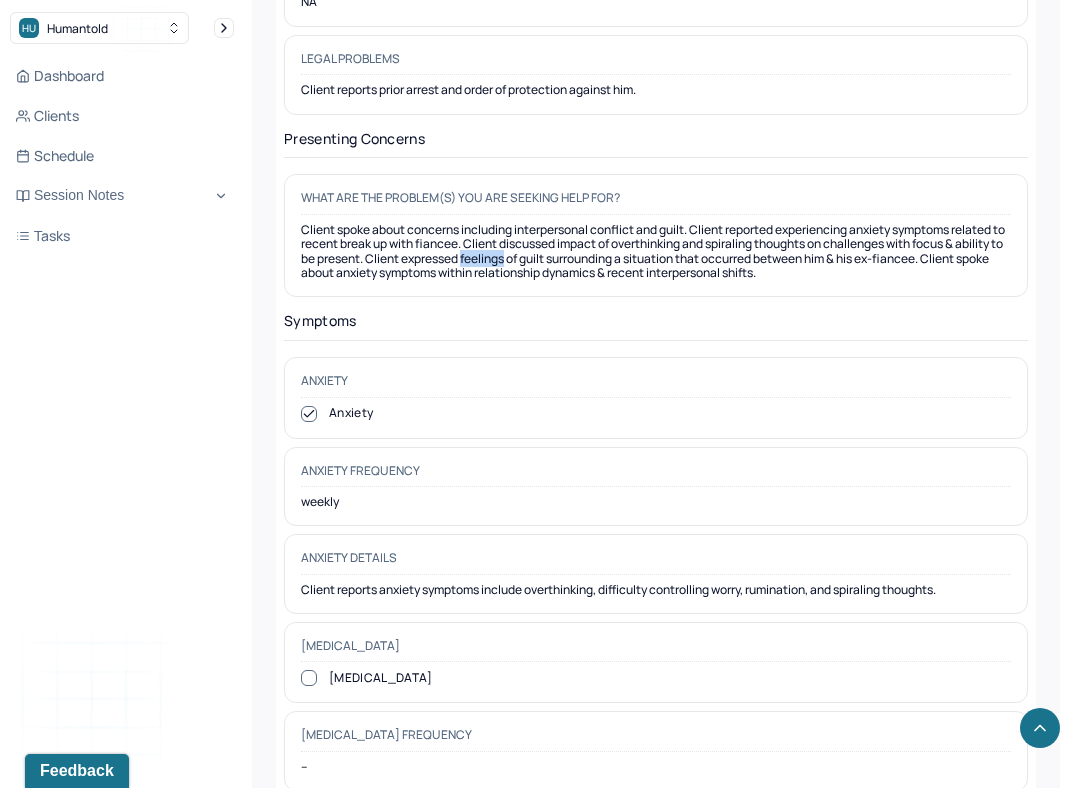 click on "Client spoke about concerns including interpersonal conflict and guilt. Client reported experiencing anxiety symptoms related to recent break up with fiancee. Client discussed impact of overthinking and spiraling thoughts on challenges with focus & ability to be present. Client expressed feelings of guilt surrounding a situation that occurred between him & his ex-fiancee. Client spoke about anxiety symptoms within relationship dynamics & recent interpersonal shifts." at bounding box center (656, 252) 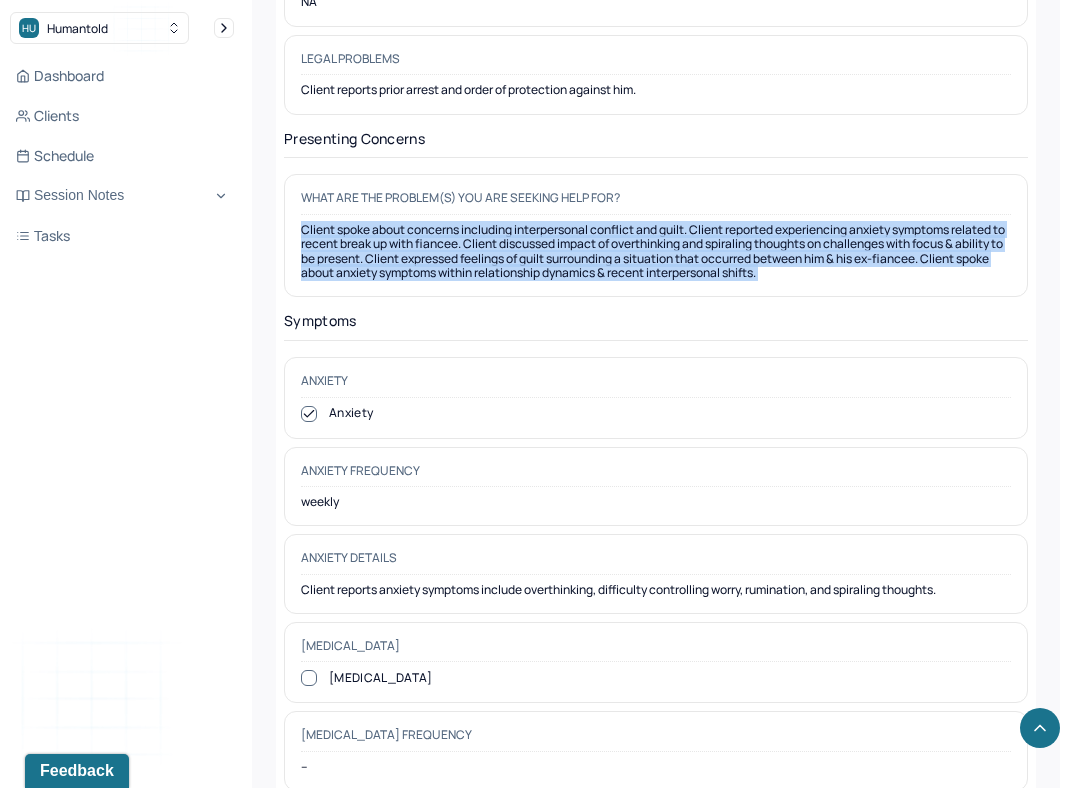 copy on "Client spoke about concerns including interpersonal conflict and guilt. Client reported experiencing anxiety symptoms related to recent break up with fiancee. Client discussed impact of overthinking and spiraling thoughts on challenges with focus & ability to be present. Client expressed feelings of guilt surrounding a situation that occurred between him & his ex-fiancee. Client spoke about anxiety symptoms within relationship dynamics & recent interpersonal shifts." 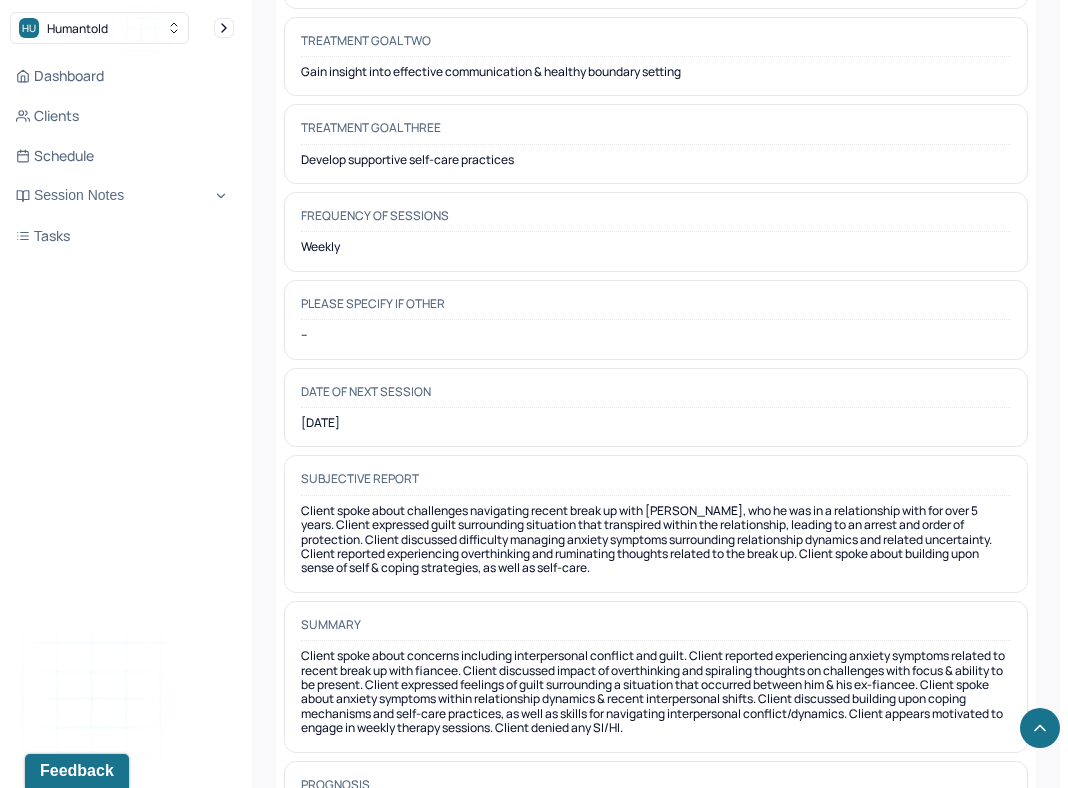 scroll, scrollTop: 10088, scrollLeft: 0, axis: vertical 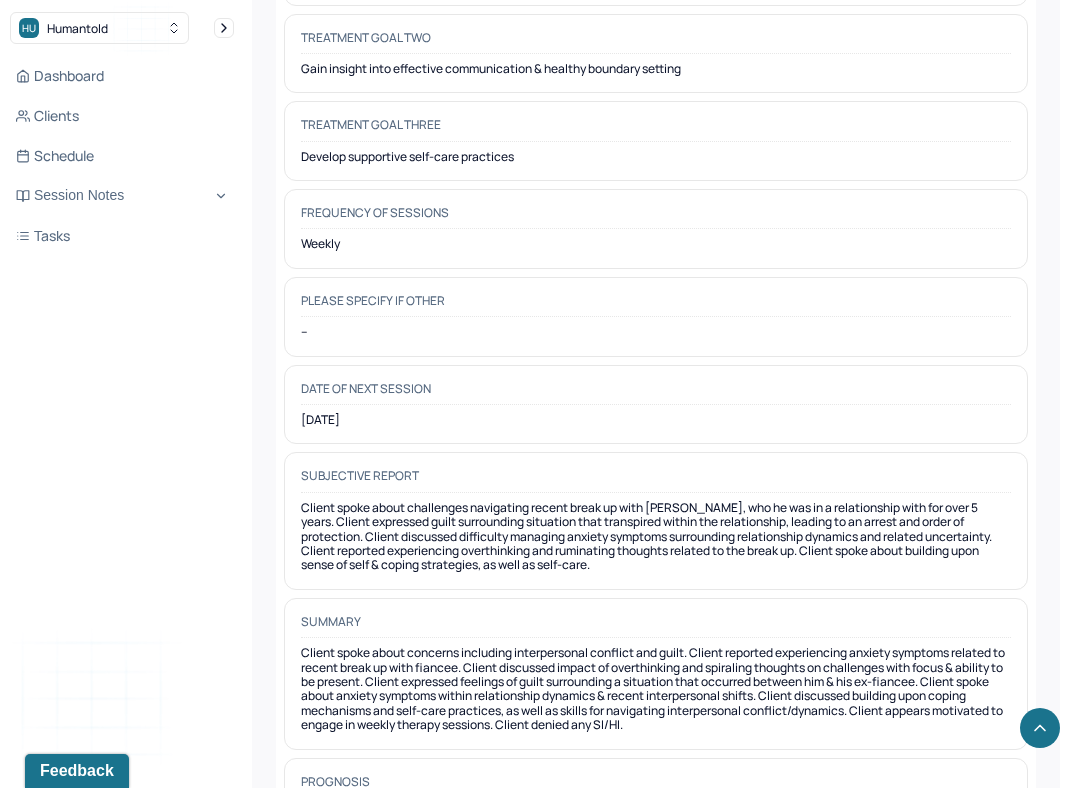 click on "Subjective report Client spoke about challenges navigating recent break up with fiancee, who he was in a relationship with for over 5 years. Client expressed guilt surrounding situation that transpired within the relationship, leading to an arrest and order of protection. Client discussed difficulty managing anxiety symptoms surrounding relationship dynamics and related uncertainty. Client reported experiencing overthinking and ruminating thoughts related to the break up. Client spoke about building upon sense of self & coping strategies, as well as self-care." at bounding box center [656, 520] 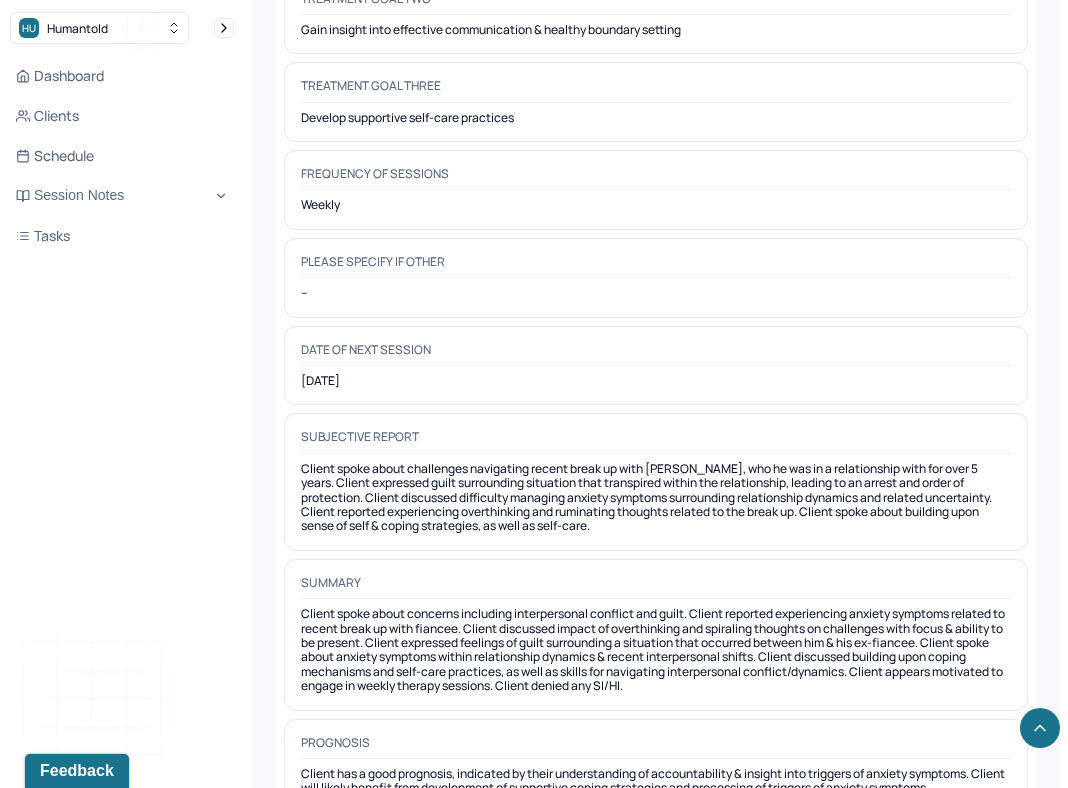 scroll, scrollTop: 10134, scrollLeft: 0, axis: vertical 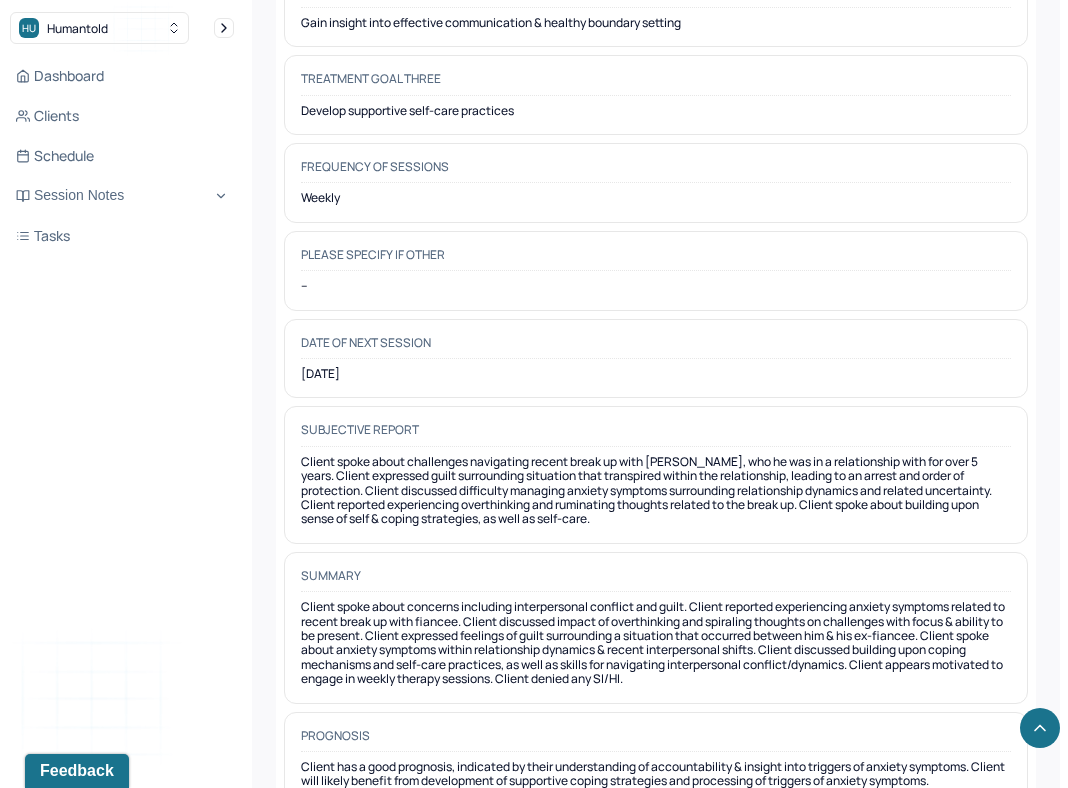 click on "Summary Client spoke about concerns including interpersonal conflict and guilt. Client reported experiencing anxiety symptoms related to recent break up with fiancee. Client discussed impact of overthinking and spiraling thoughts on challenges with focus & ability to be present. Client expressed feelings of guilt surrounding a situation that occurred between him & his ex-fiancee. Client spoke about anxiety symptoms within relationship dynamics & recent interpersonal shifts. Client discussed building upon coping mechanisms and self-care practices, as well as skills for navigating interpersonal conflict/dynamics. Client appears motivated to engage in weekly therapy sessions. Client denied any SI/HI." at bounding box center [656, 628] 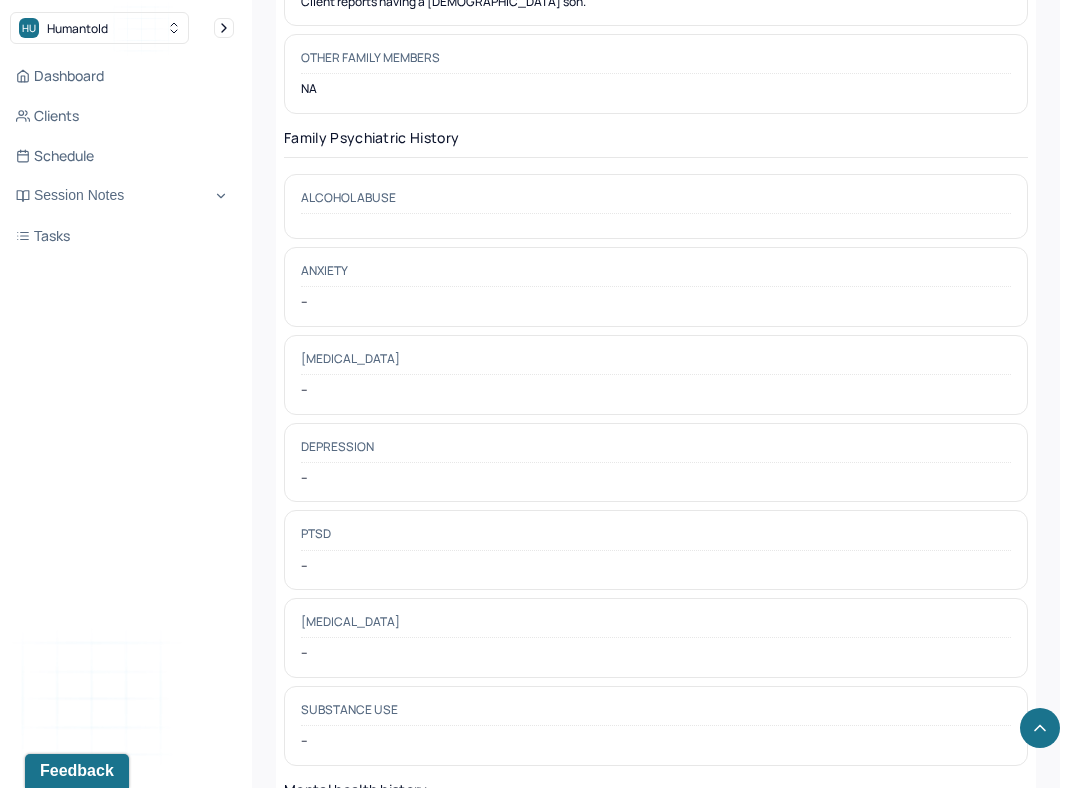 scroll, scrollTop: 4542, scrollLeft: 0, axis: vertical 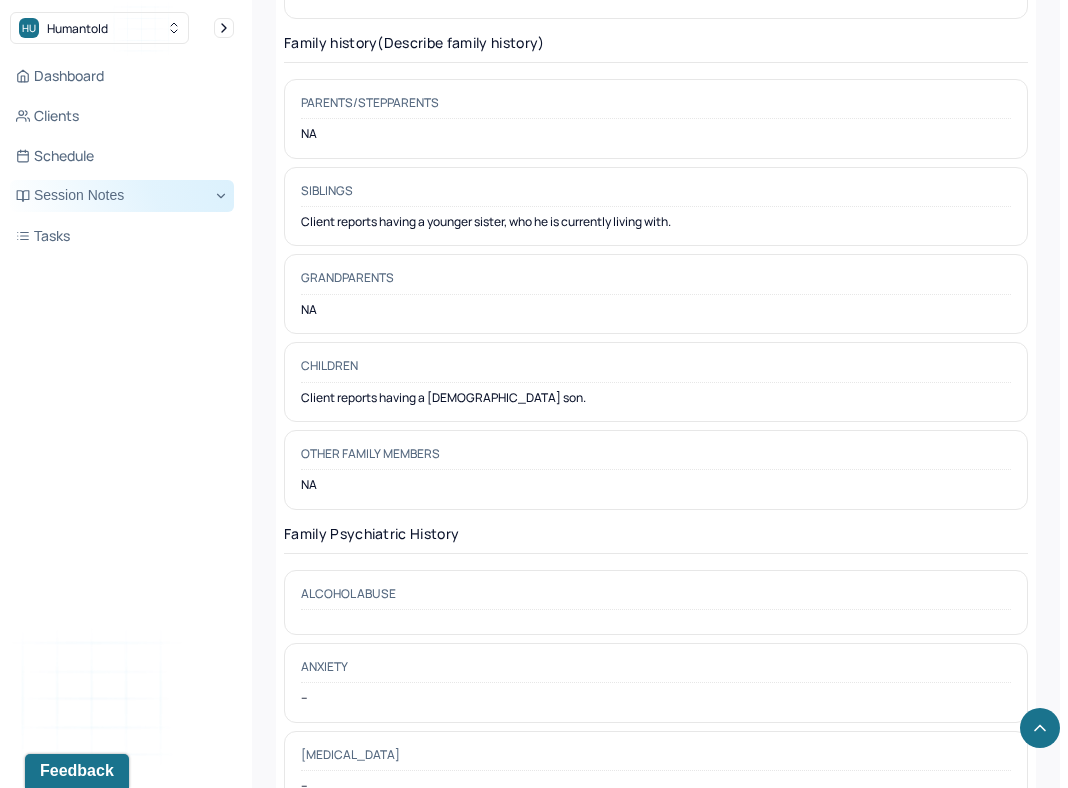 click on "Session Notes" at bounding box center (122, 196) 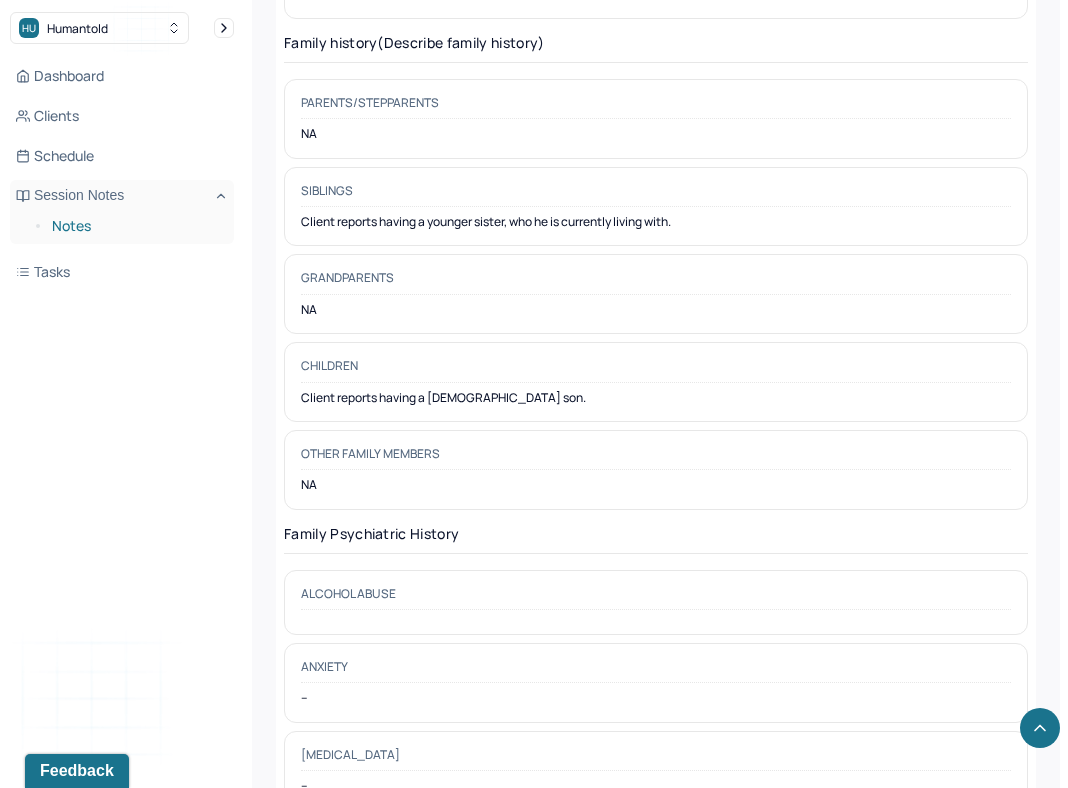 click on "Notes" at bounding box center [135, 226] 